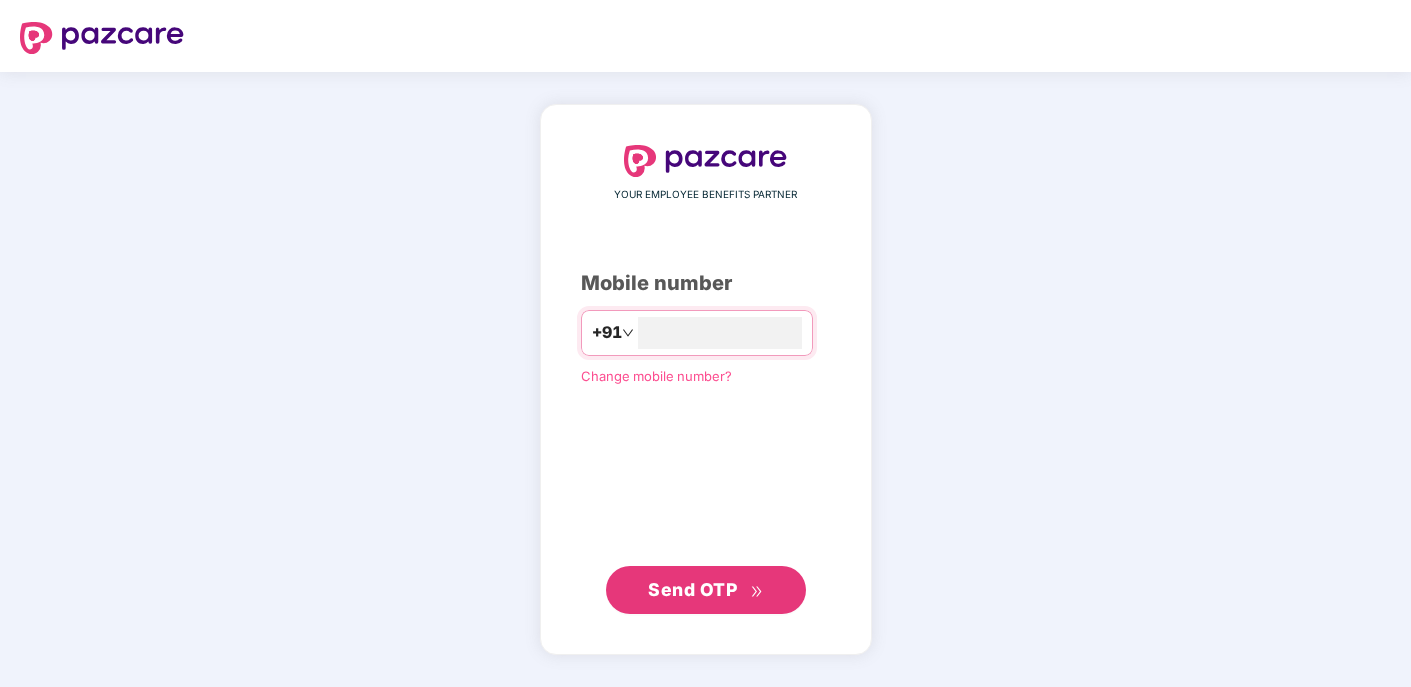 scroll, scrollTop: 0, scrollLeft: 0, axis: both 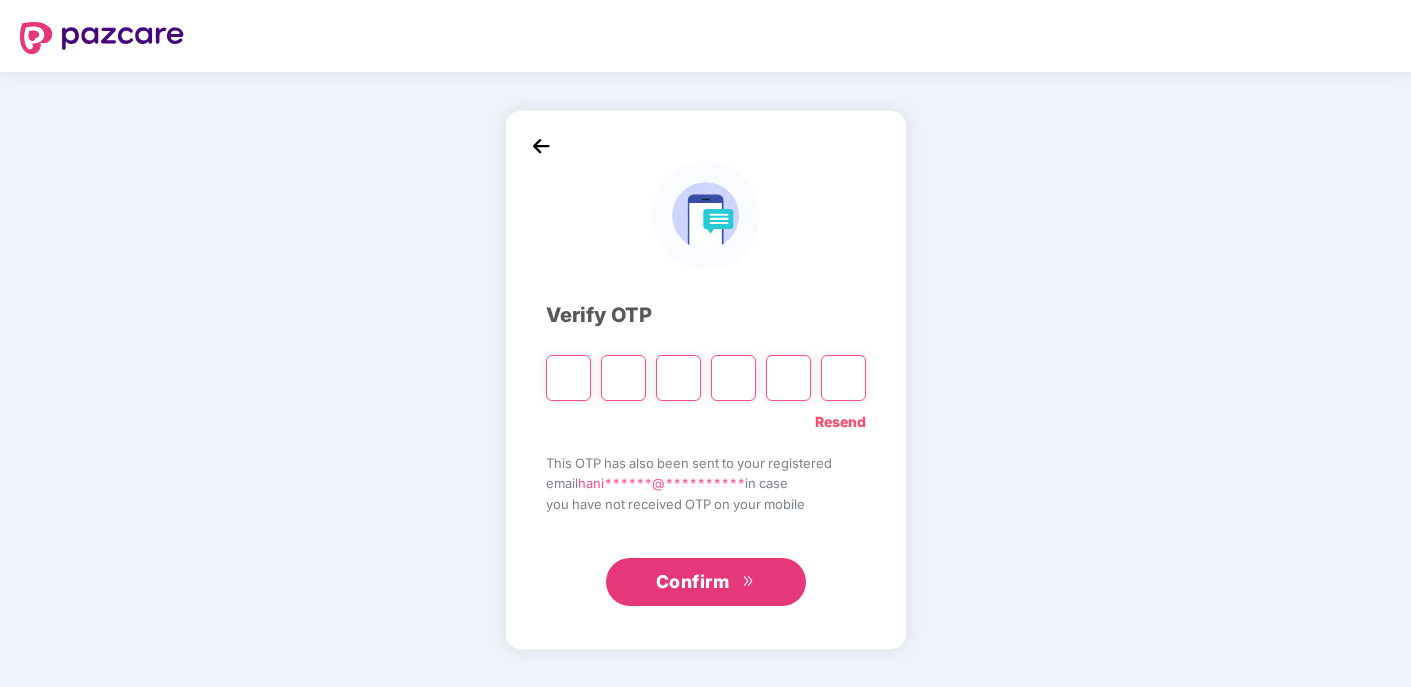 type on "*" 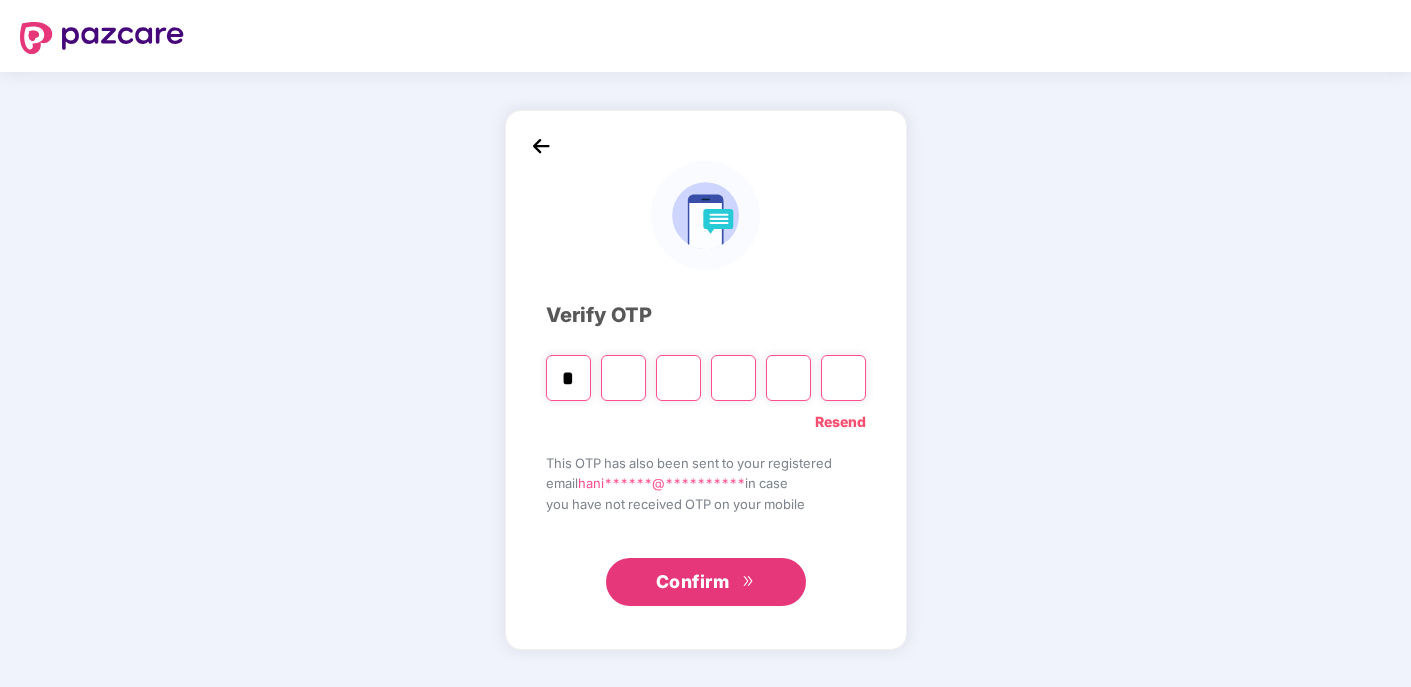 type on "*" 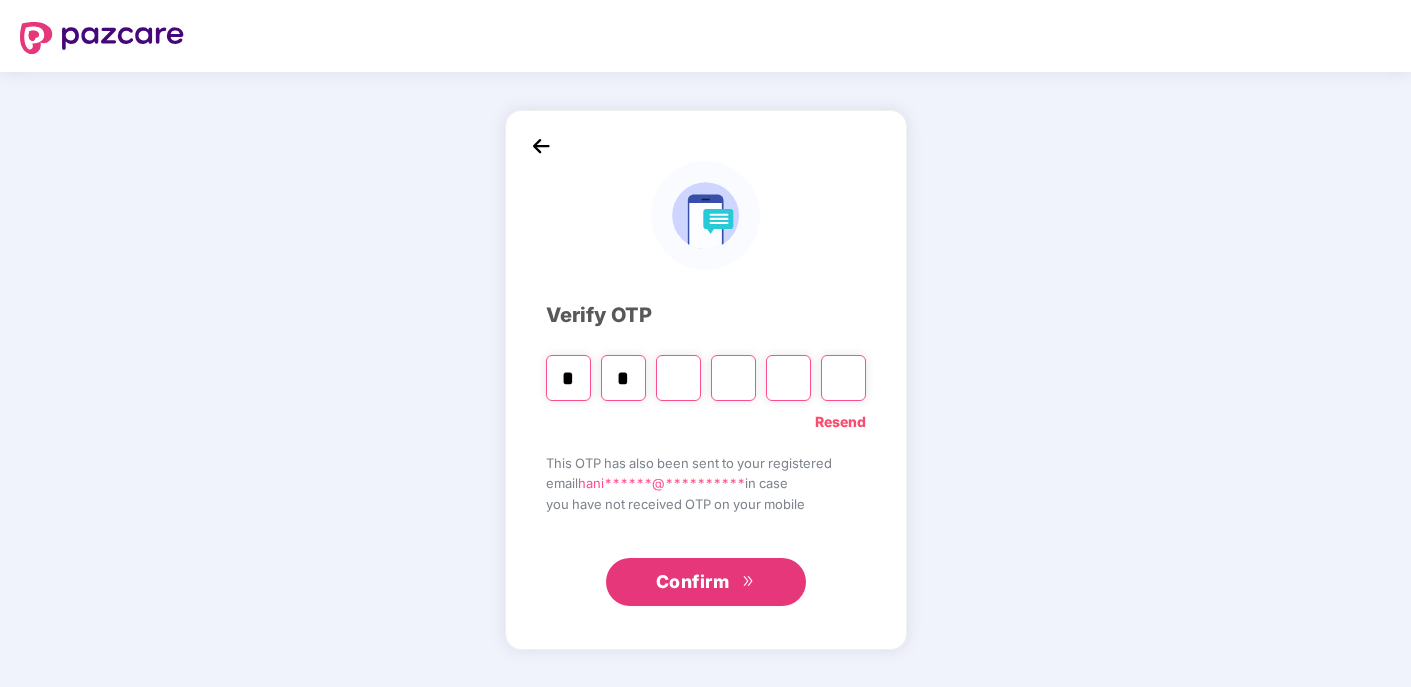 type on "*" 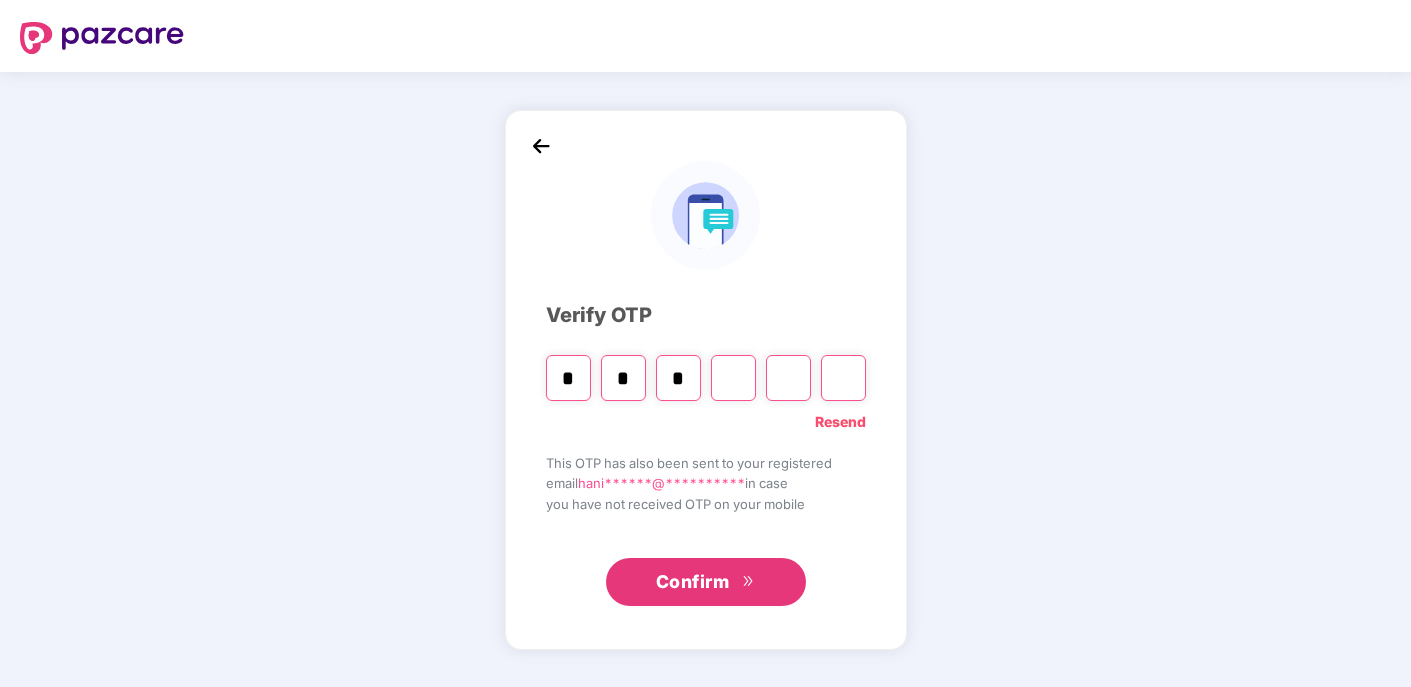 type on "*" 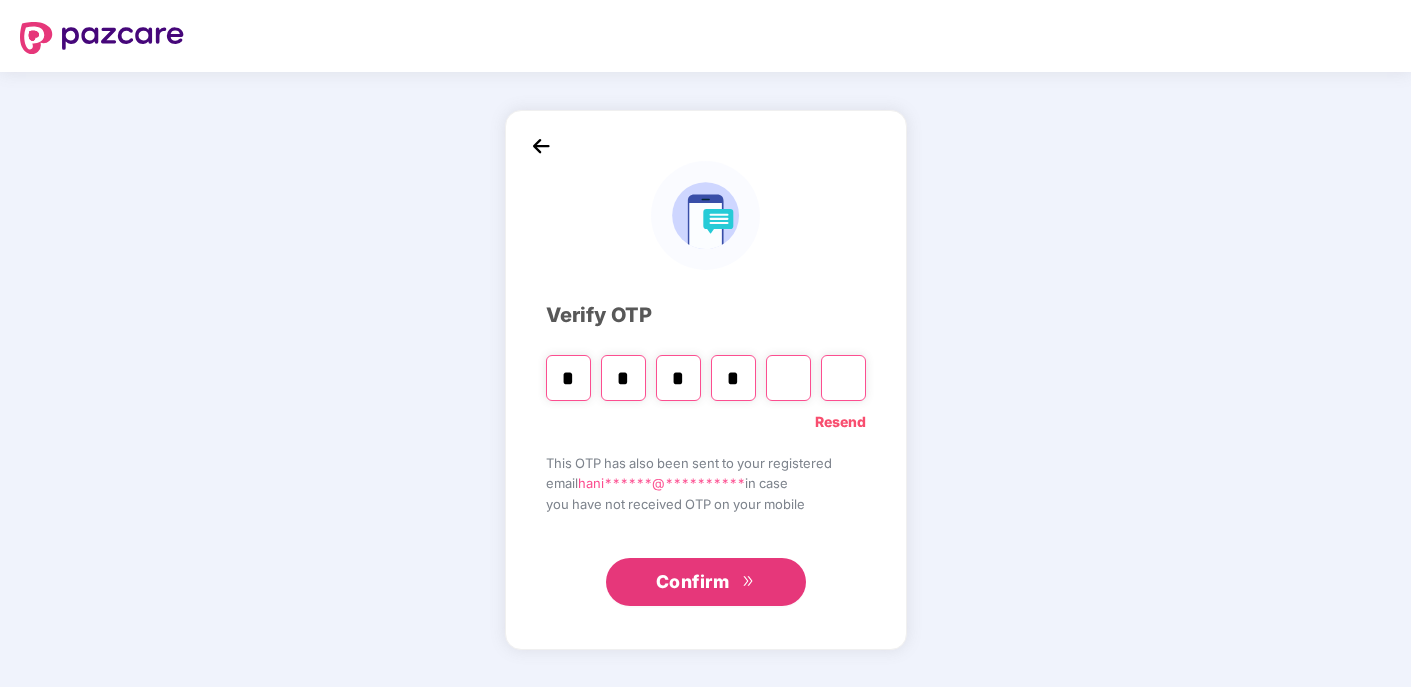 type on "*" 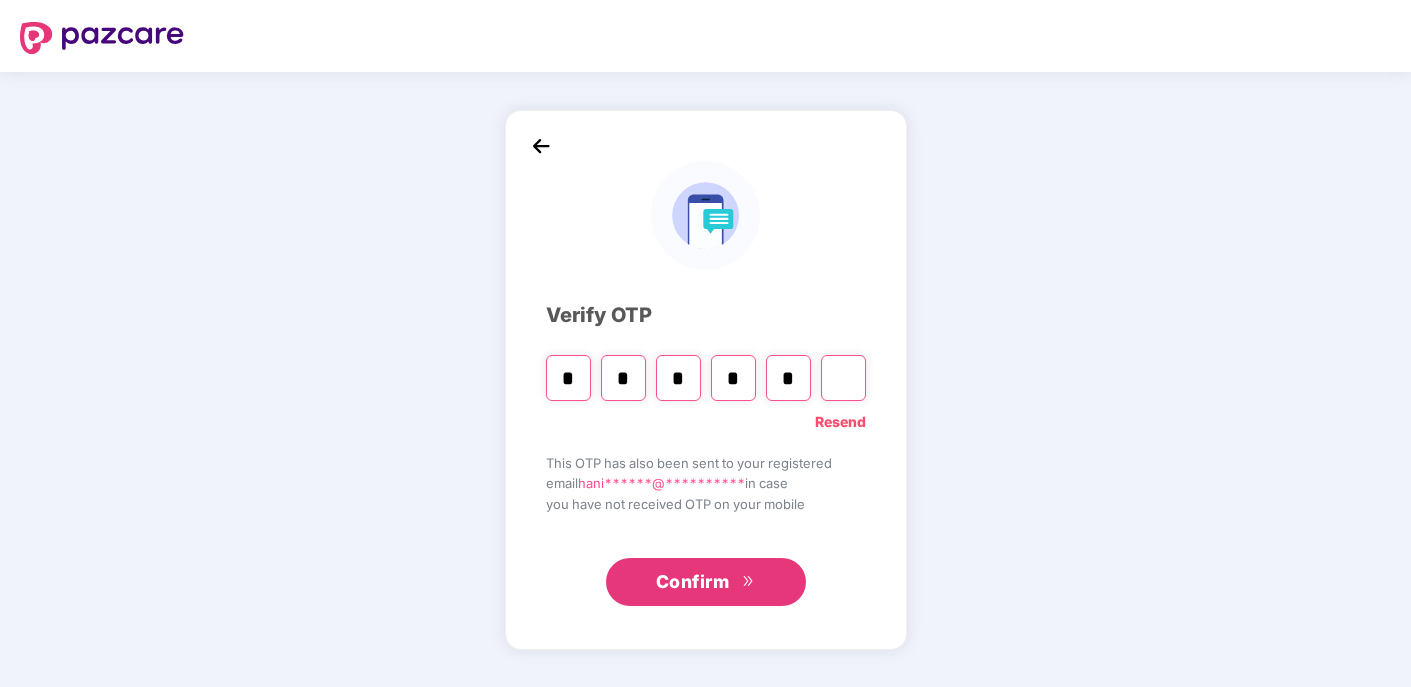 type on "*" 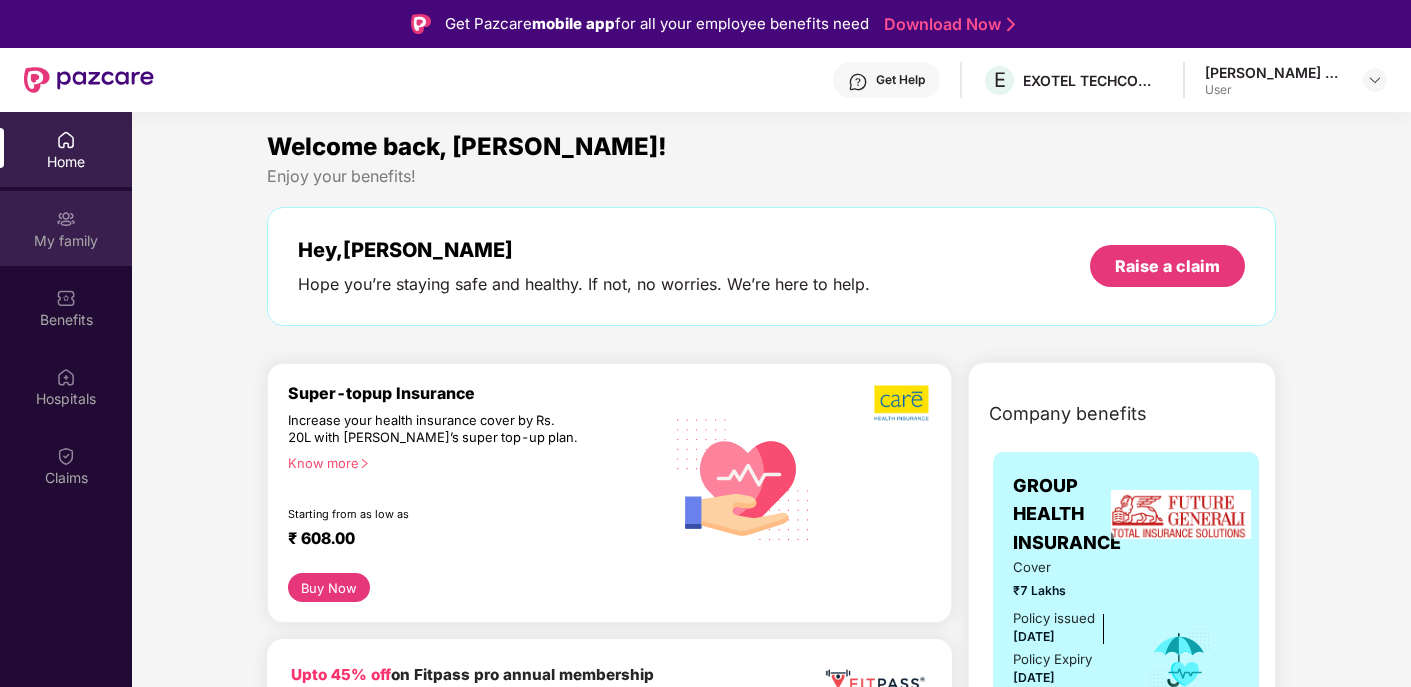 click on "My family" at bounding box center (66, 241) 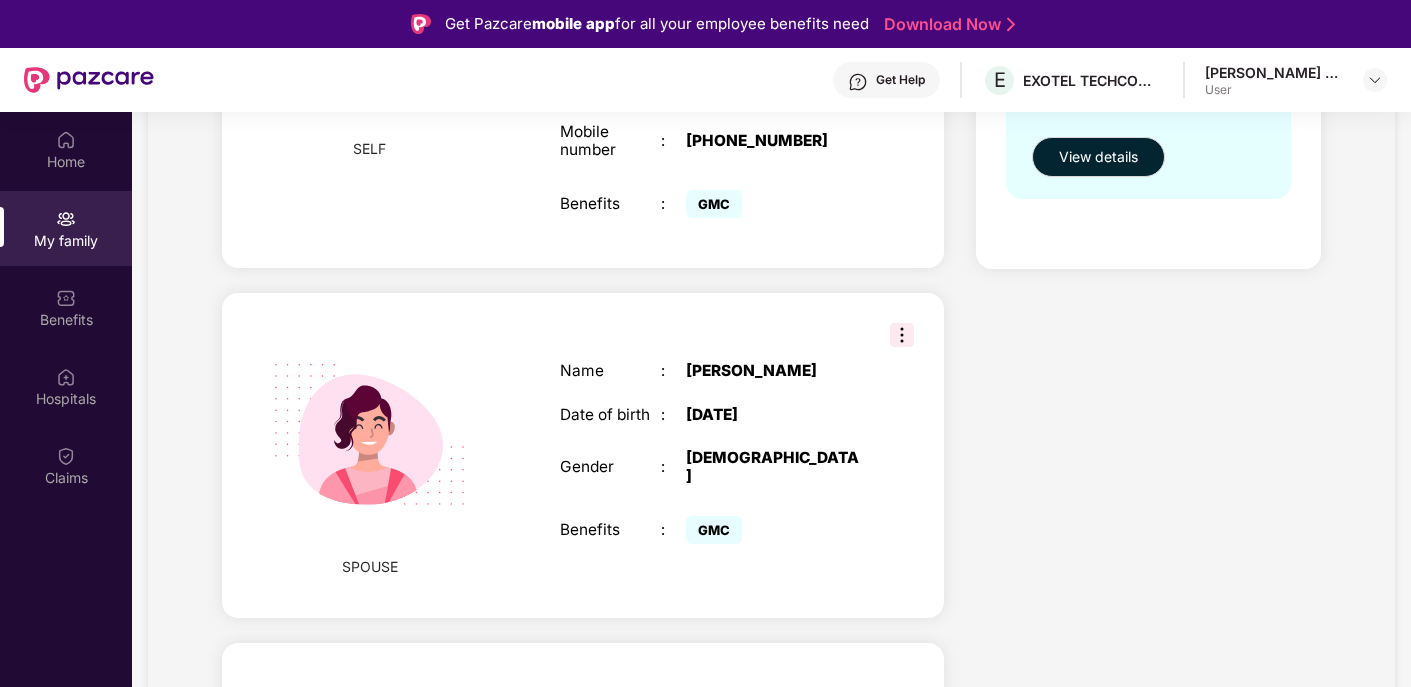 scroll, scrollTop: 474, scrollLeft: 0, axis: vertical 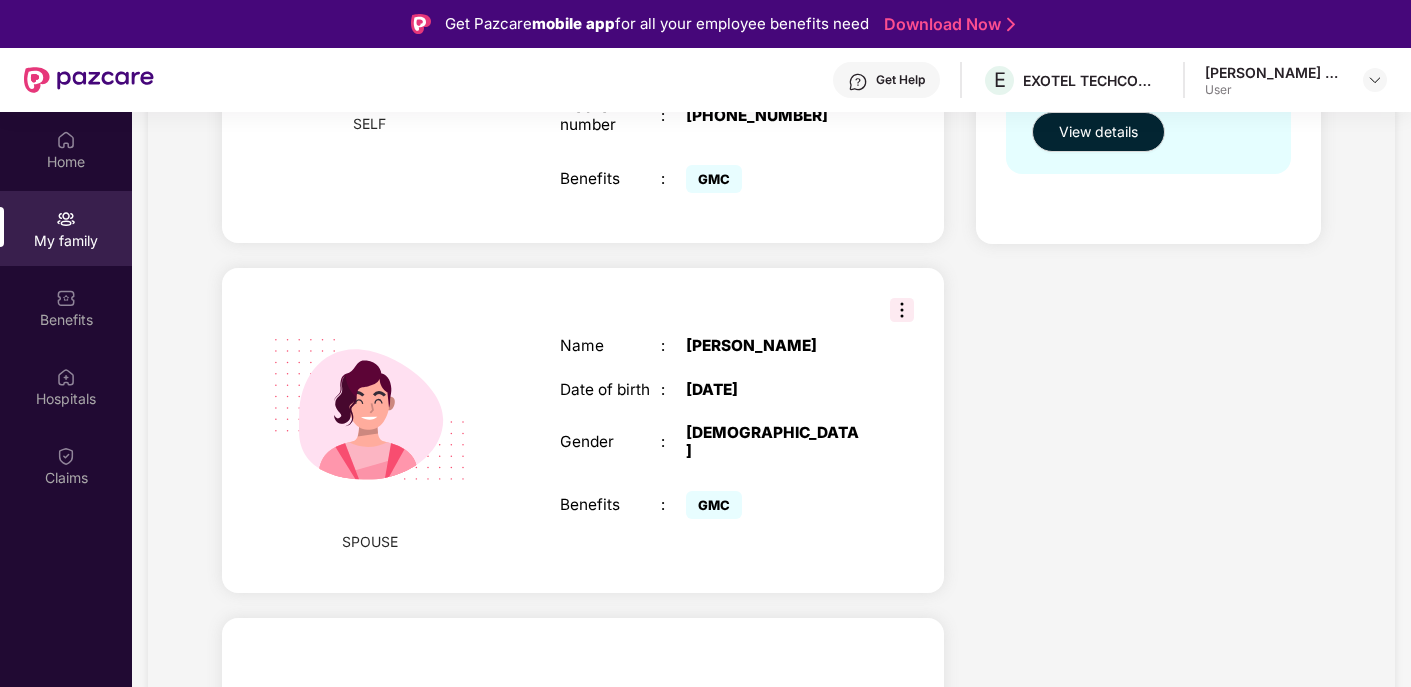 click at bounding box center [902, 310] 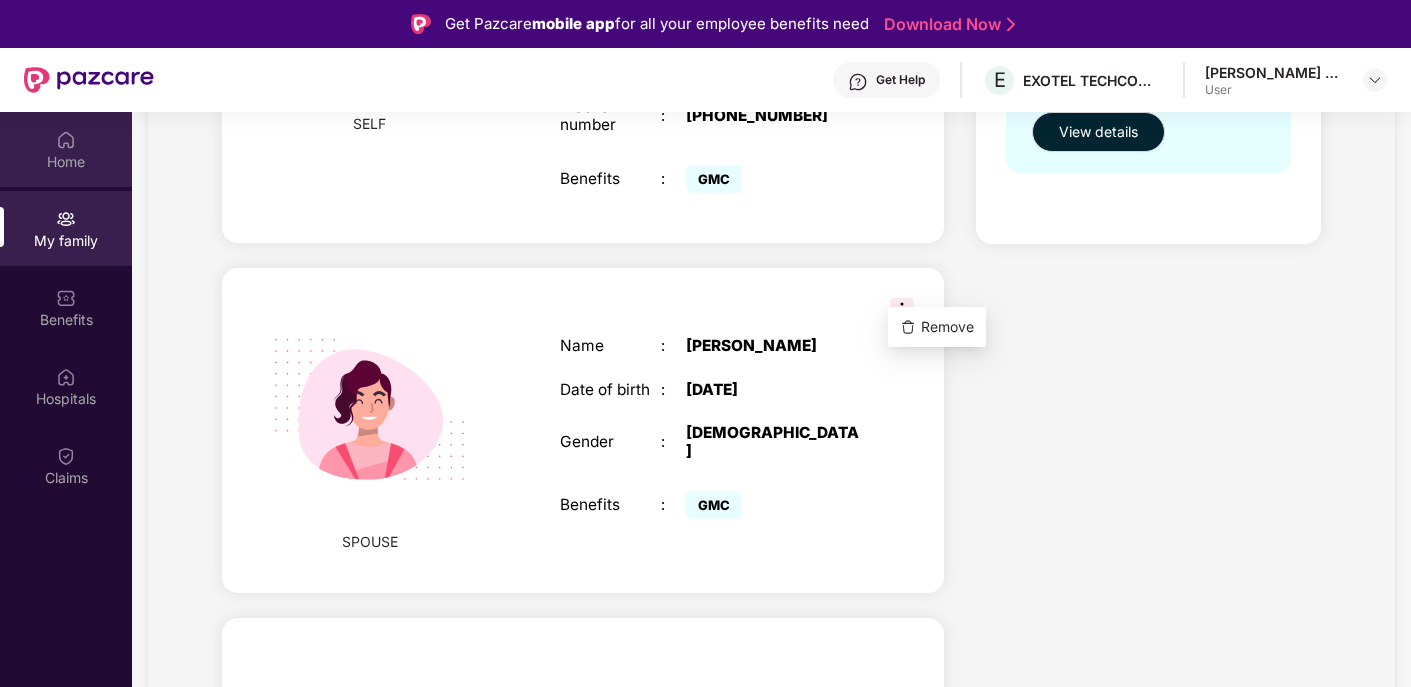 click at bounding box center (66, 140) 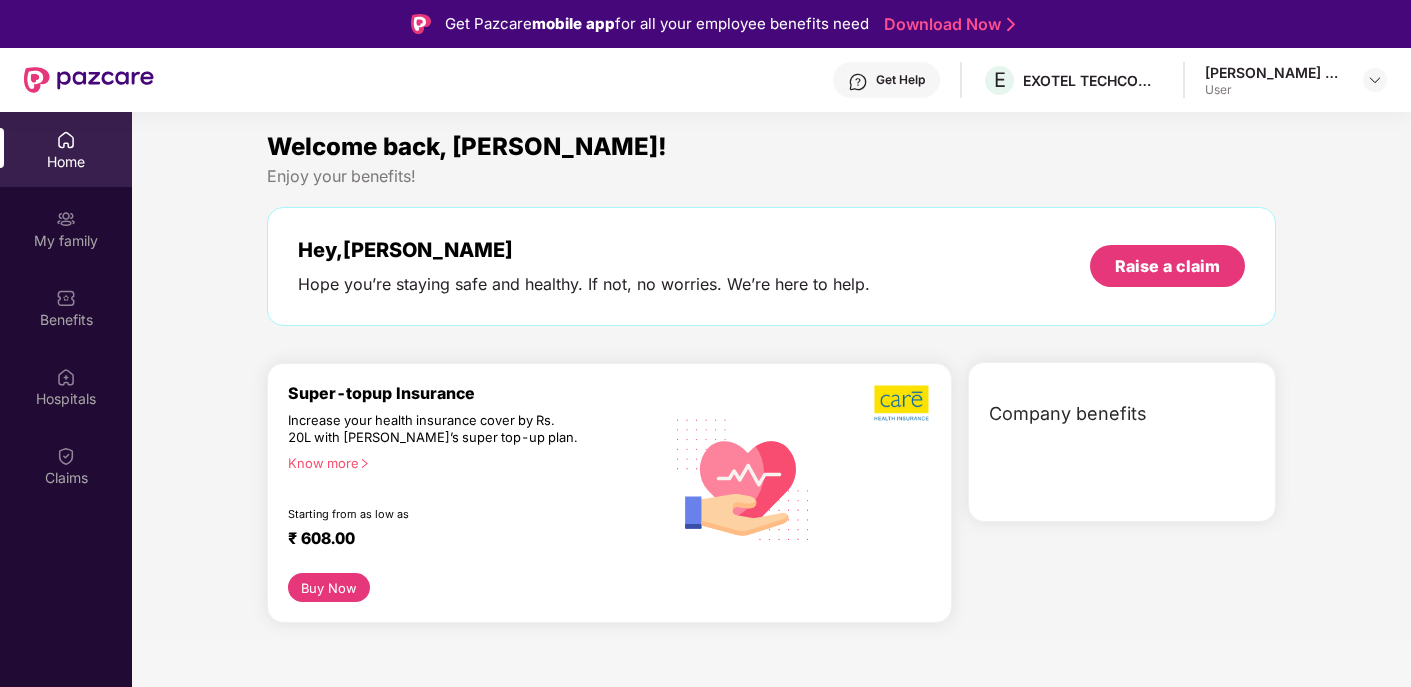 scroll, scrollTop: 0, scrollLeft: 0, axis: both 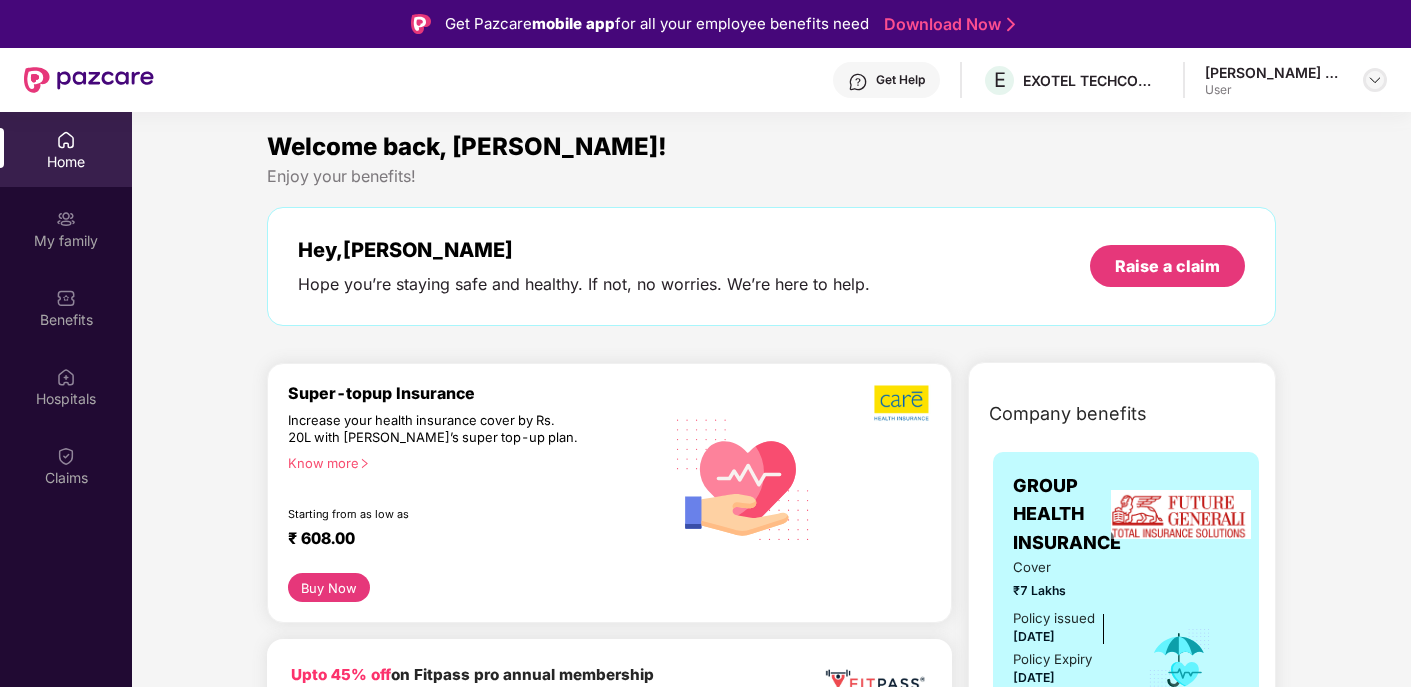 click at bounding box center (1375, 80) 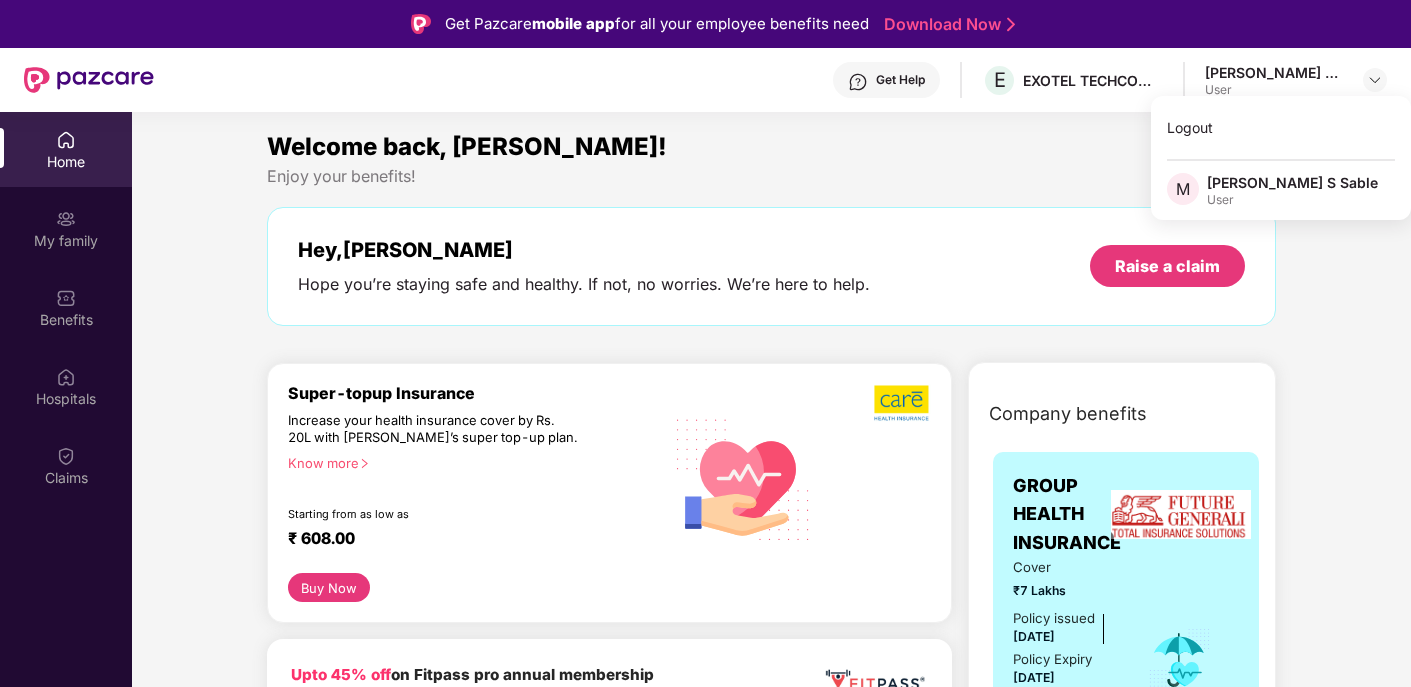 click on "Enjoy your benefits!" at bounding box center [771, 176] 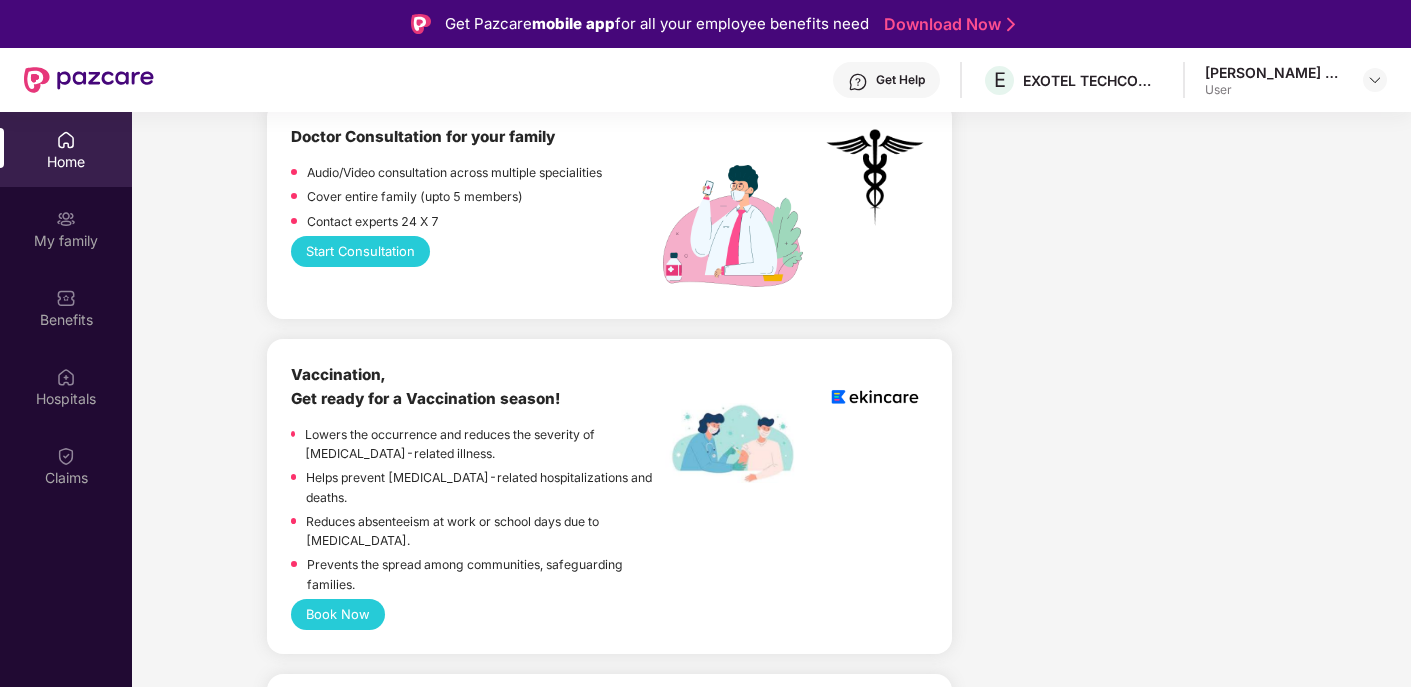 scroll, scrollTop: 1125, scrollLeft: 0, axis: vertical 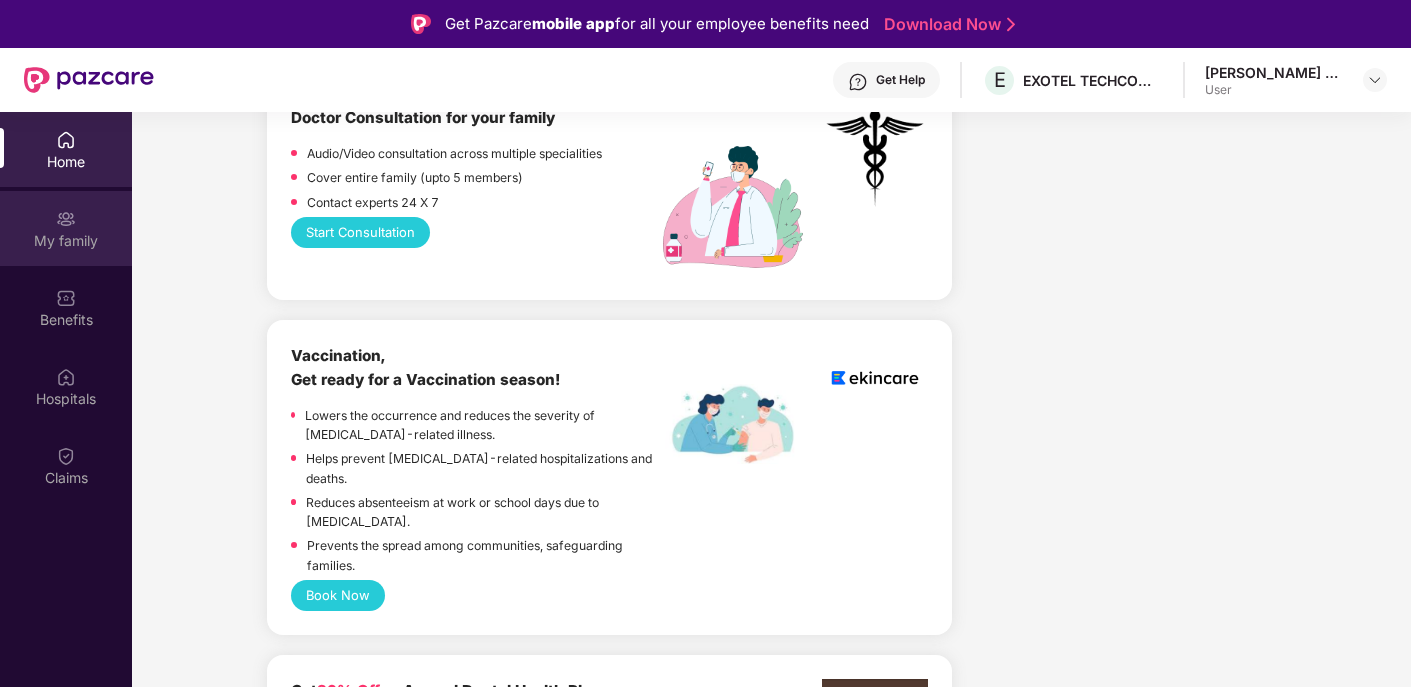 click at bounding box center [66, 219] 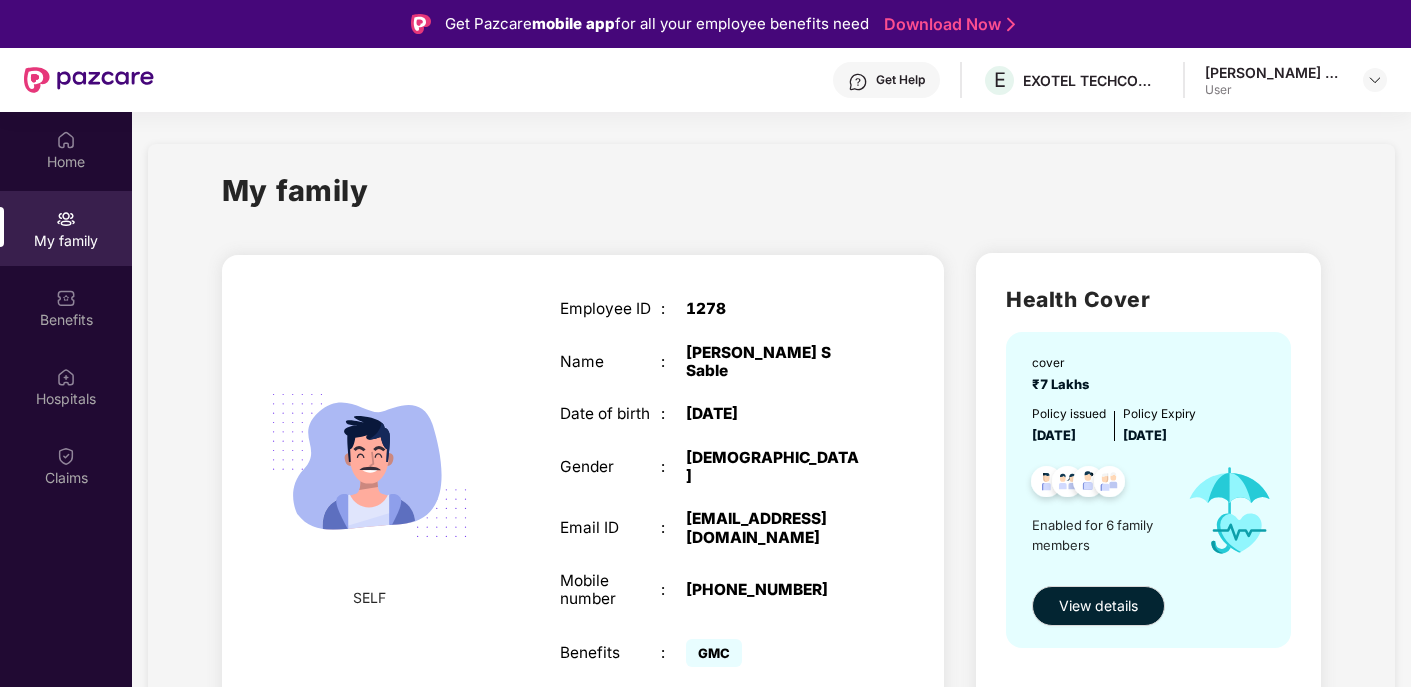 scroll, scrollTop: 477, scrollLeft: 0, axis: vertical 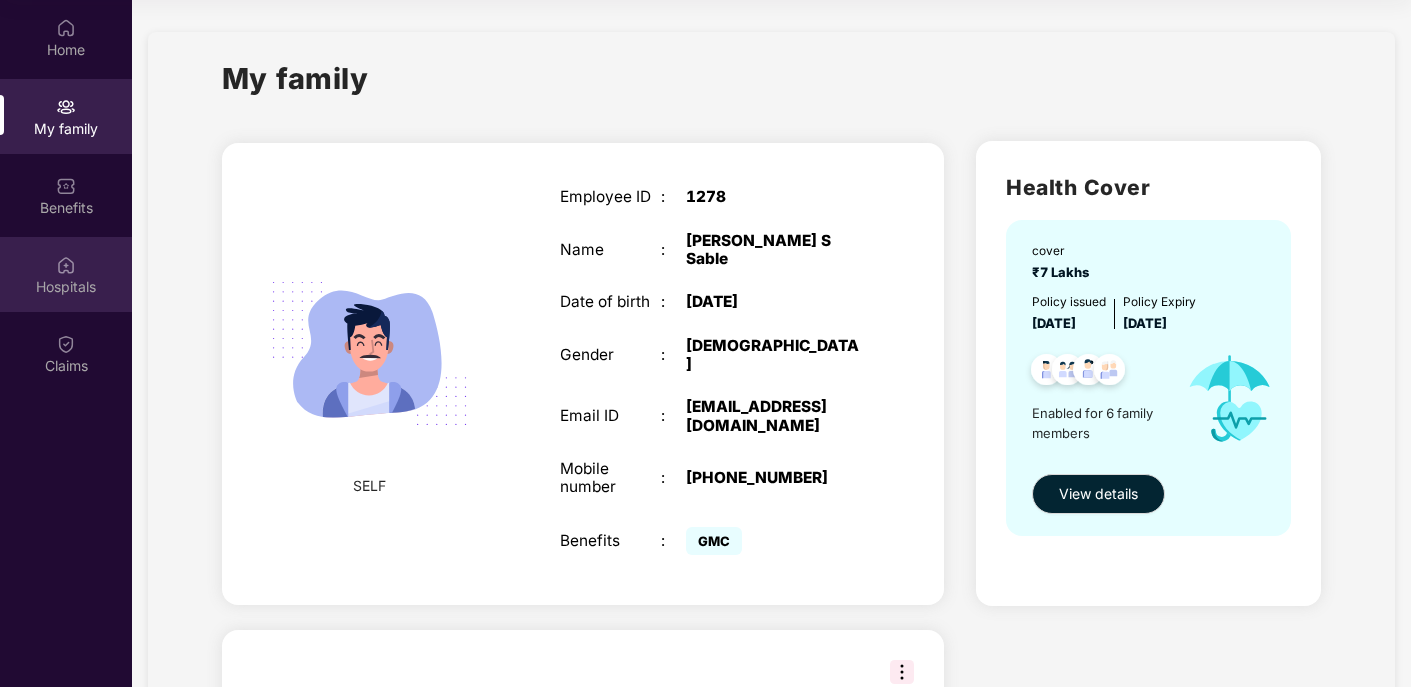click on "Hospitals" at bounding box center [66, 274] 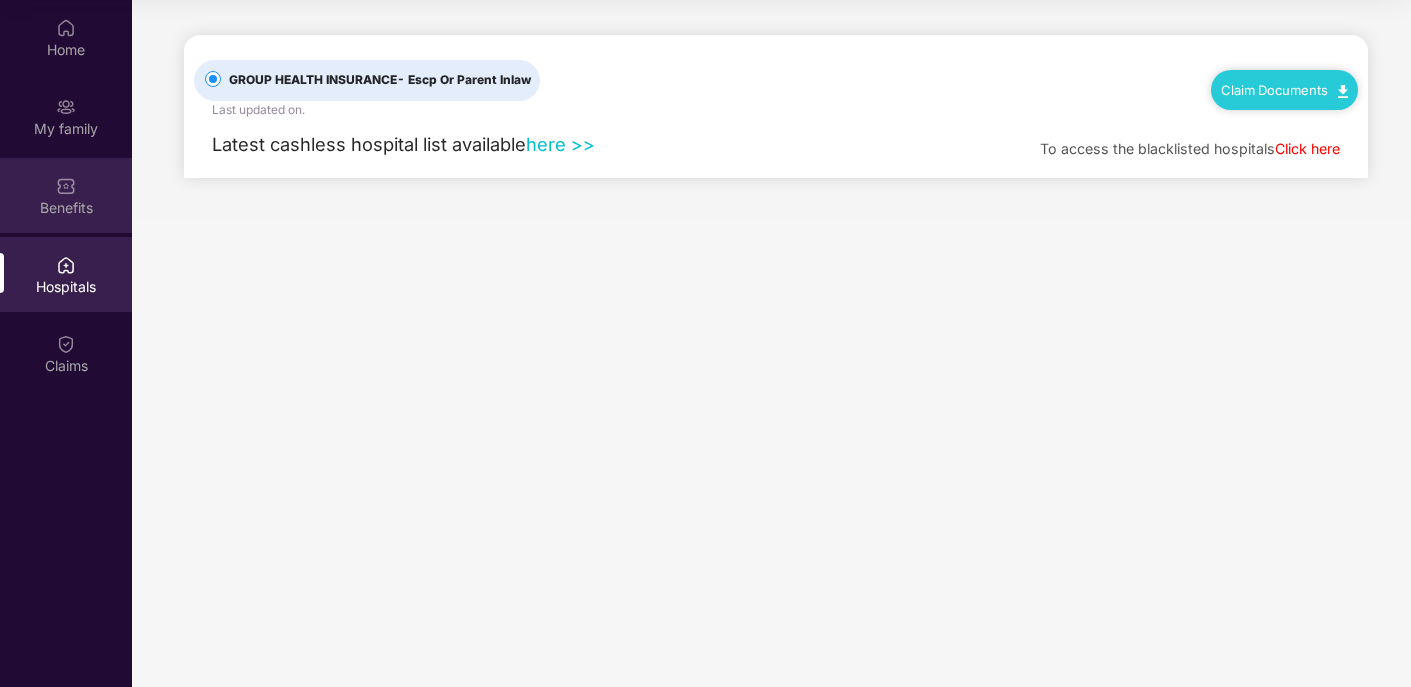 click on "Benefits" at bounding box center [66, 195] 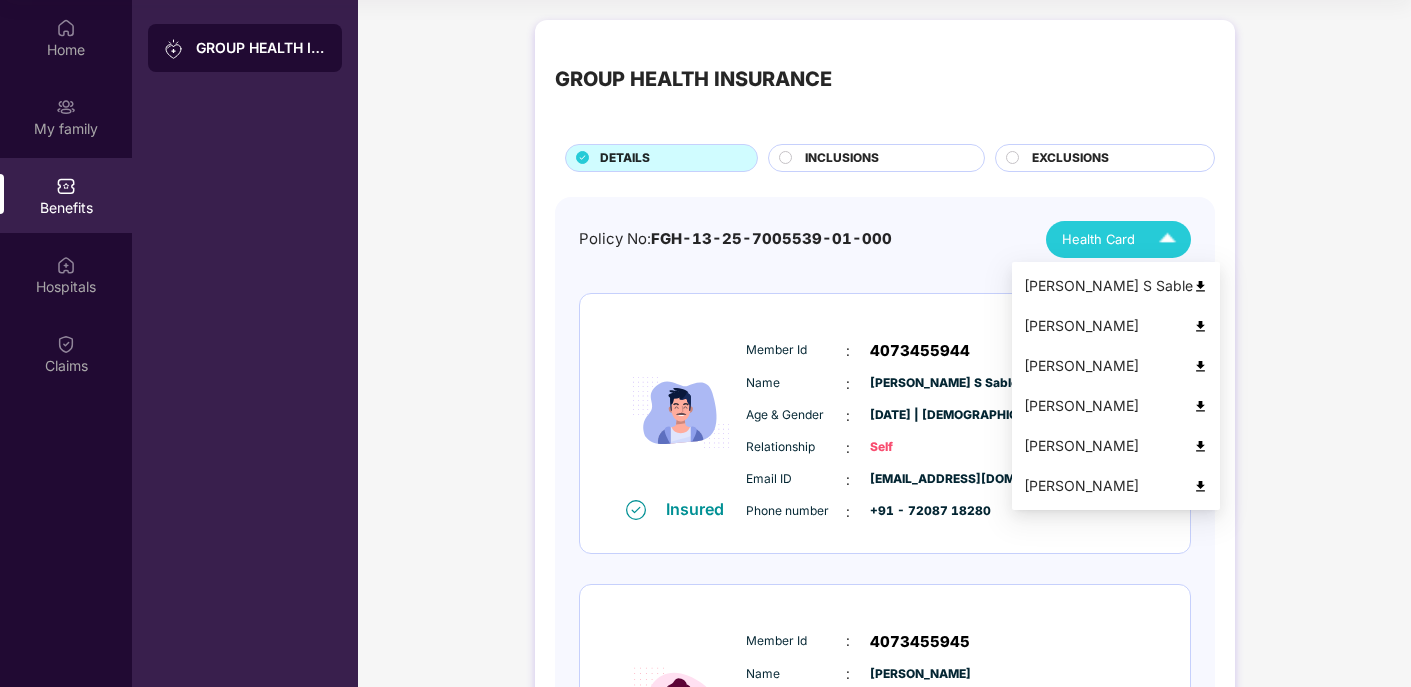 click at bounding box center [1200, 286] 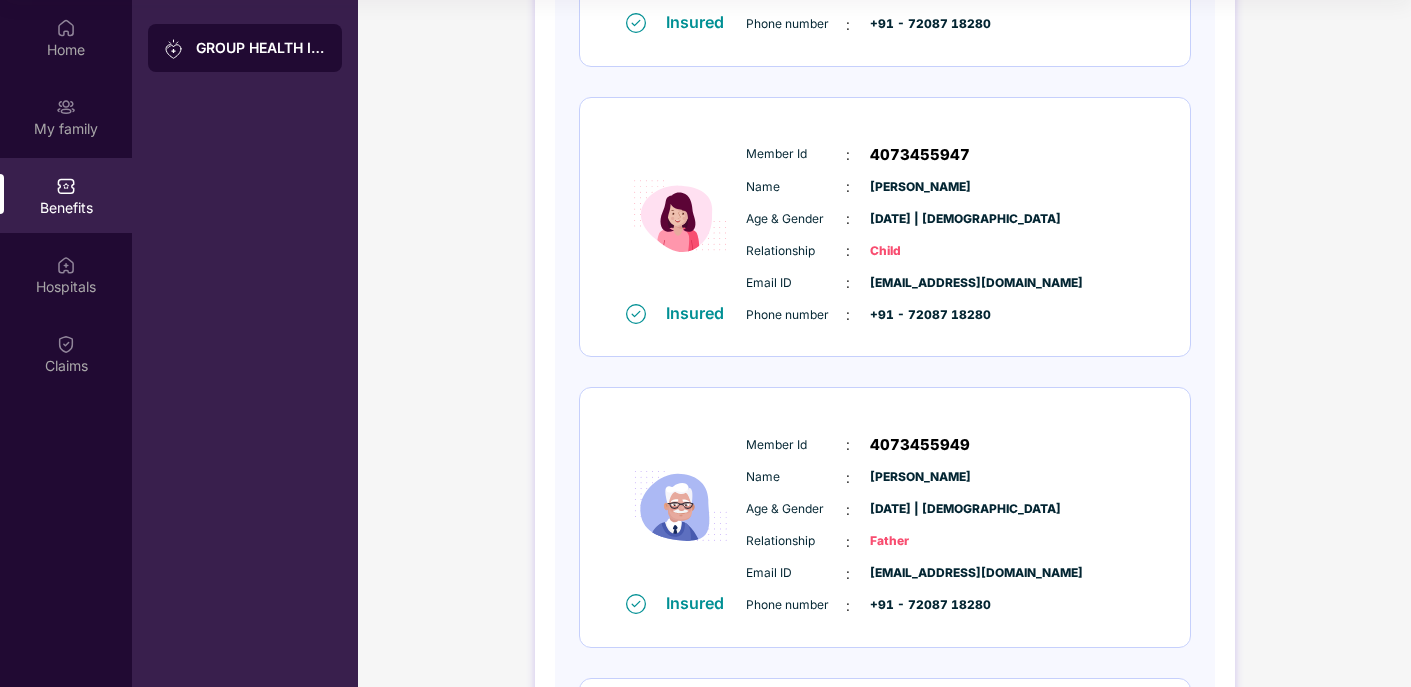 scroll, scrollTop: 1097, scrollLeft: 0, axis: vertical 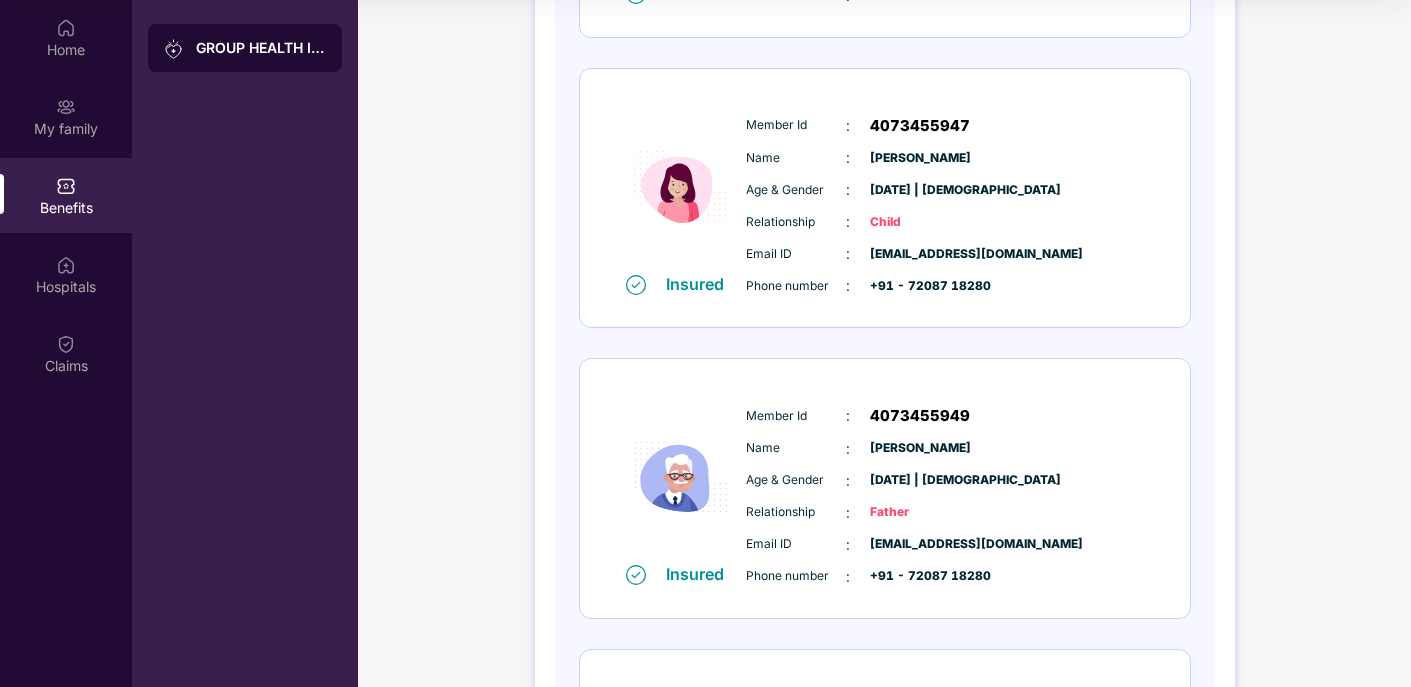 click on "Email ID : hanifsable@exotel.com Phone number : +91 - 72087 18280" at bounding box center (944, 270) 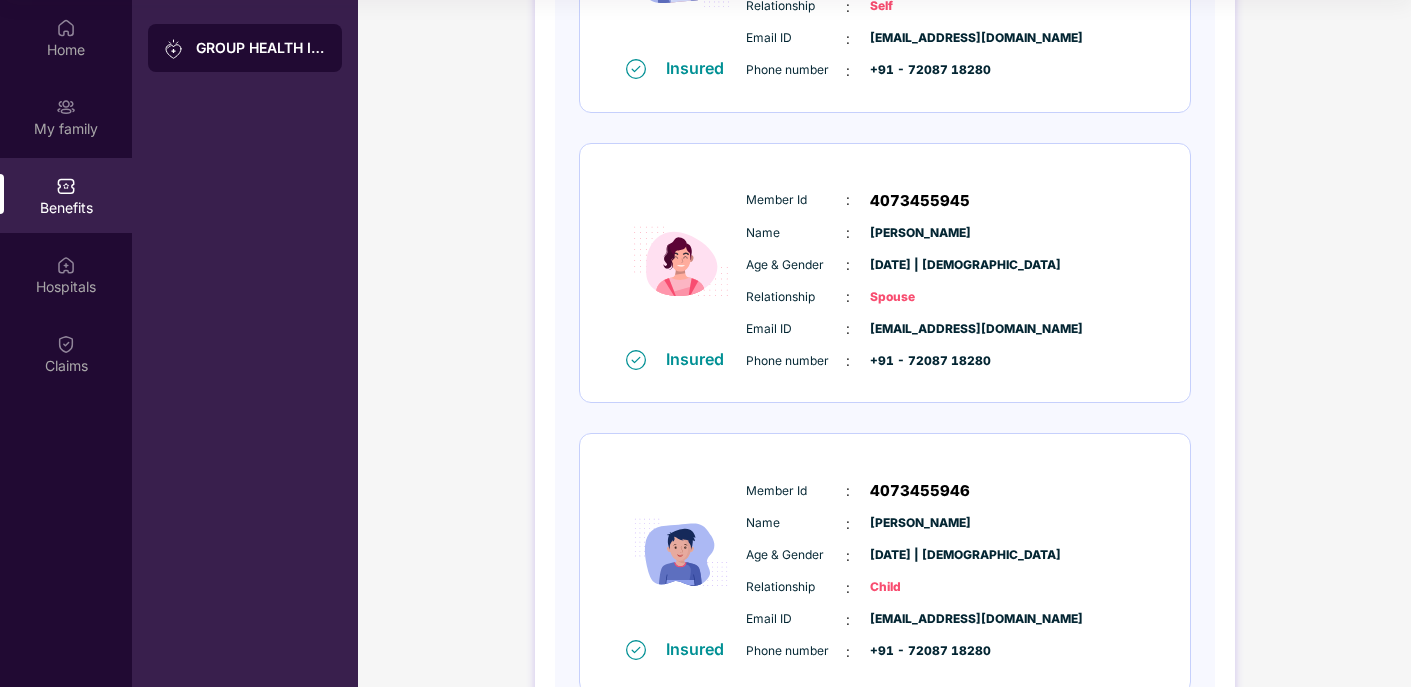 scroll, scrollTop: 0, scrollLeft: 0, axis: both 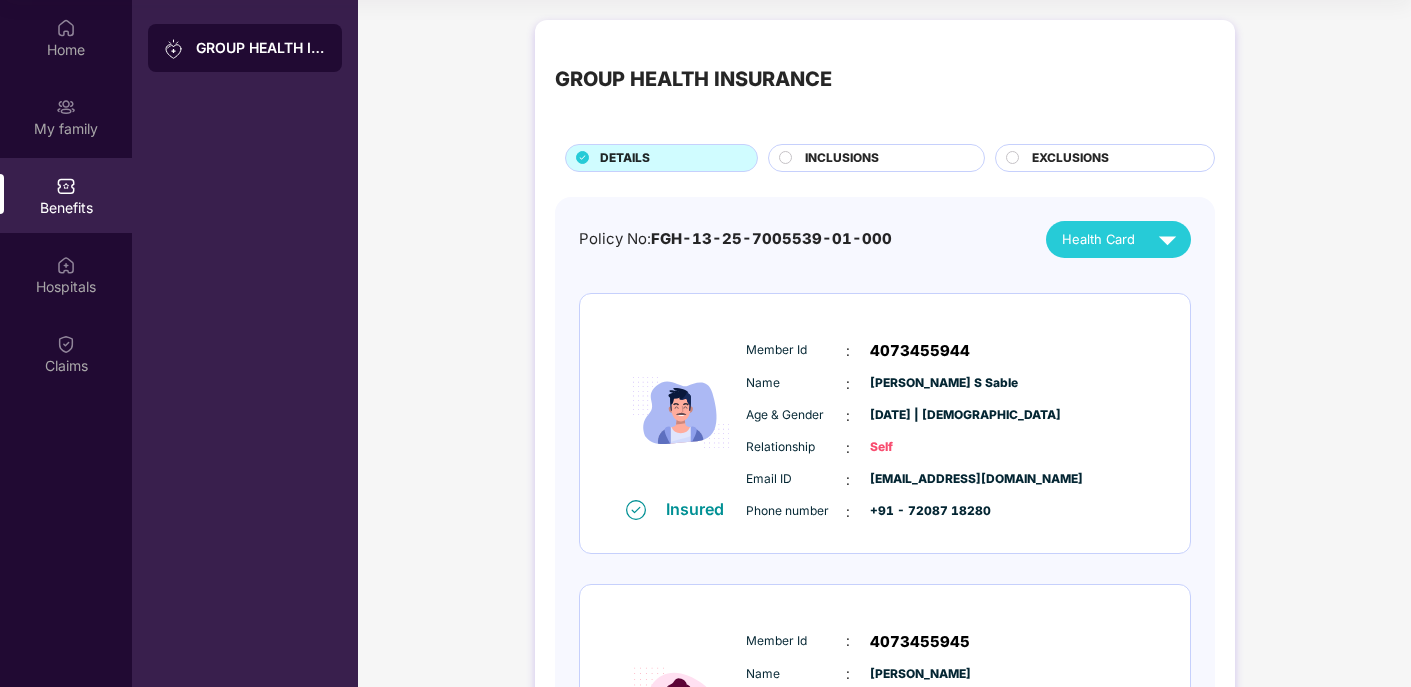click at bounding box center (1167, 239) 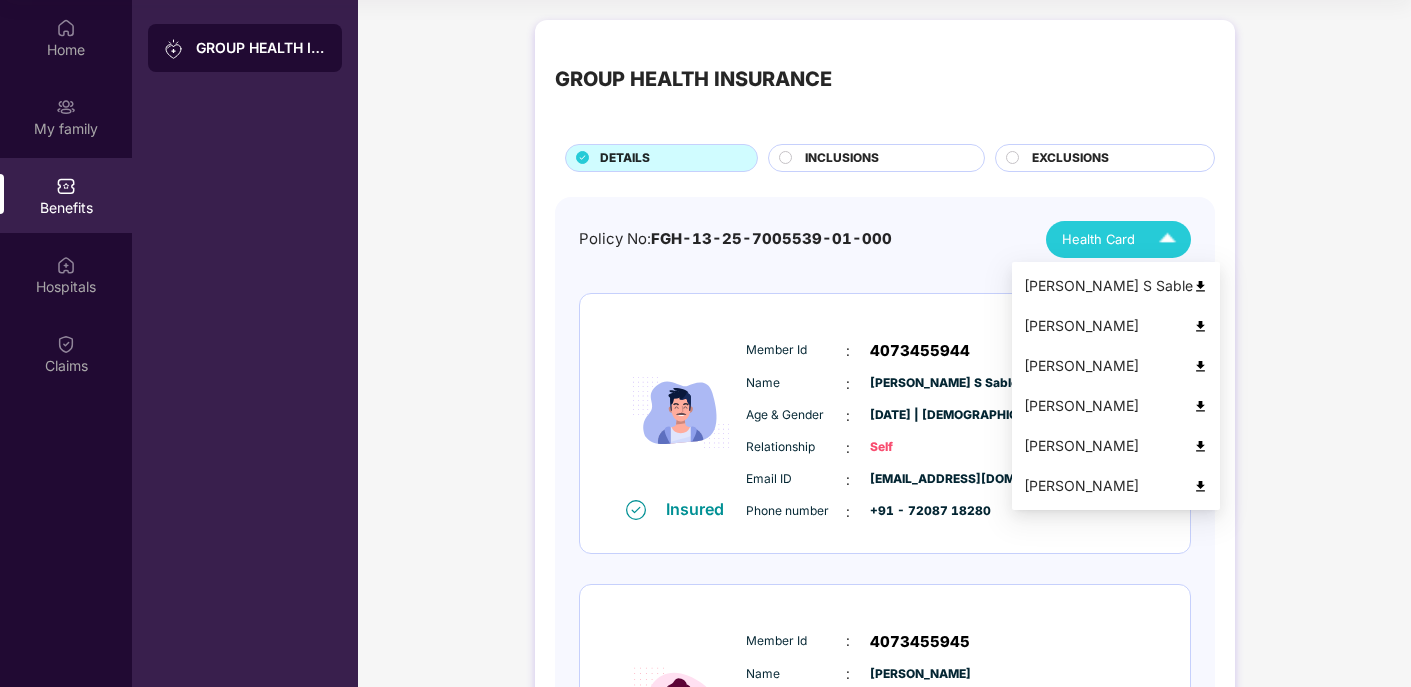 click at bounding box center [1200, 406] 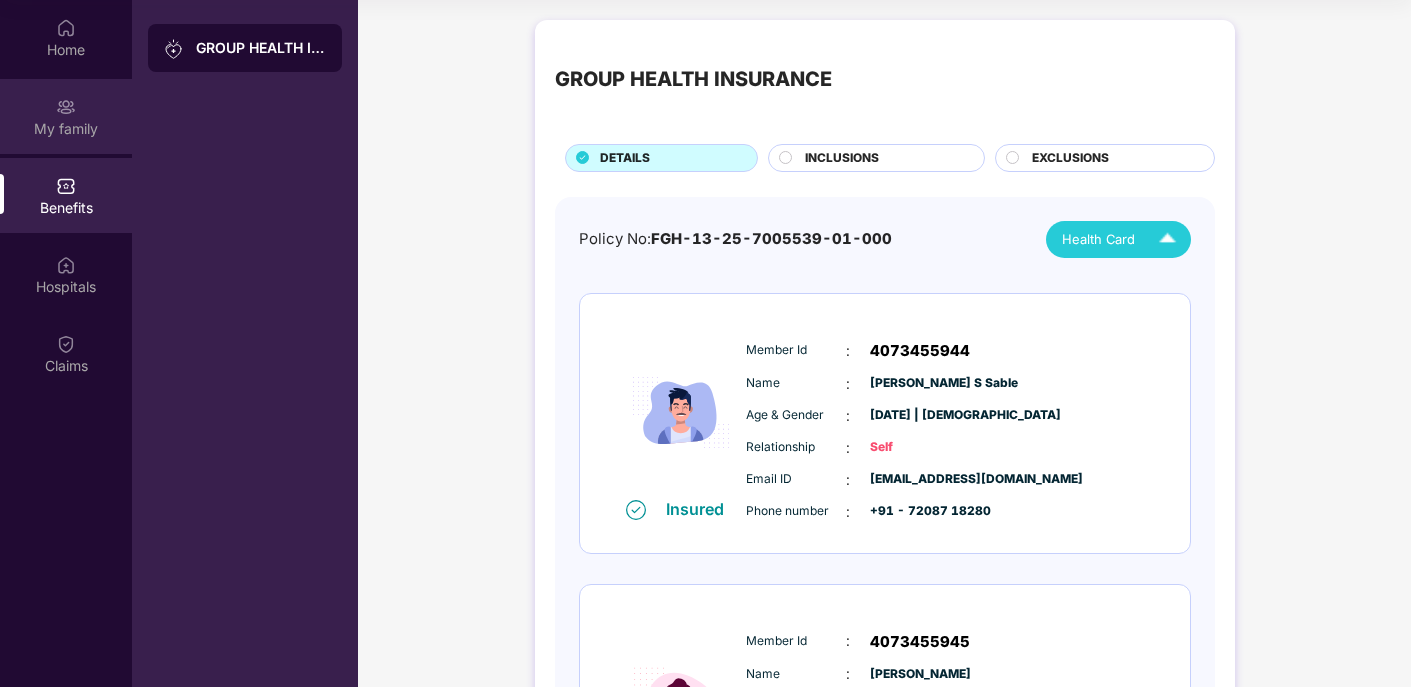 click on "My family" at bounding box center (66, 129) 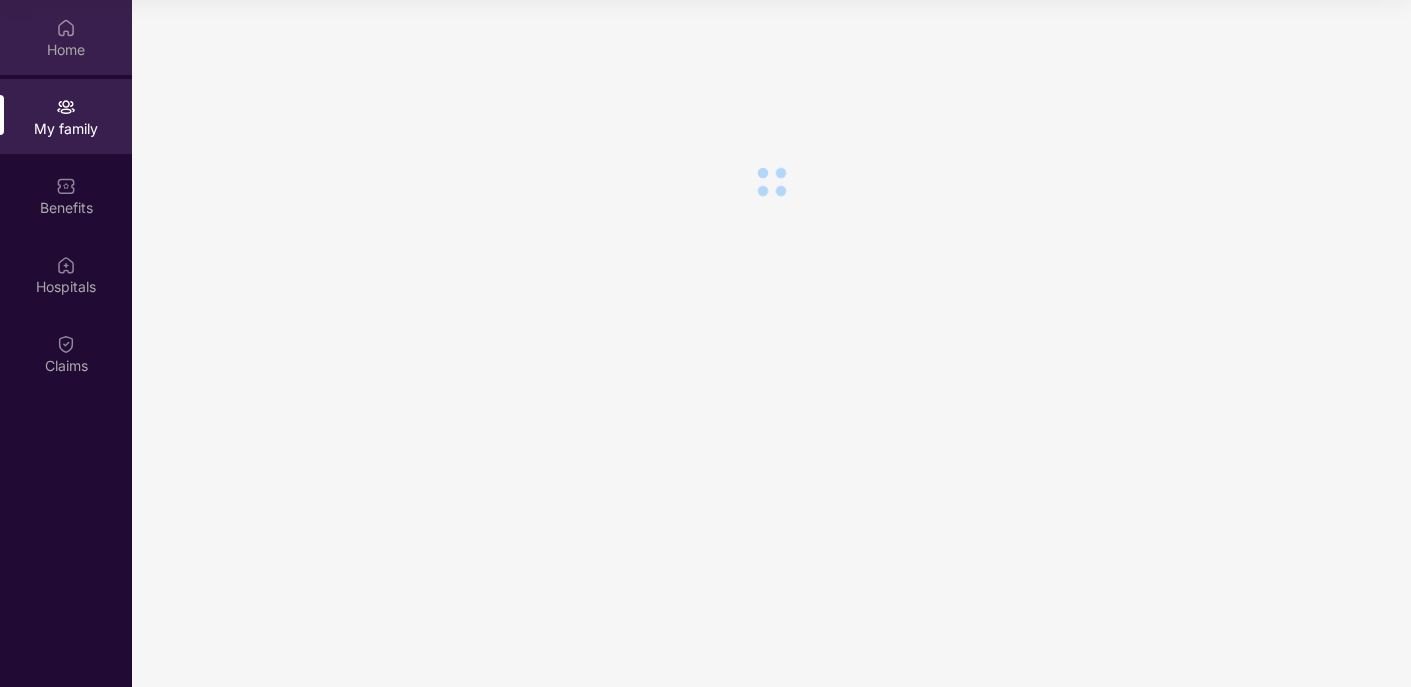 click on "Home" at bounding box center [66, 50] 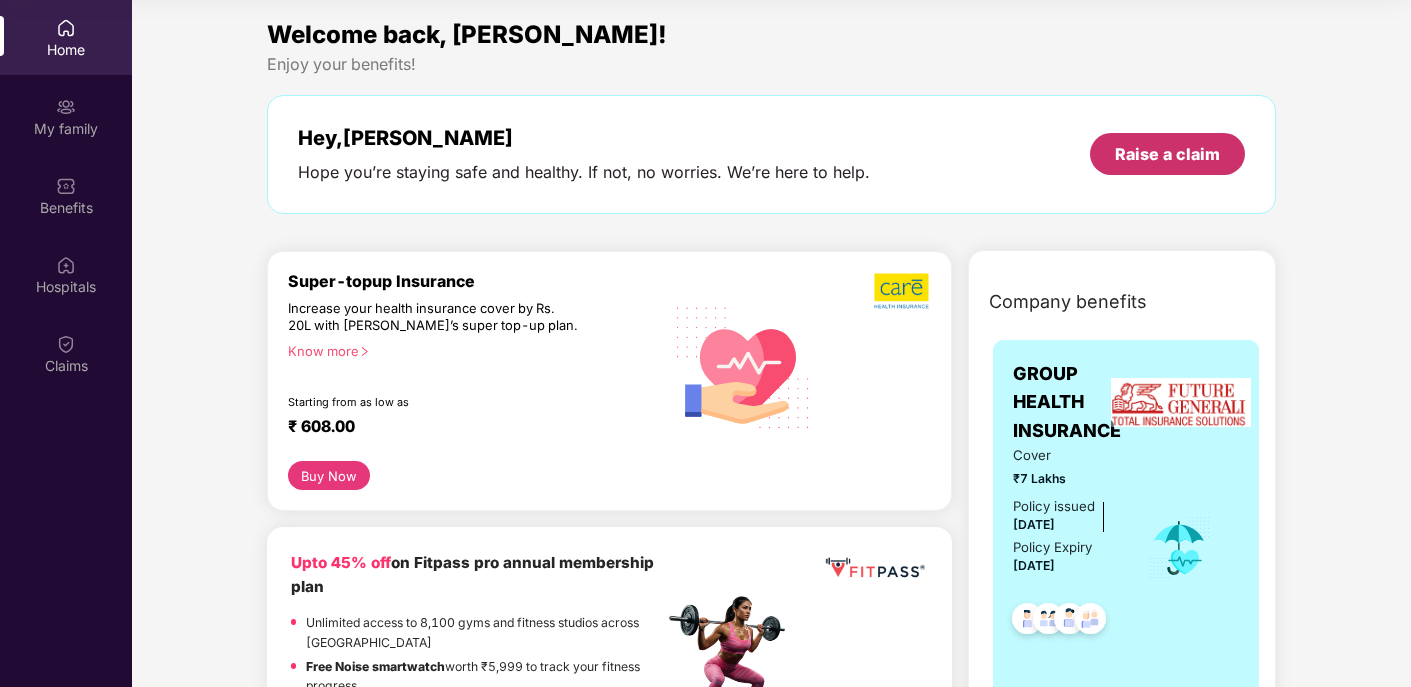 click on "Raise a claim" at bounding box center (1167, 154) 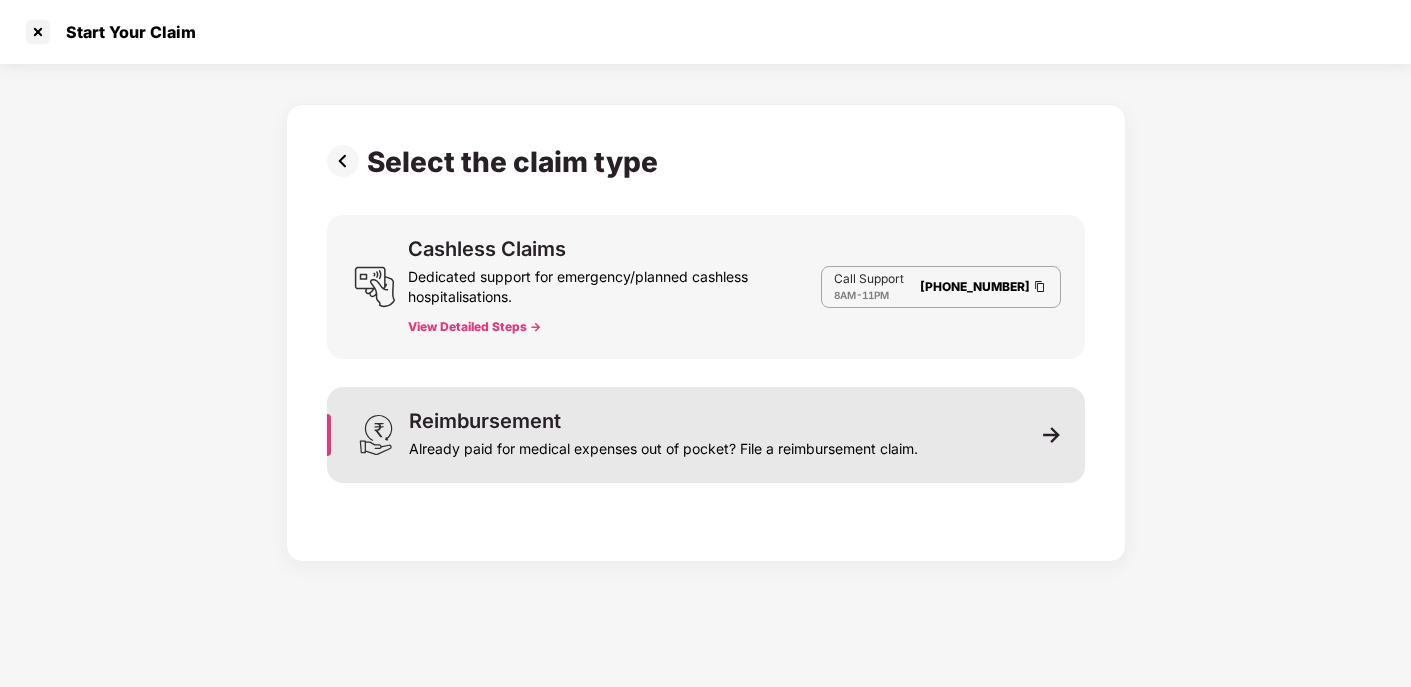 click on "Reimbursement Already paid for medical expenses out of pocket? File a reimbursement claim." at bounding box center (706, 435) 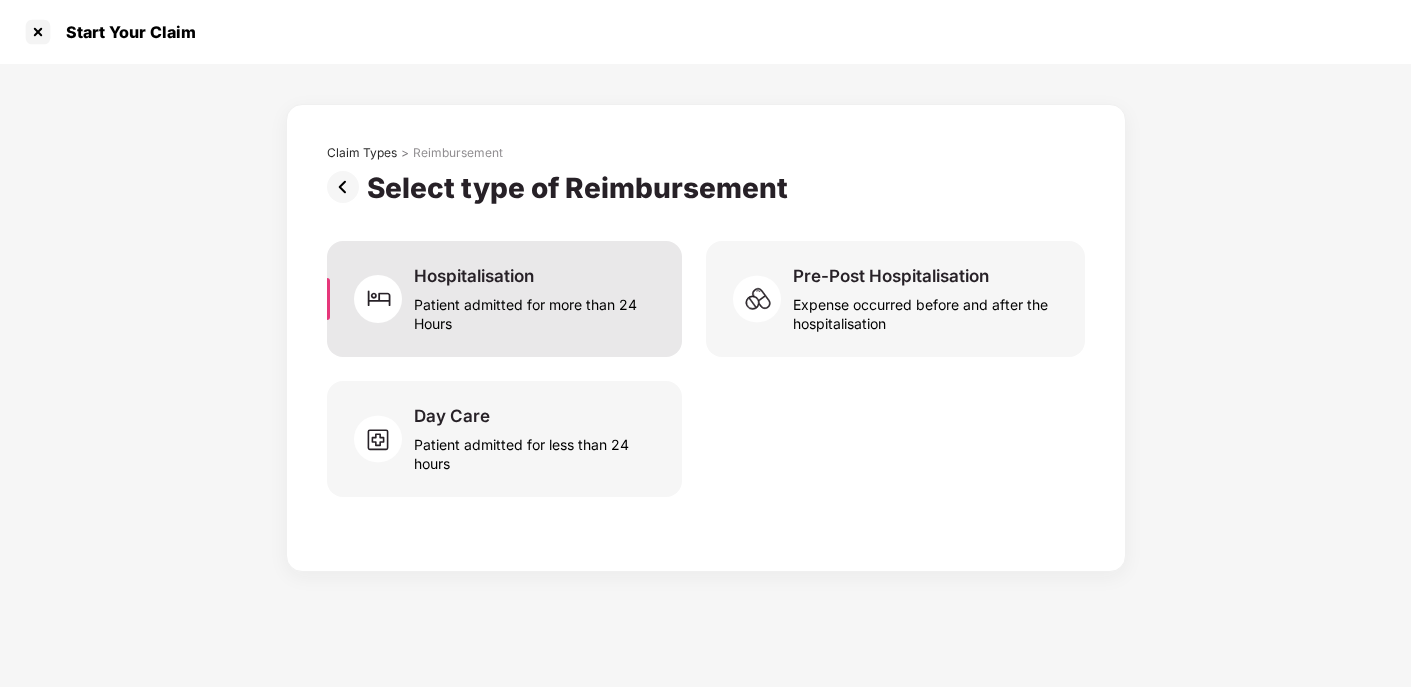 click on "Patient admitted for more than 24 Hours" at bounding box center (535, 310) 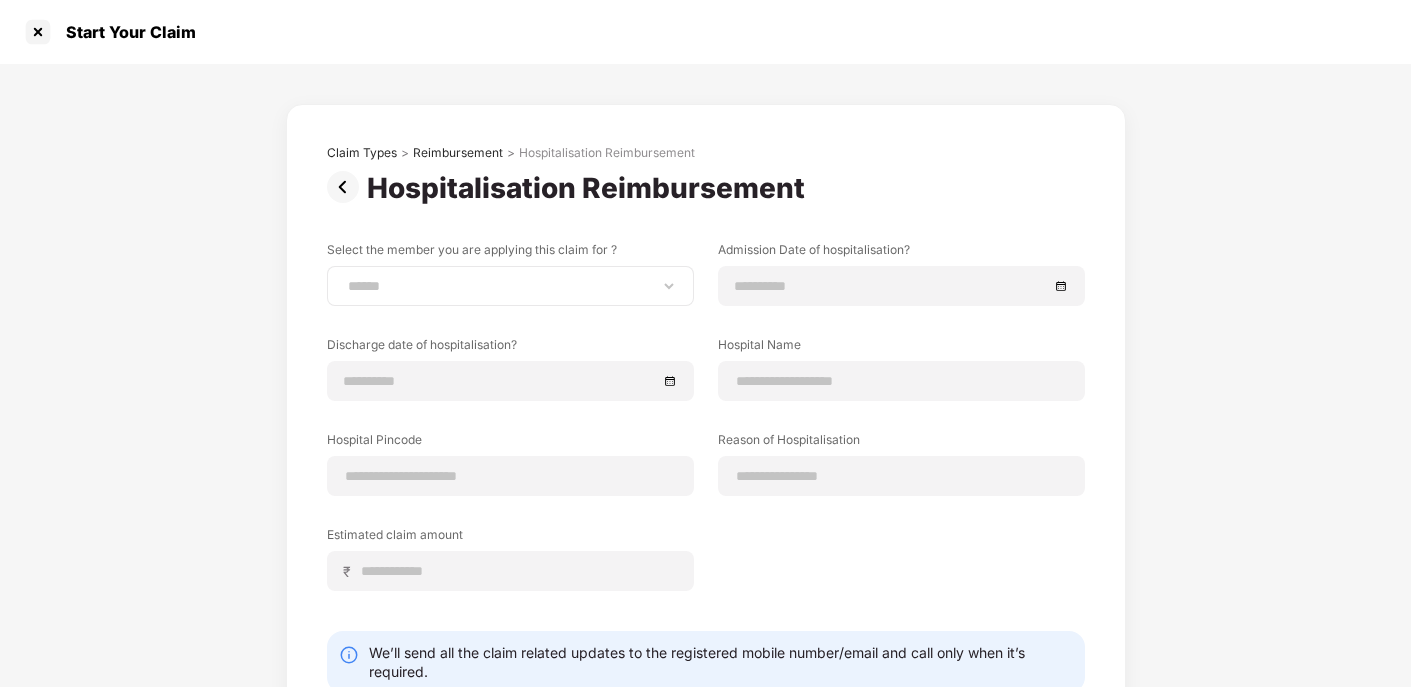 click on "**********" at bounding box center (510, 286) 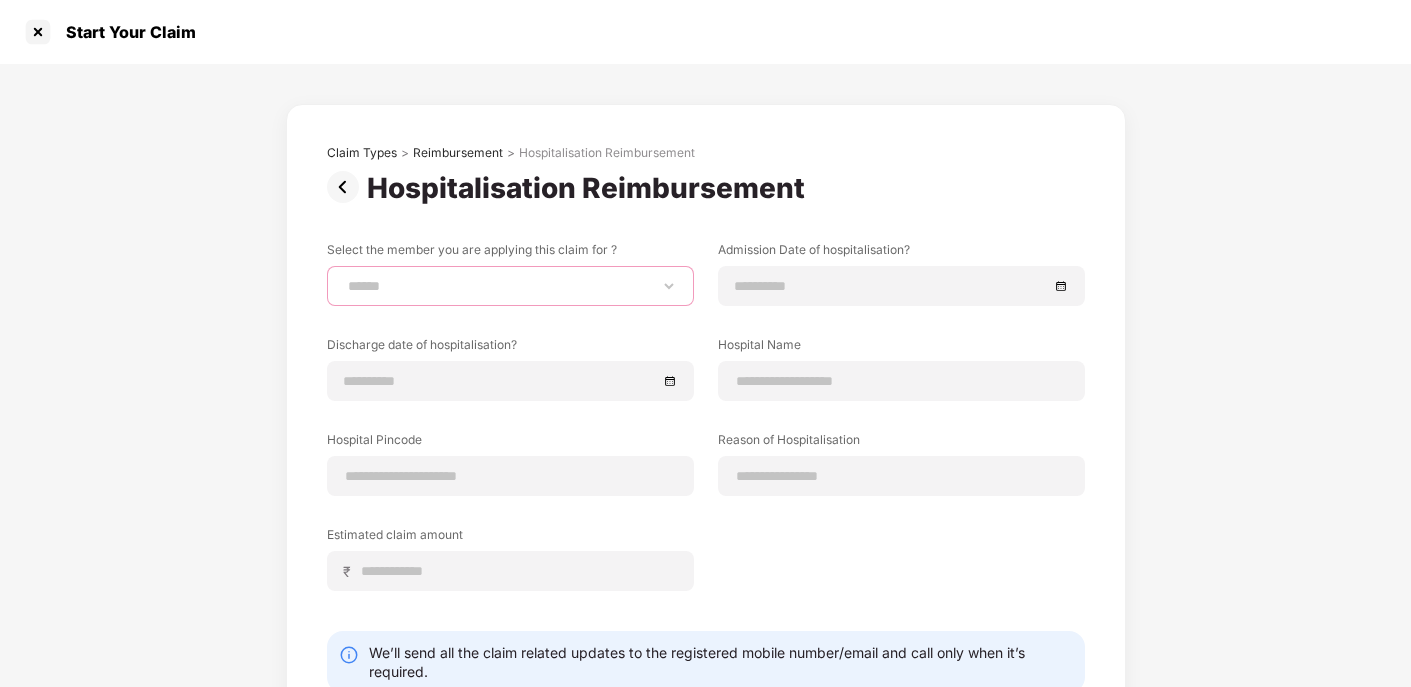 click on "**********" at bounding box center (510, 286) 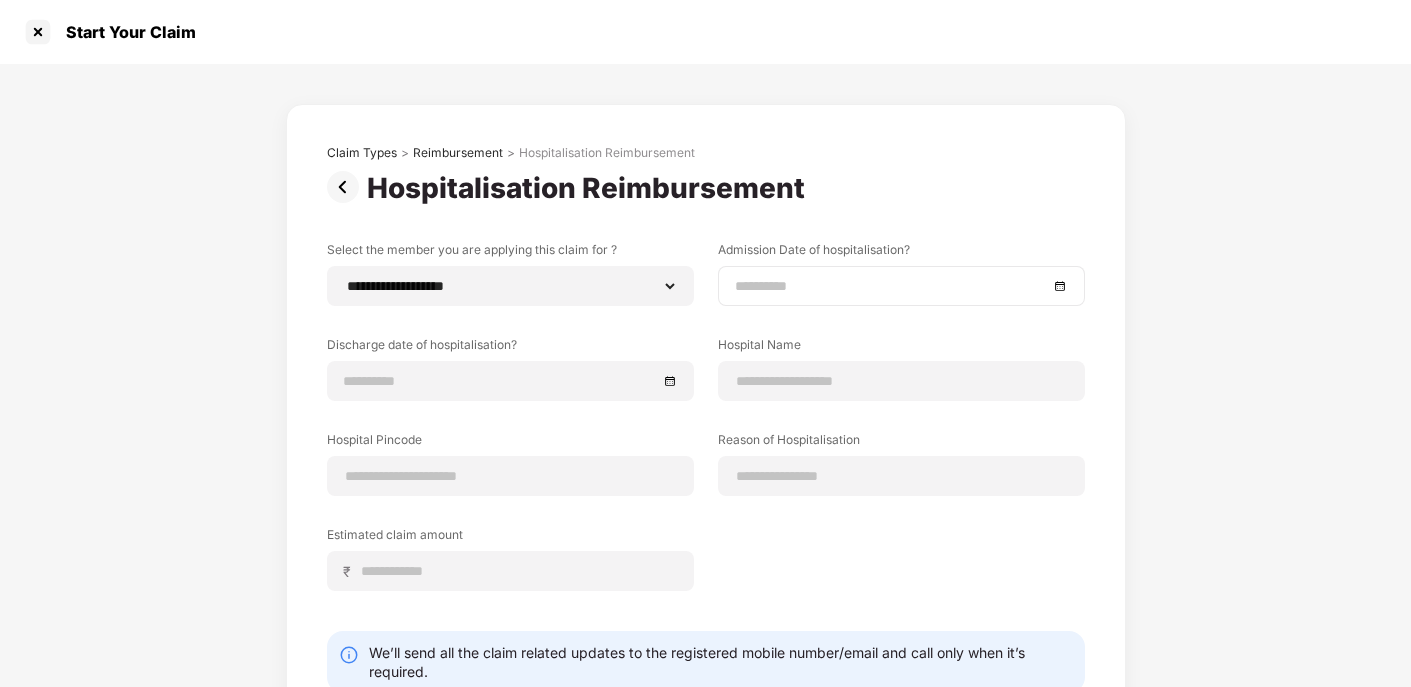 click at bounding box center [891, 286] 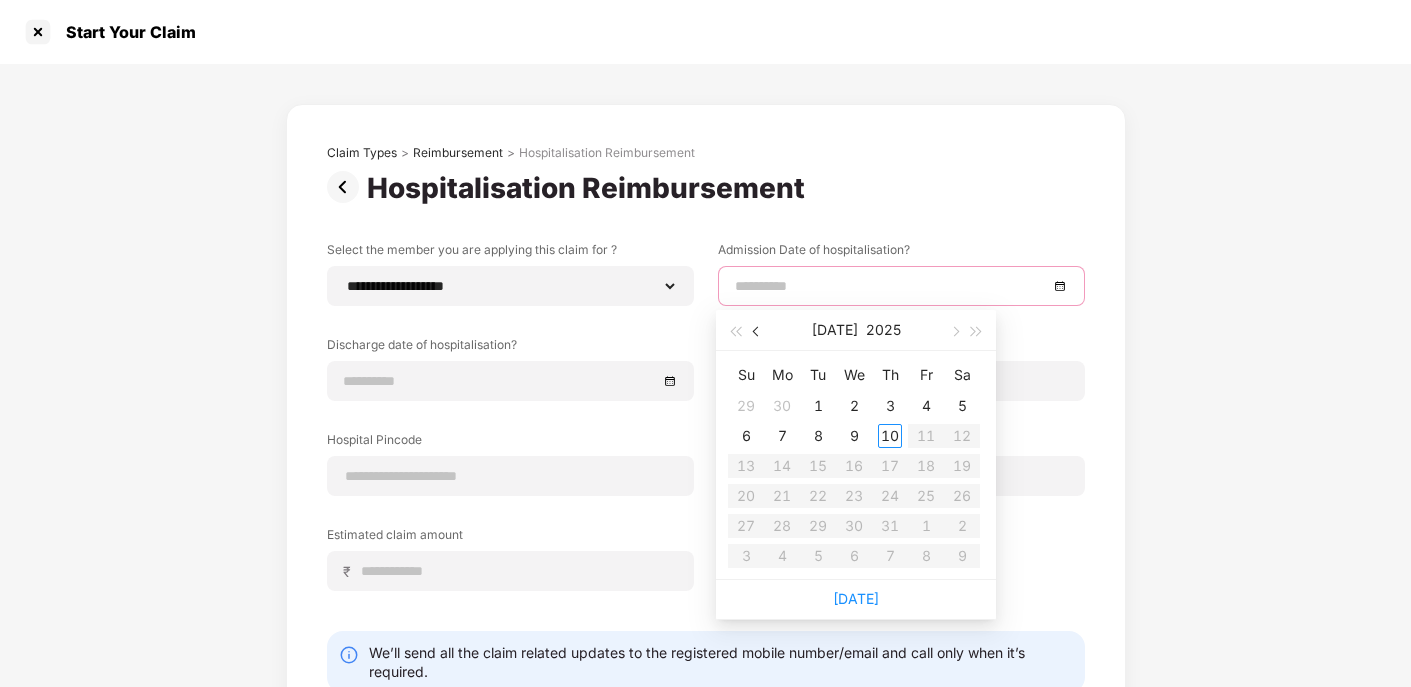 click at bounding box center (757, 330) 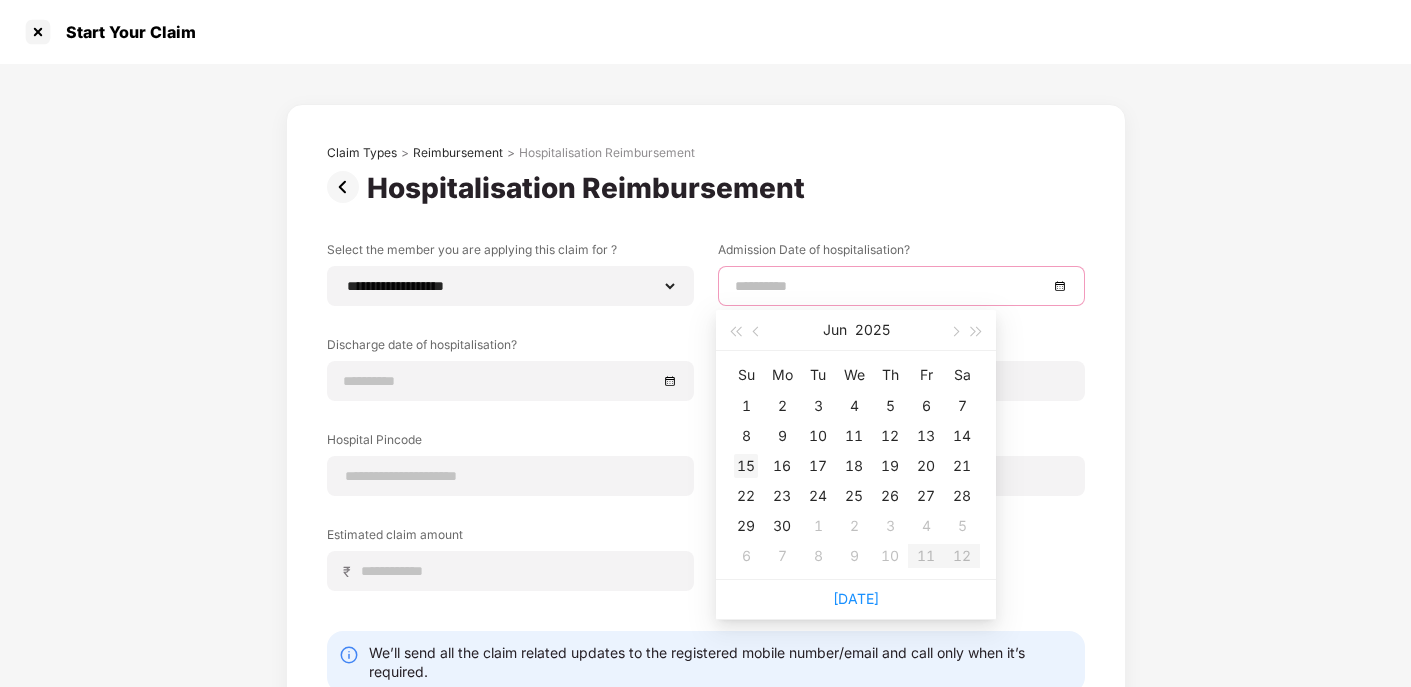 type on "**********" 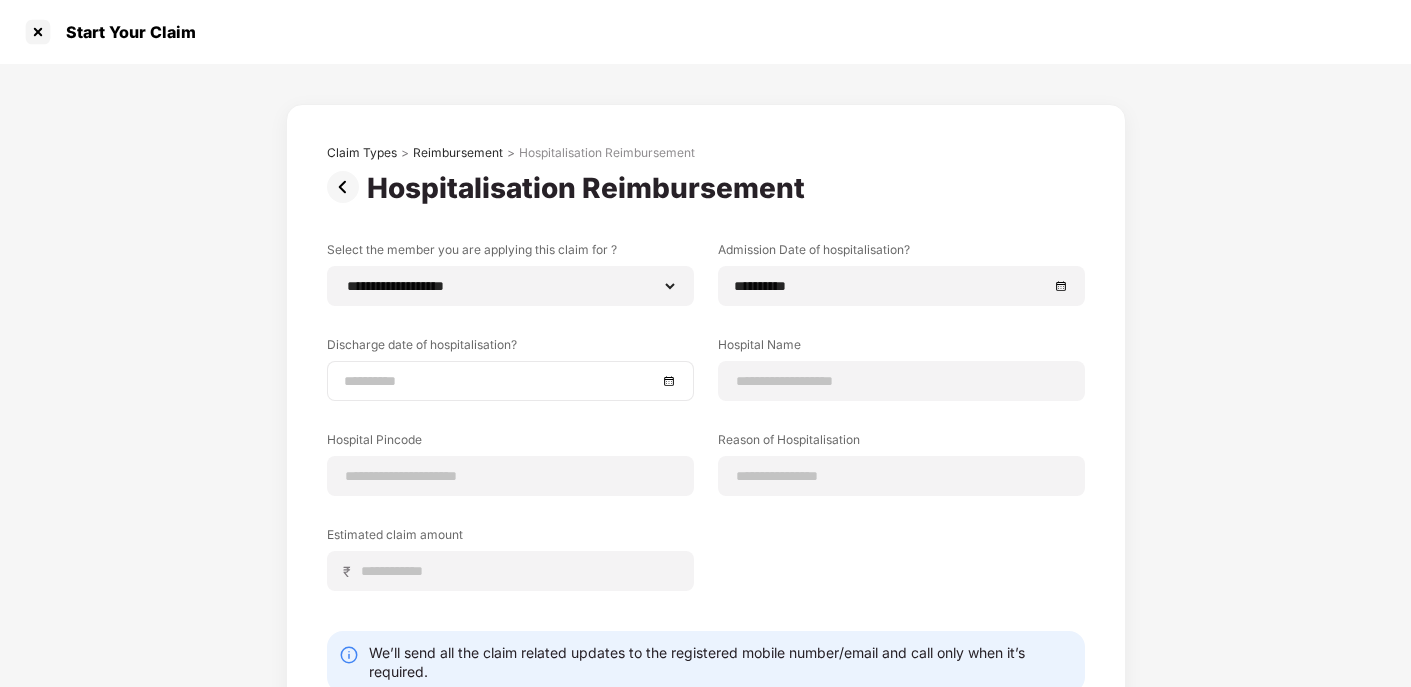 click at bounding box center (510, 381) 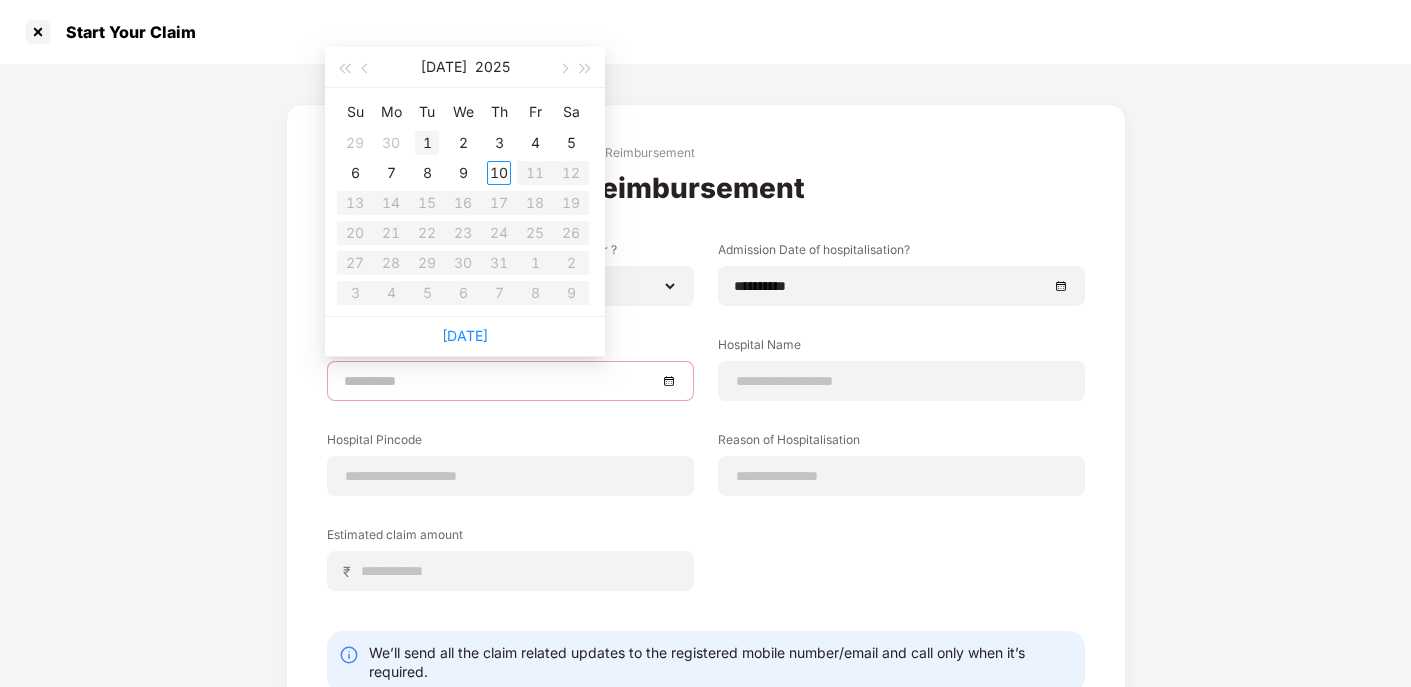 type on "**********" 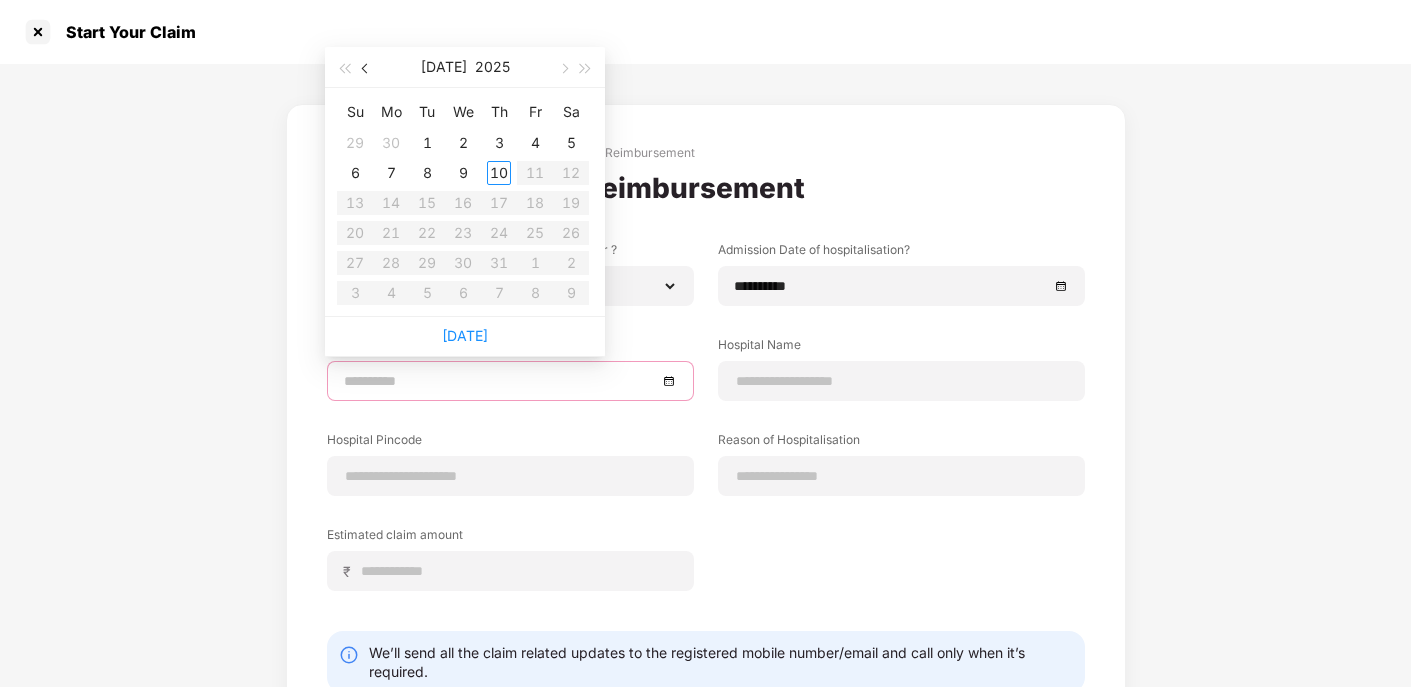 click at bounding box center (367, 69) 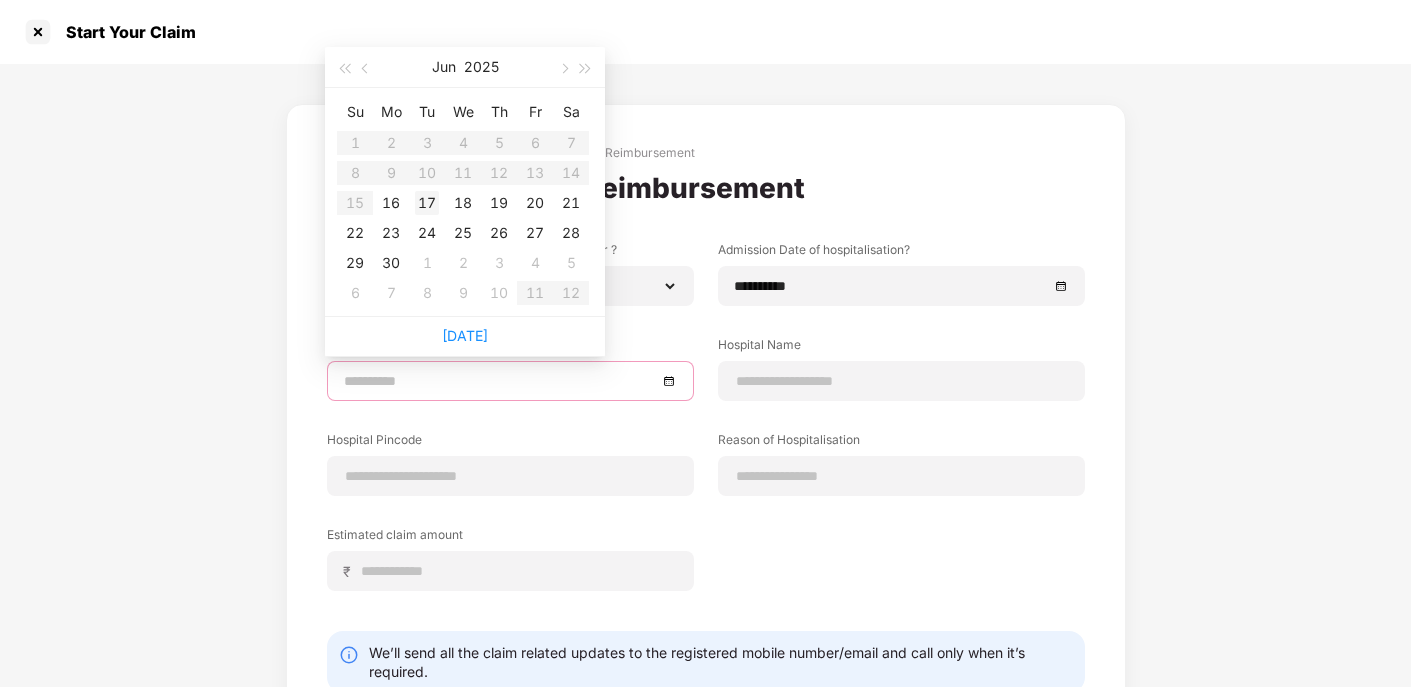 type on "**********" 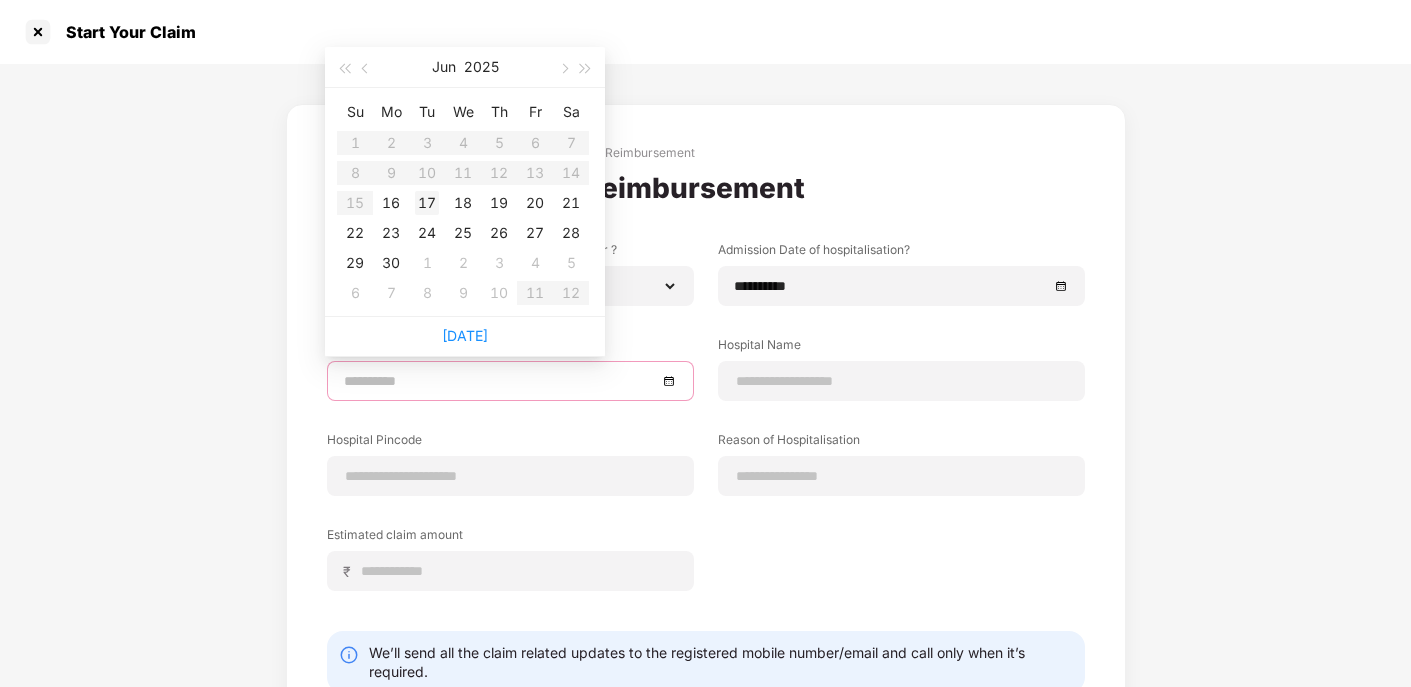 click on "17" at bounding box center [427, 203] 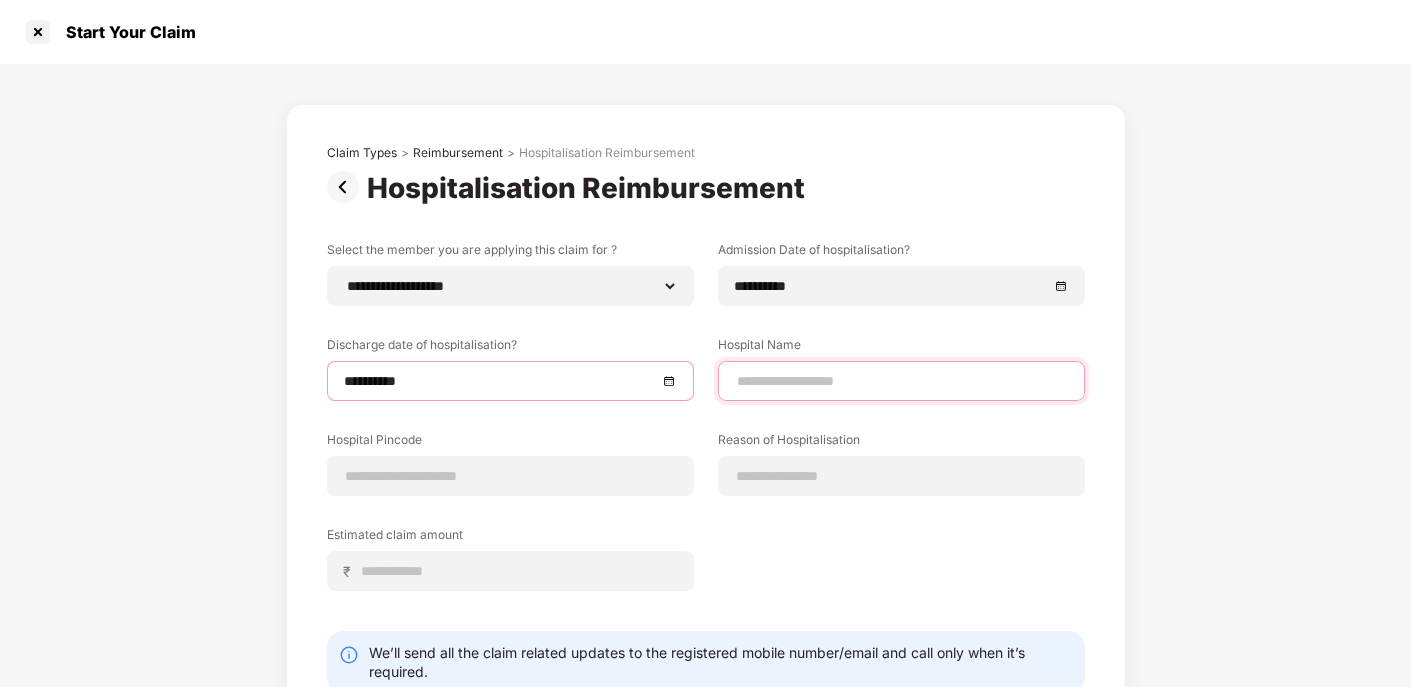 click at bounding box center (901, 381) 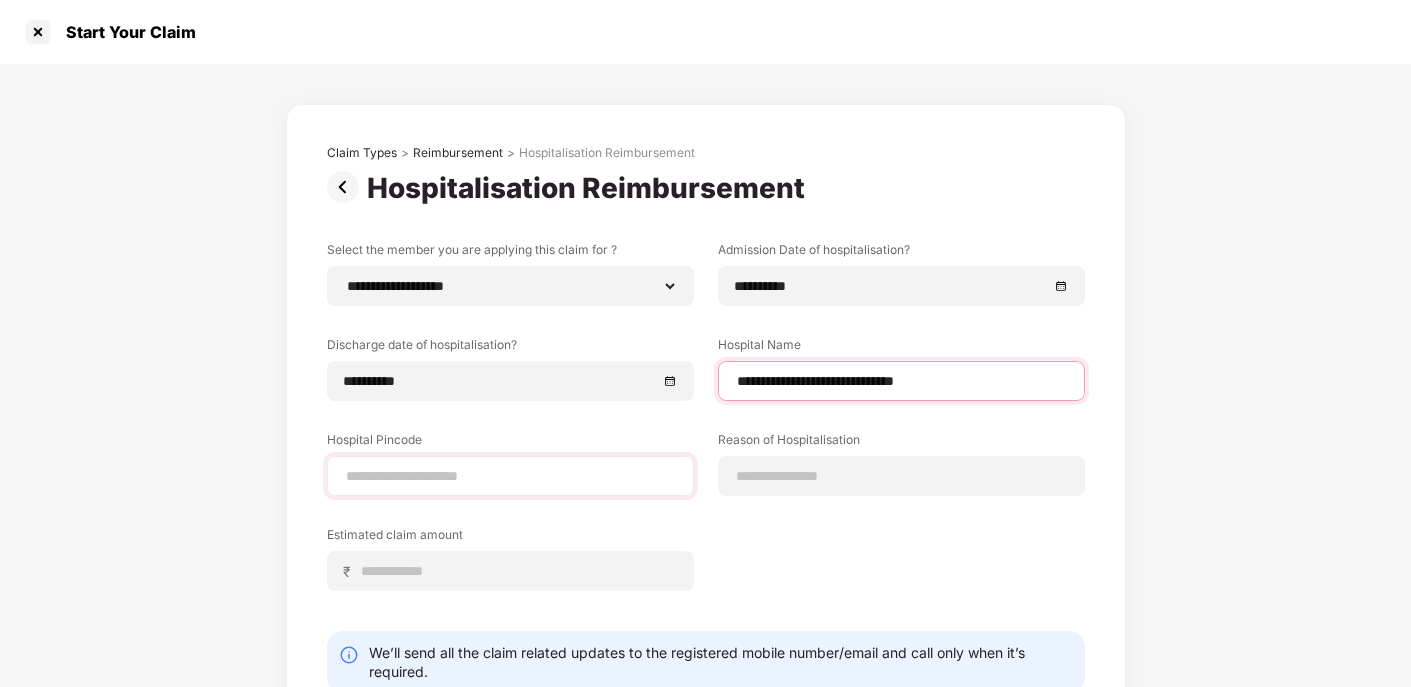 type on "**********" 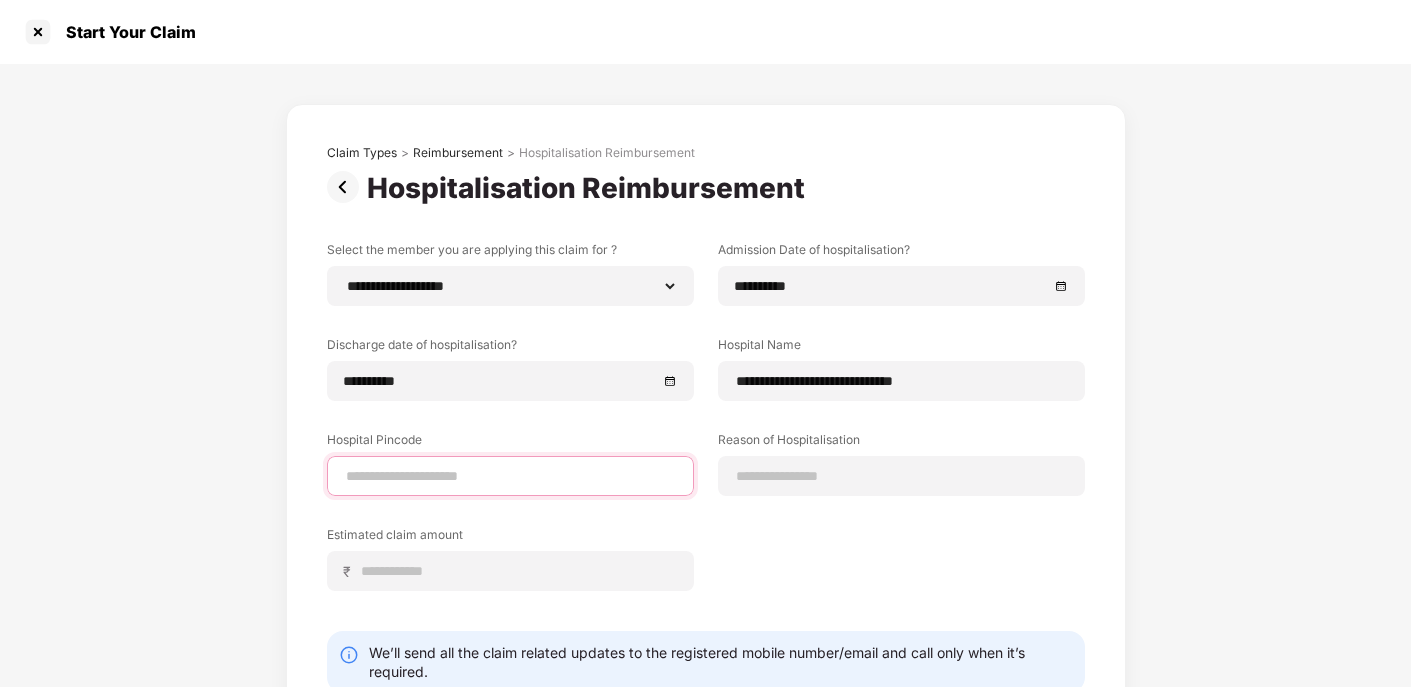 click at bounding box center [510, 476] 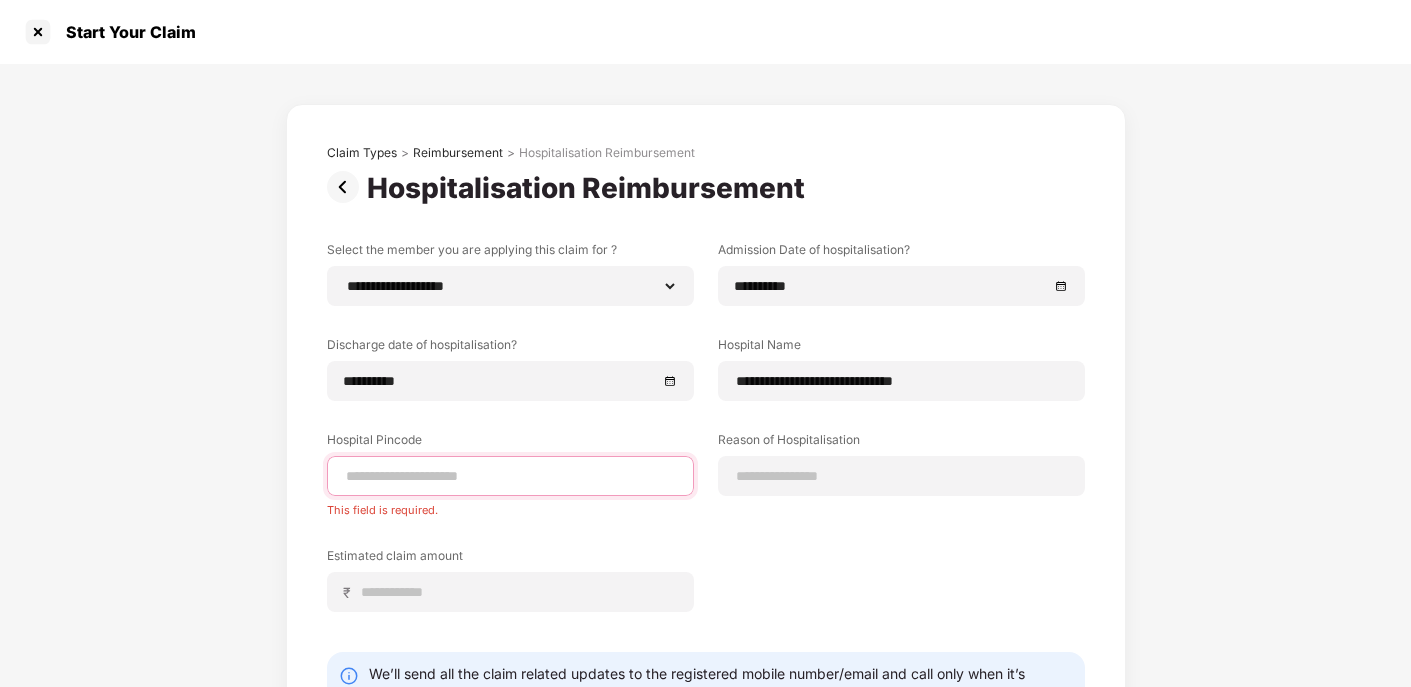 type on "*" 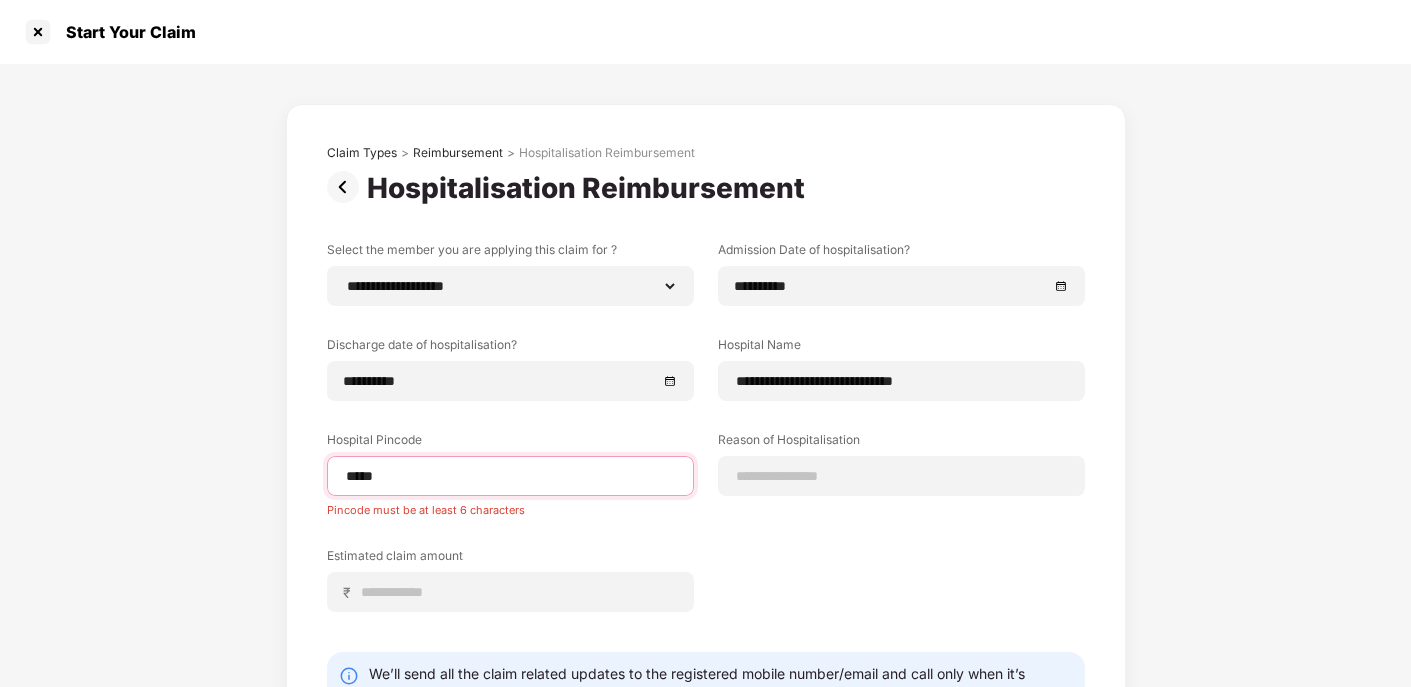 type on "******" 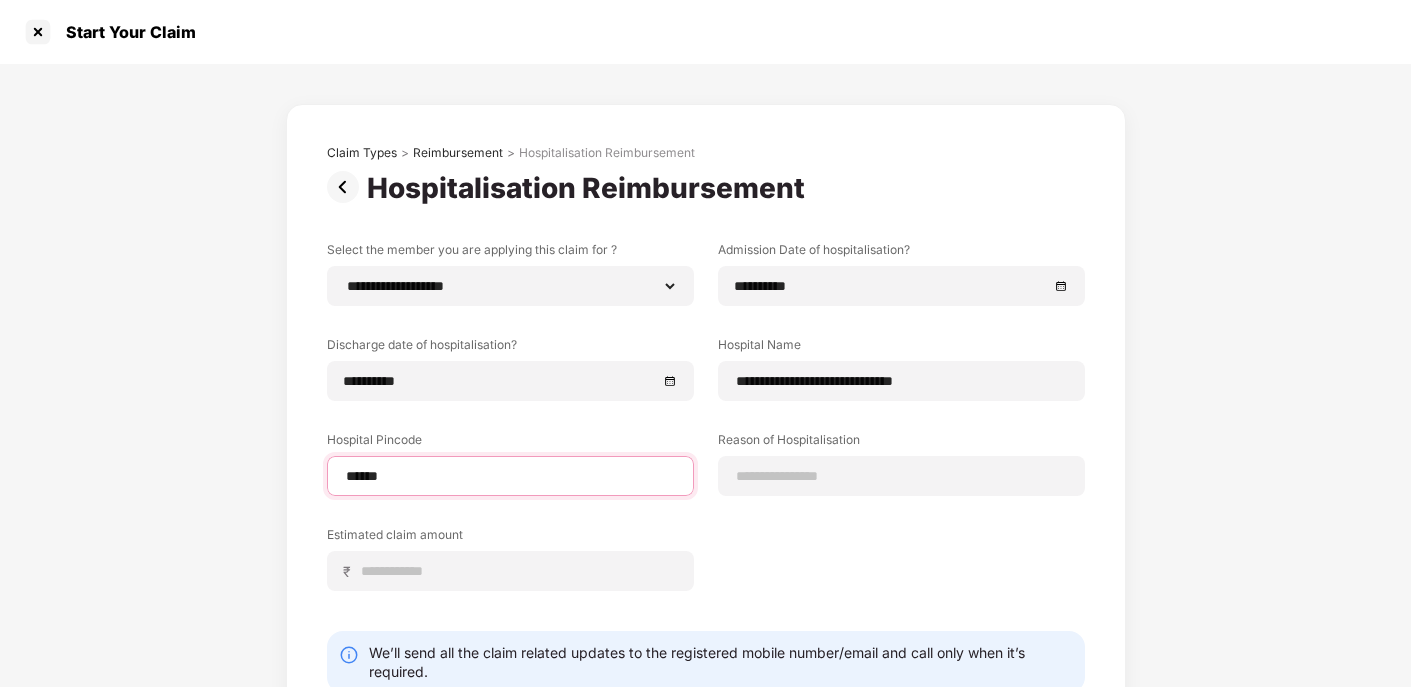 select on "******" 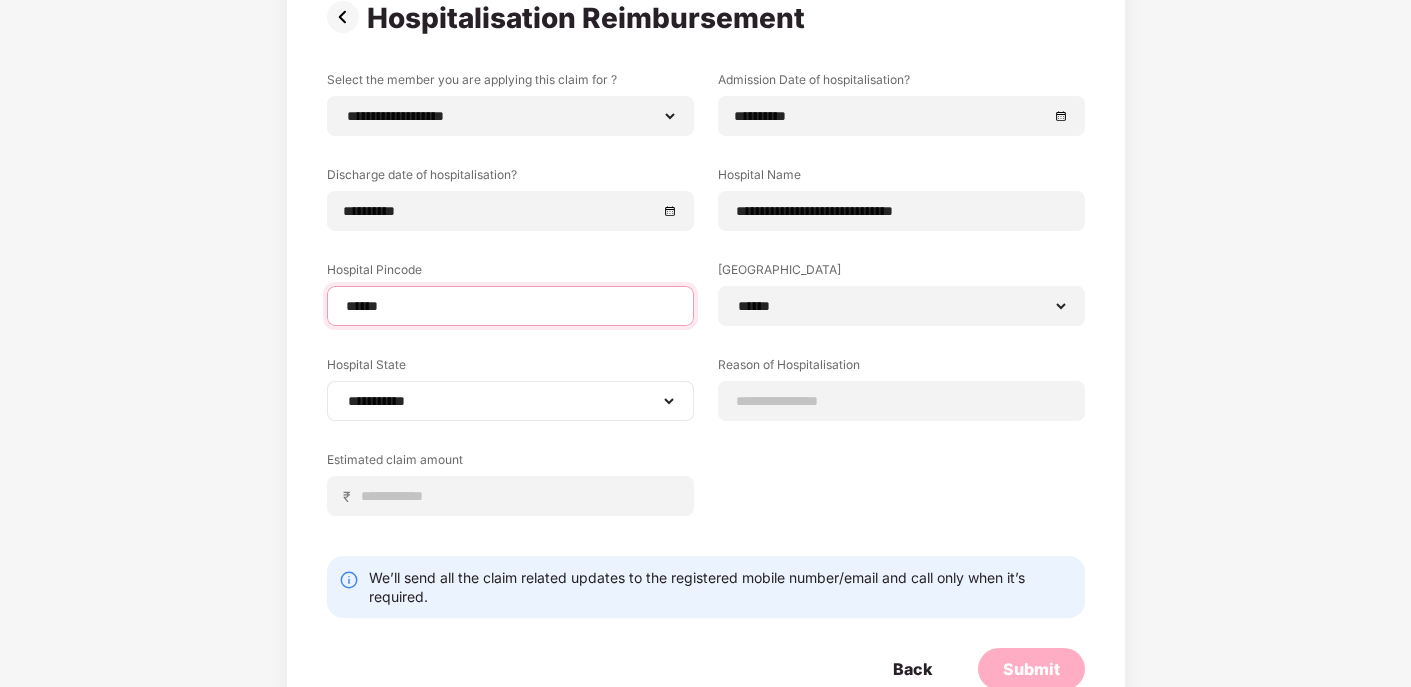 scroll, scrollTop: 172, scrollLeft: 0, axis: vertical 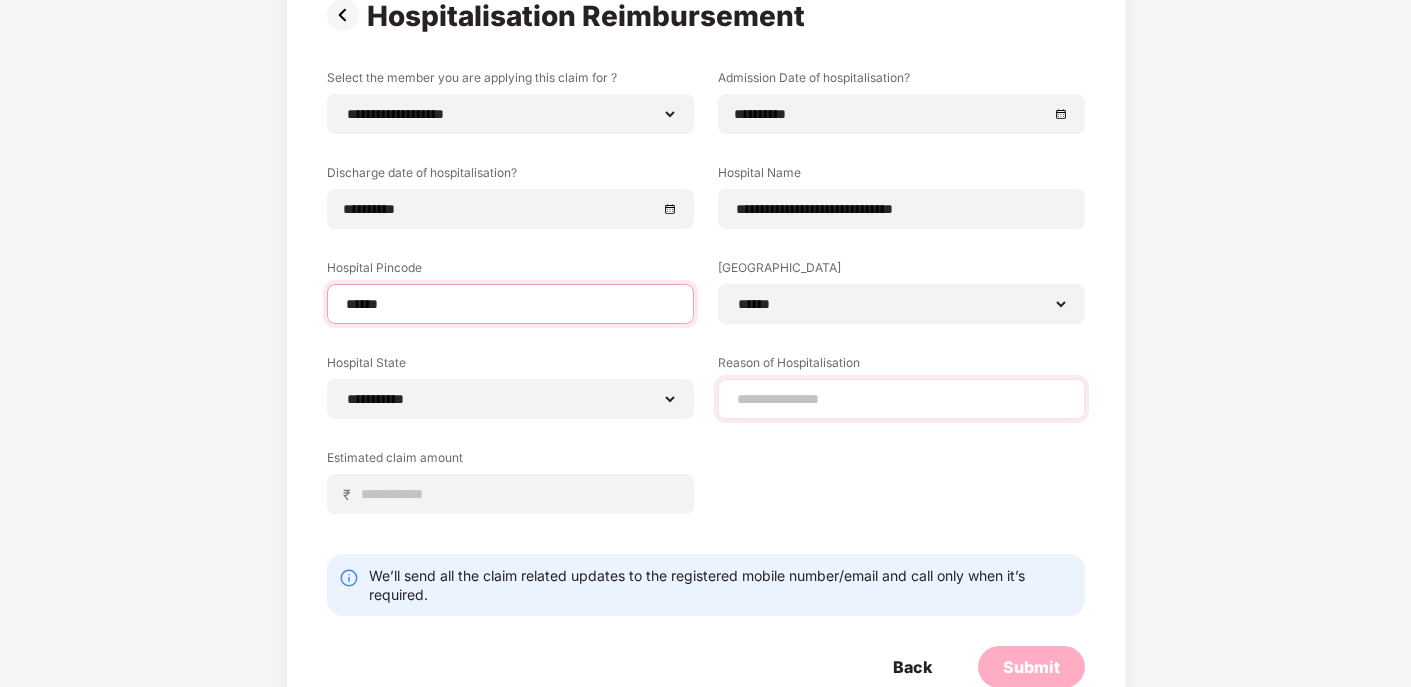type on "******" 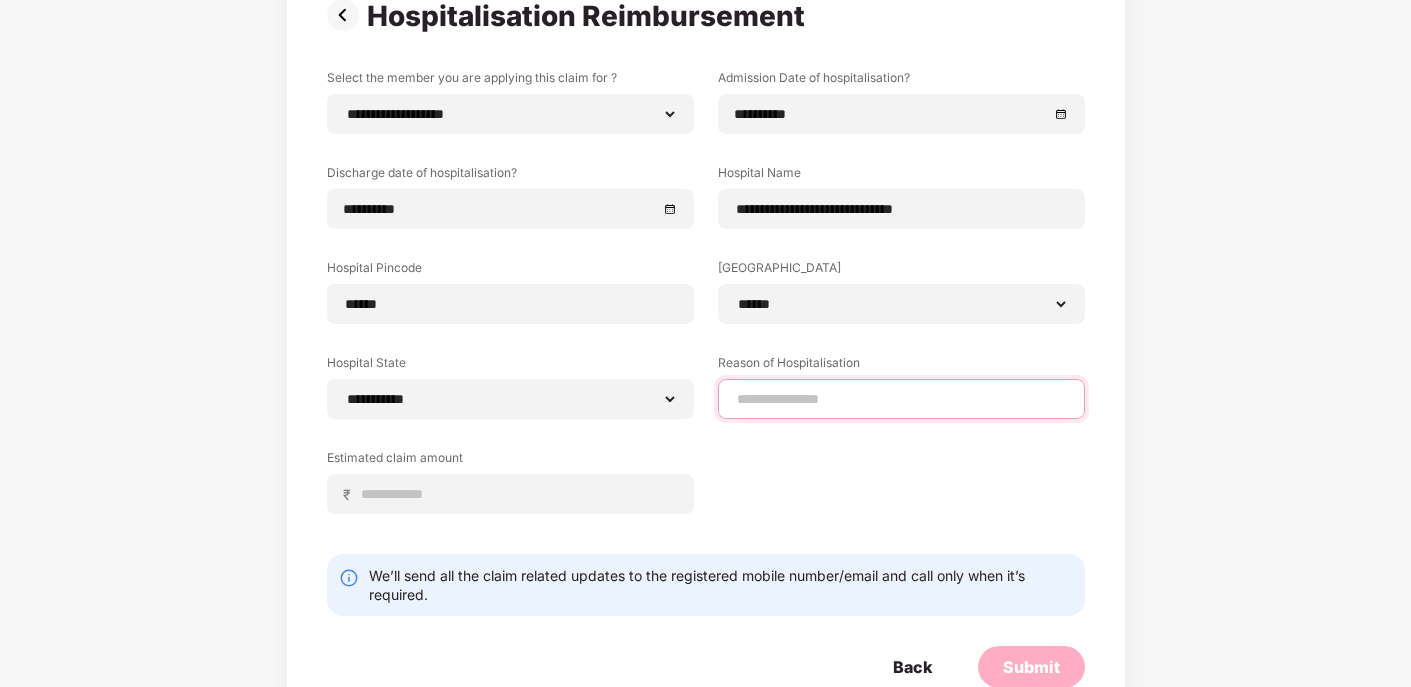 click at bounding box center [901, 399] 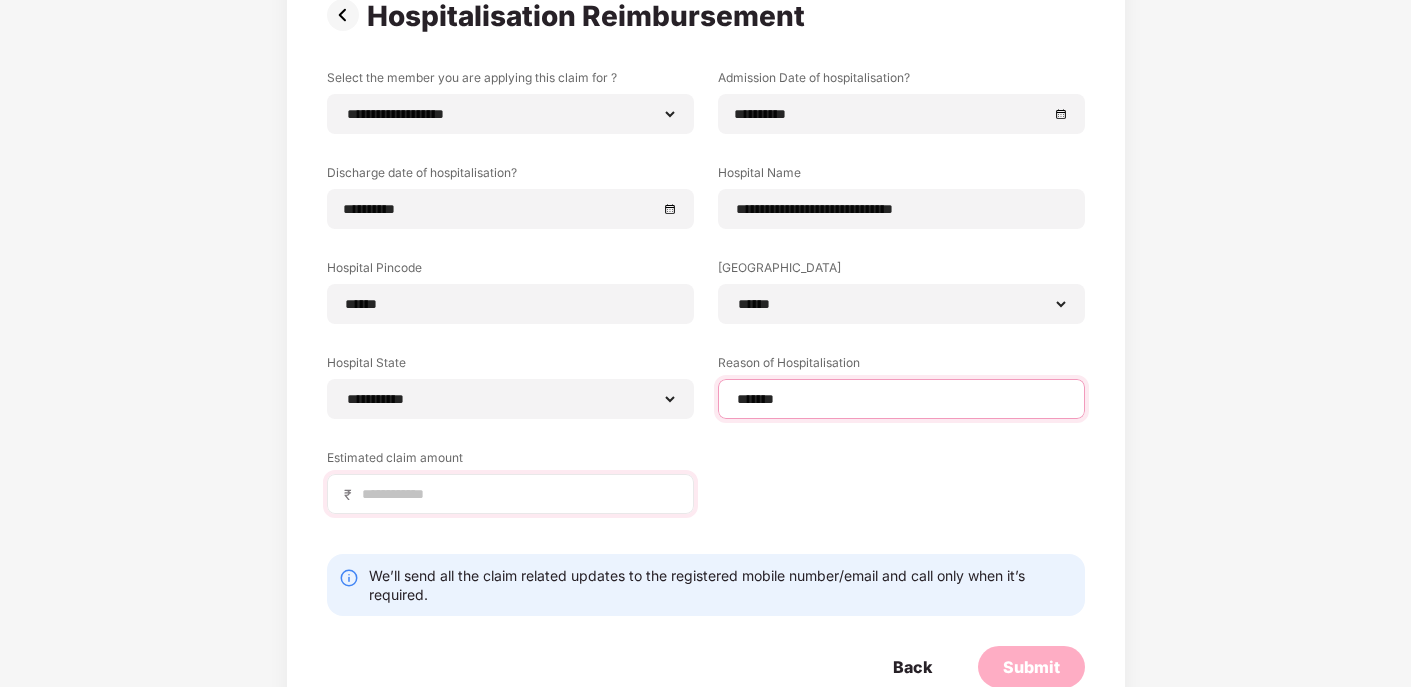 type on "*******" 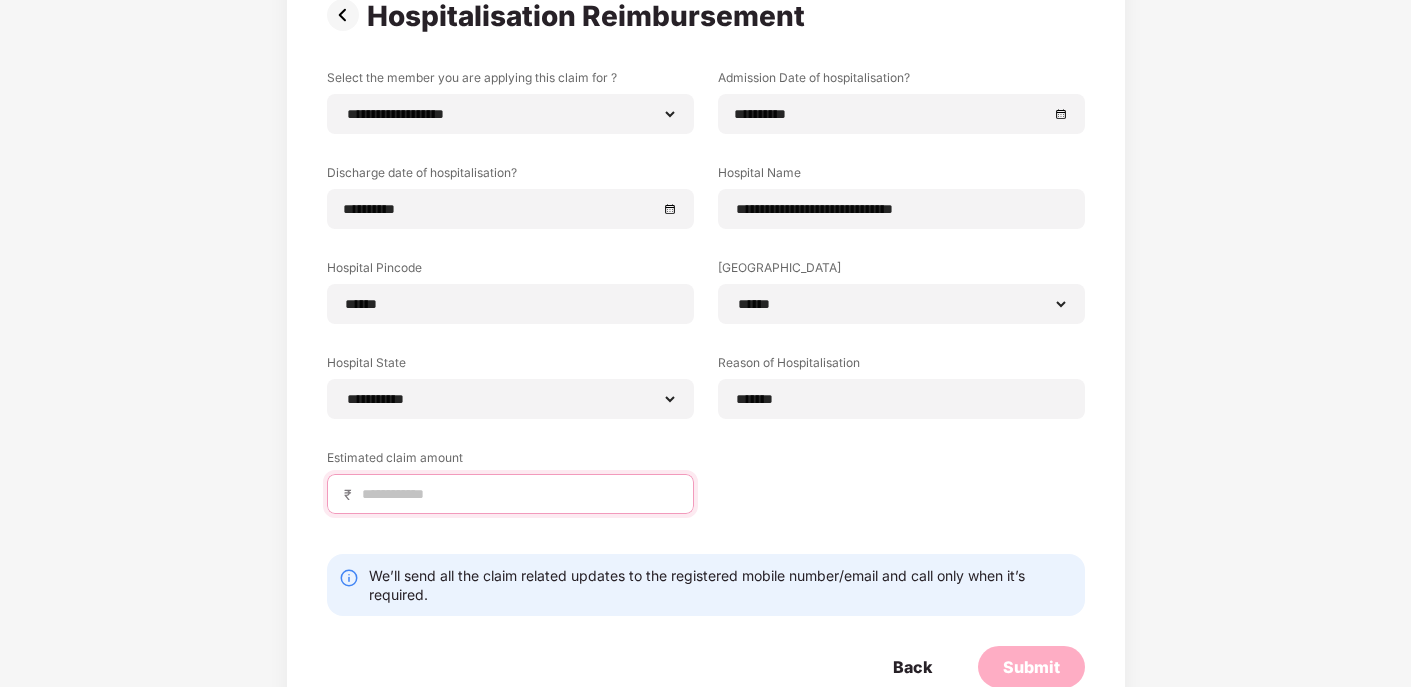 click at bounding box center [518, 494] 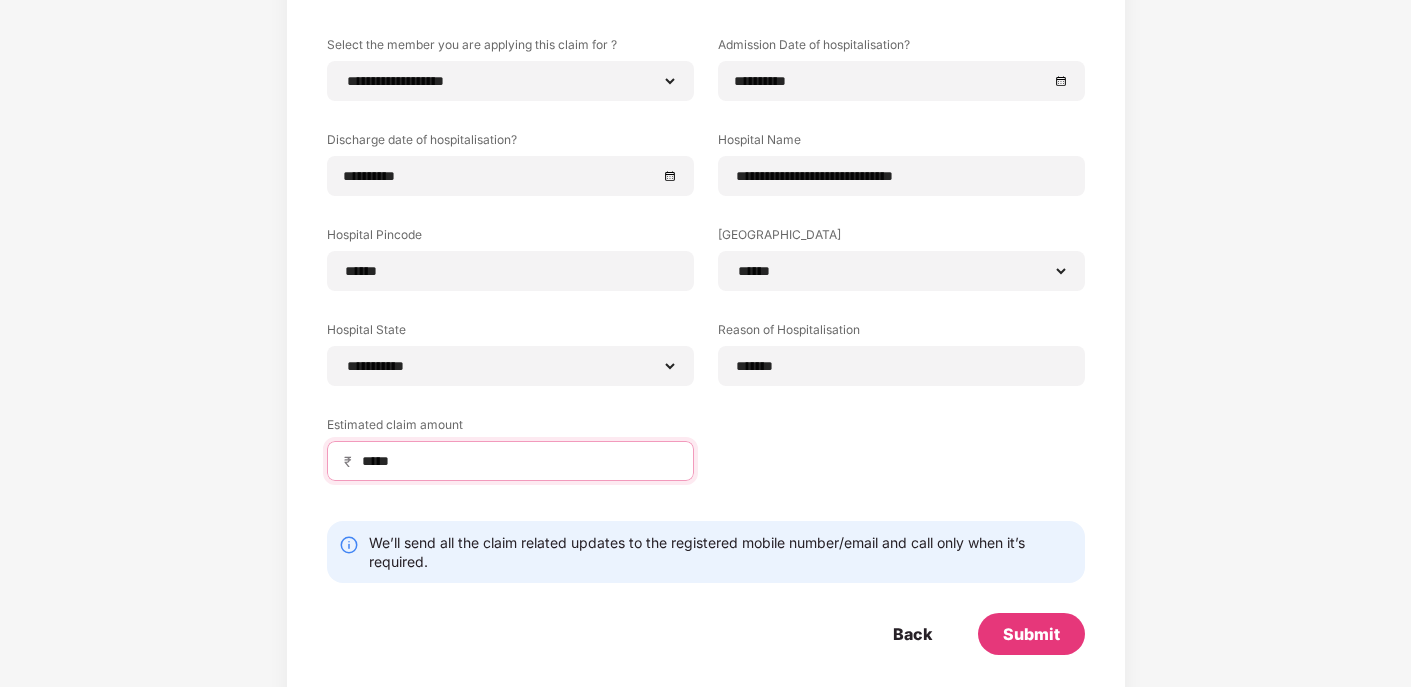 scroll, scrollTop: 224, scrollLeft: 0, axis: vertical 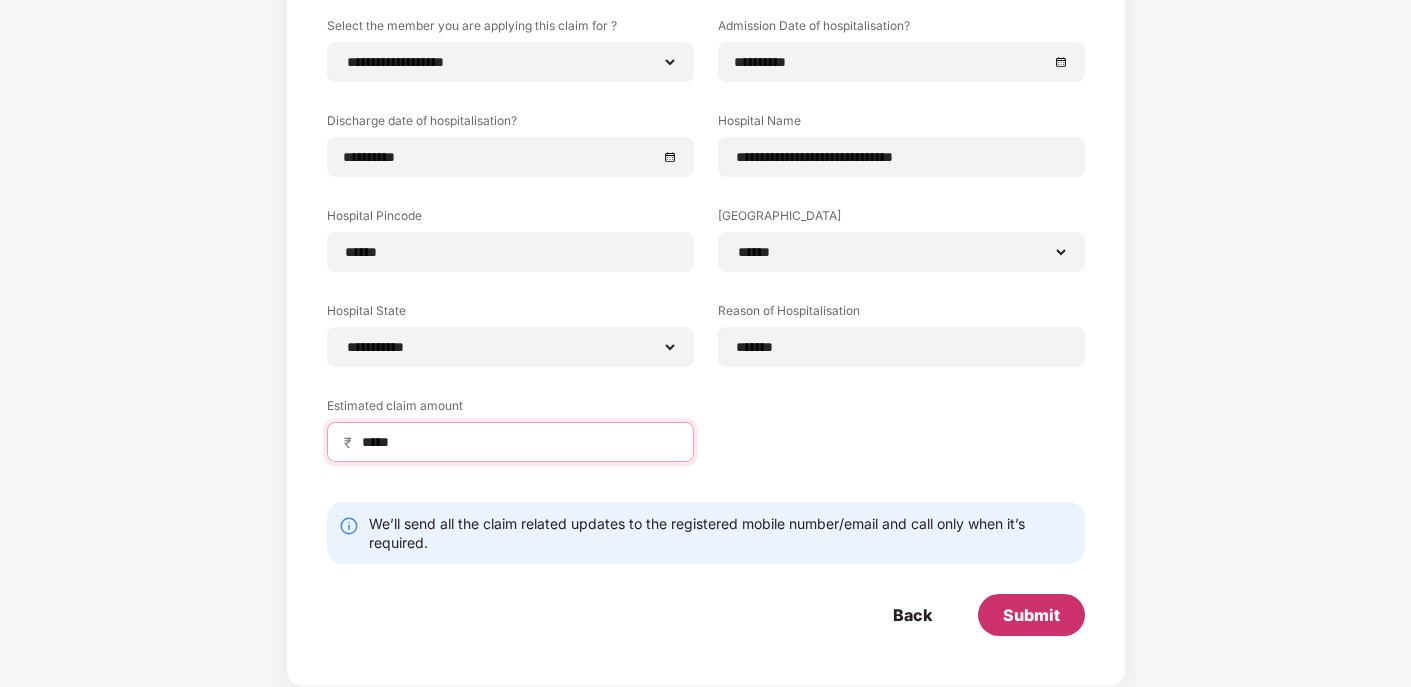 type on "*****" 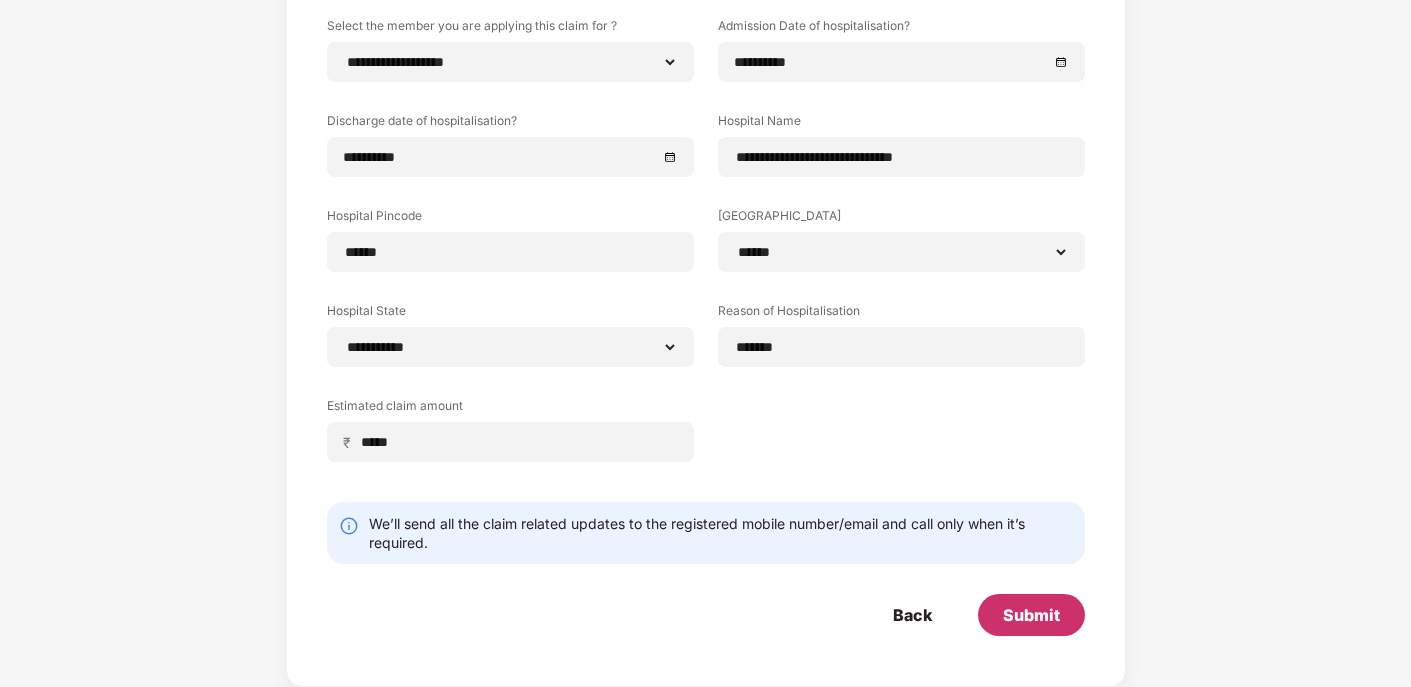 click on "Submit" at bounding box center (1031, 615) 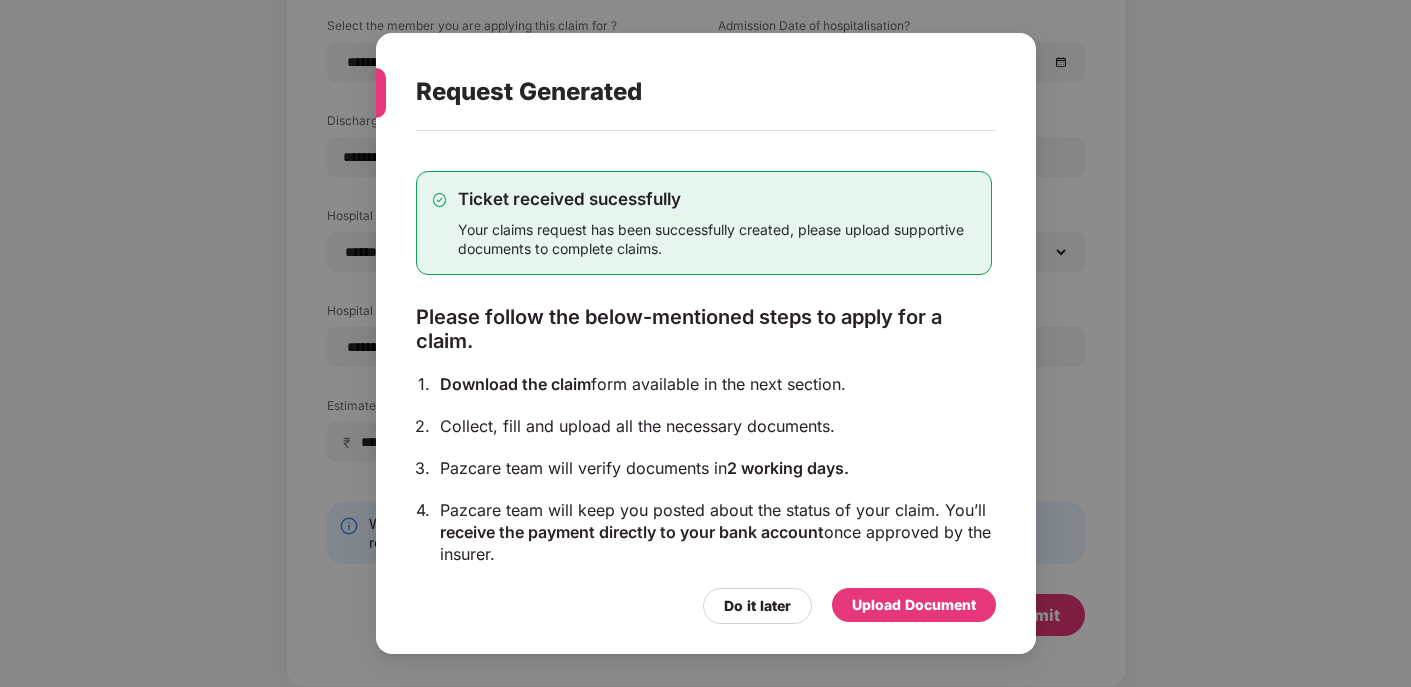 click on "Upload Document" at bounding box center (914, 605) 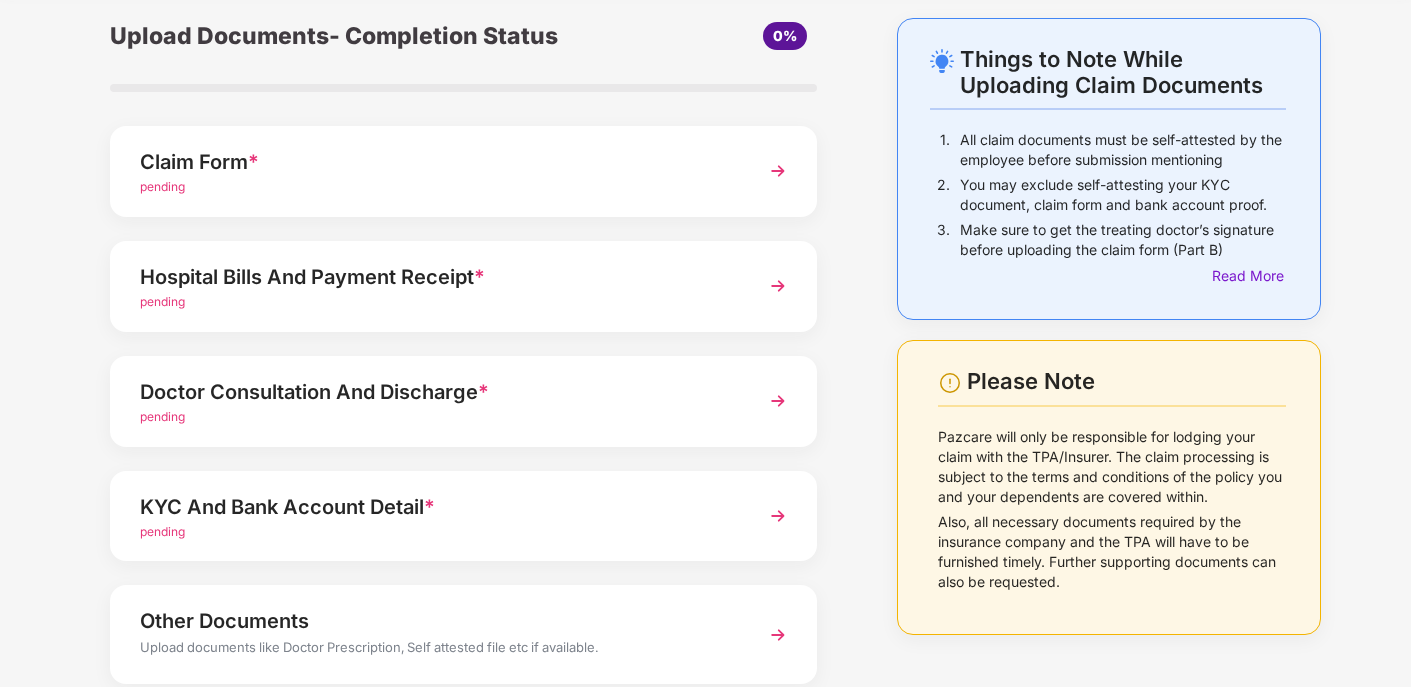 scroll, scrollTop: 197, scrollLeft: 0, axis: vertical 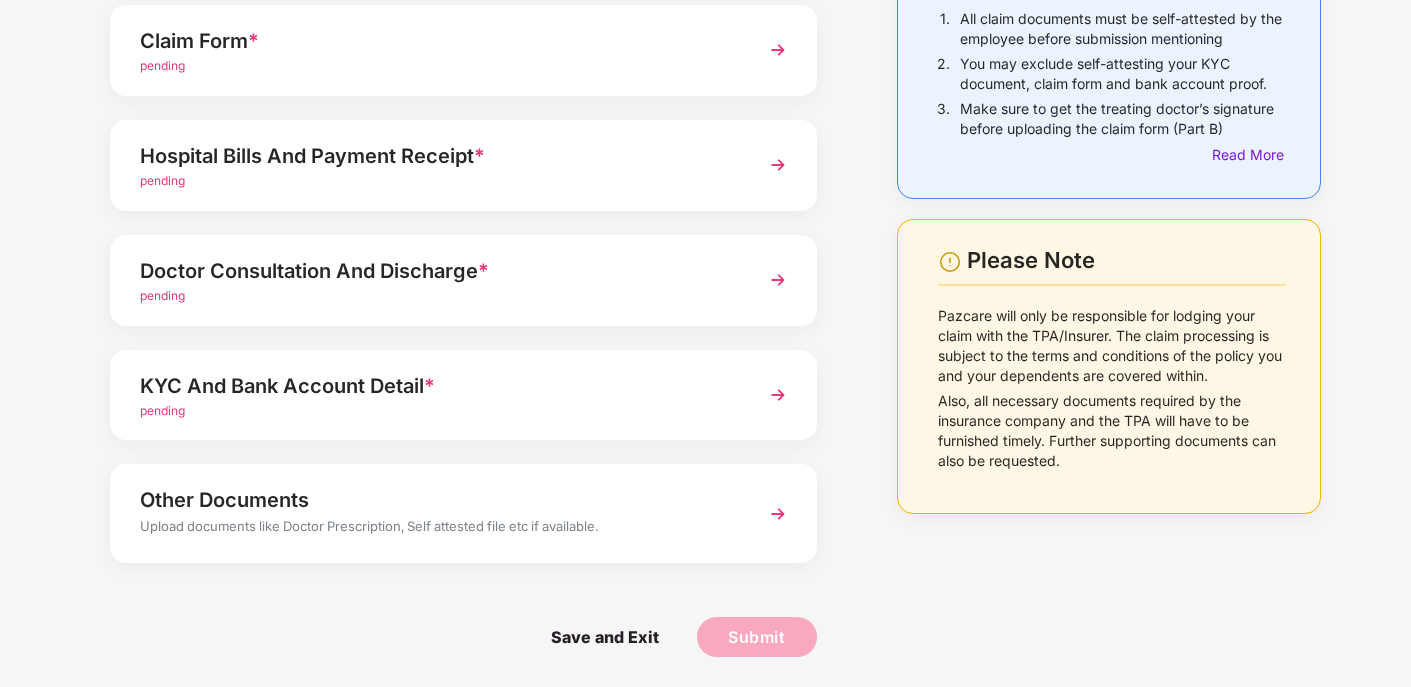 click on "KYC And Bank Account Detail *" at bounding box center (436, 386) 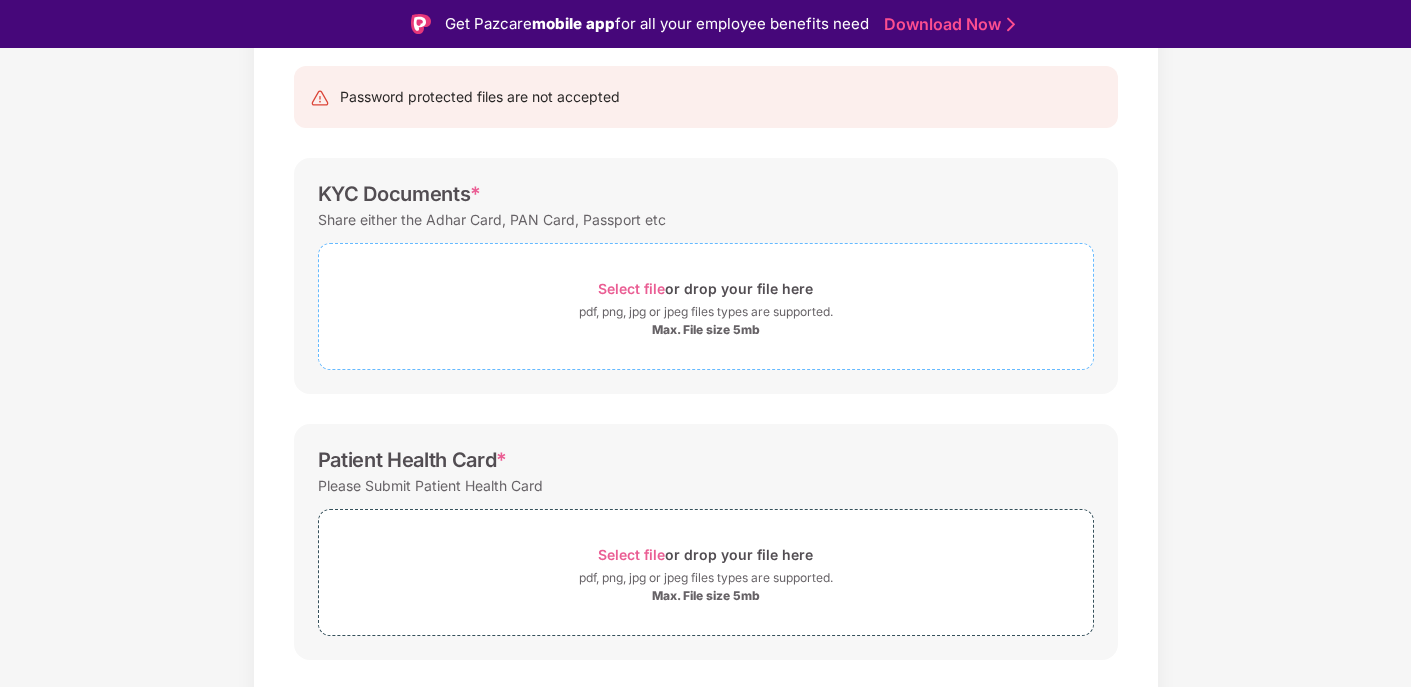 click on "Select file  or drop your file here" at bounding box center (705, 288) 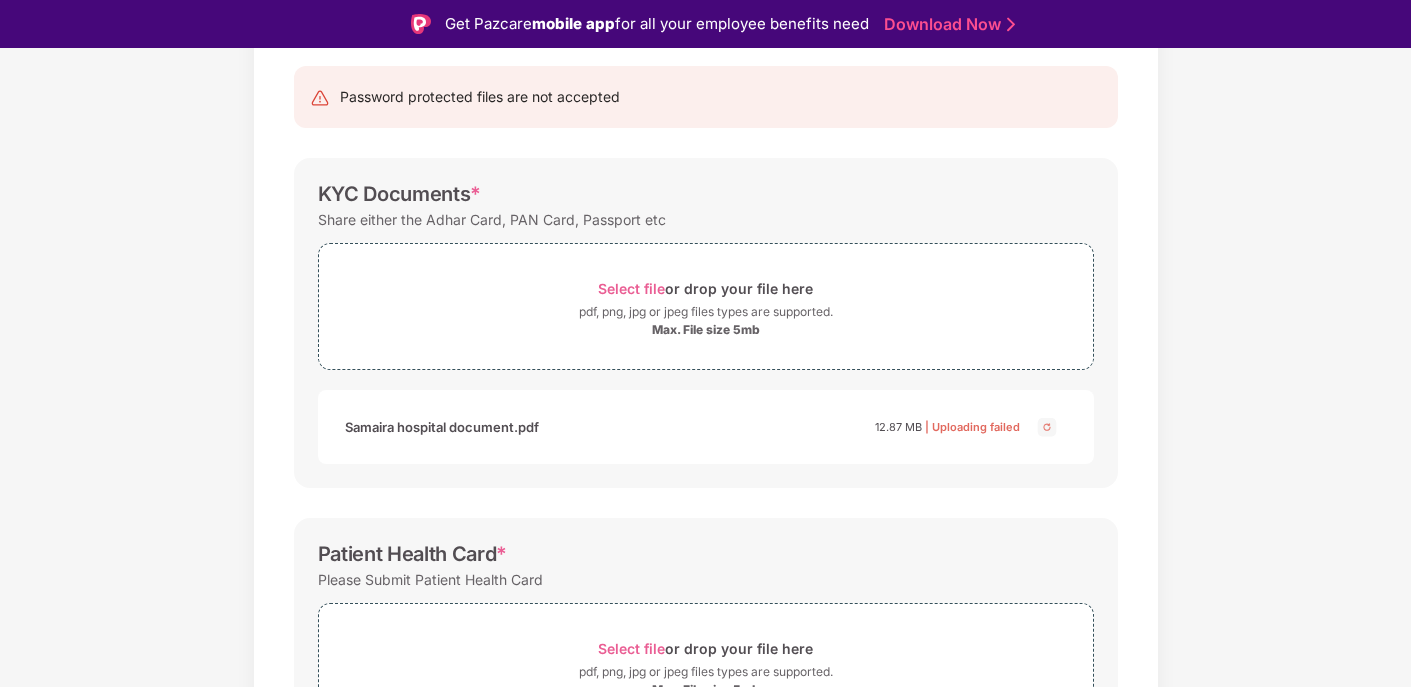 click at bounding box center [1047, 427] 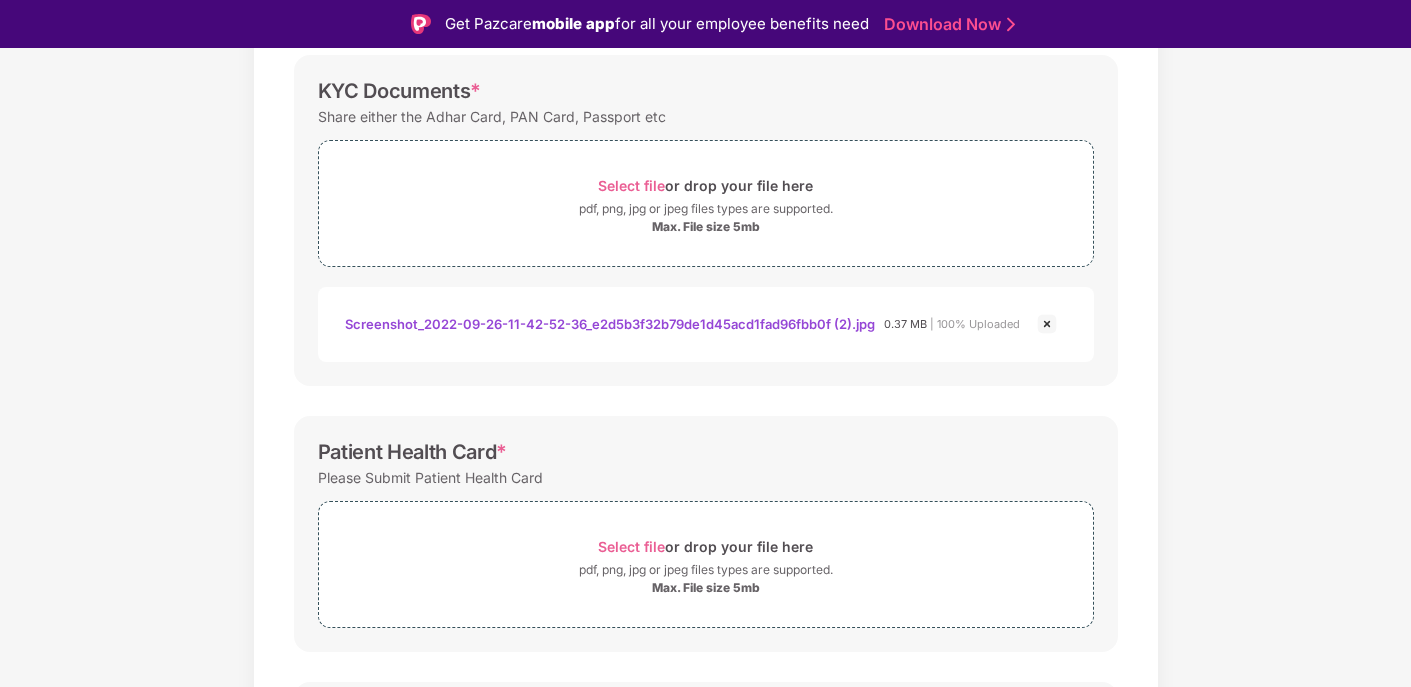 scroll, scrollTop: 308, scrollLeft: 0, axis: vertical 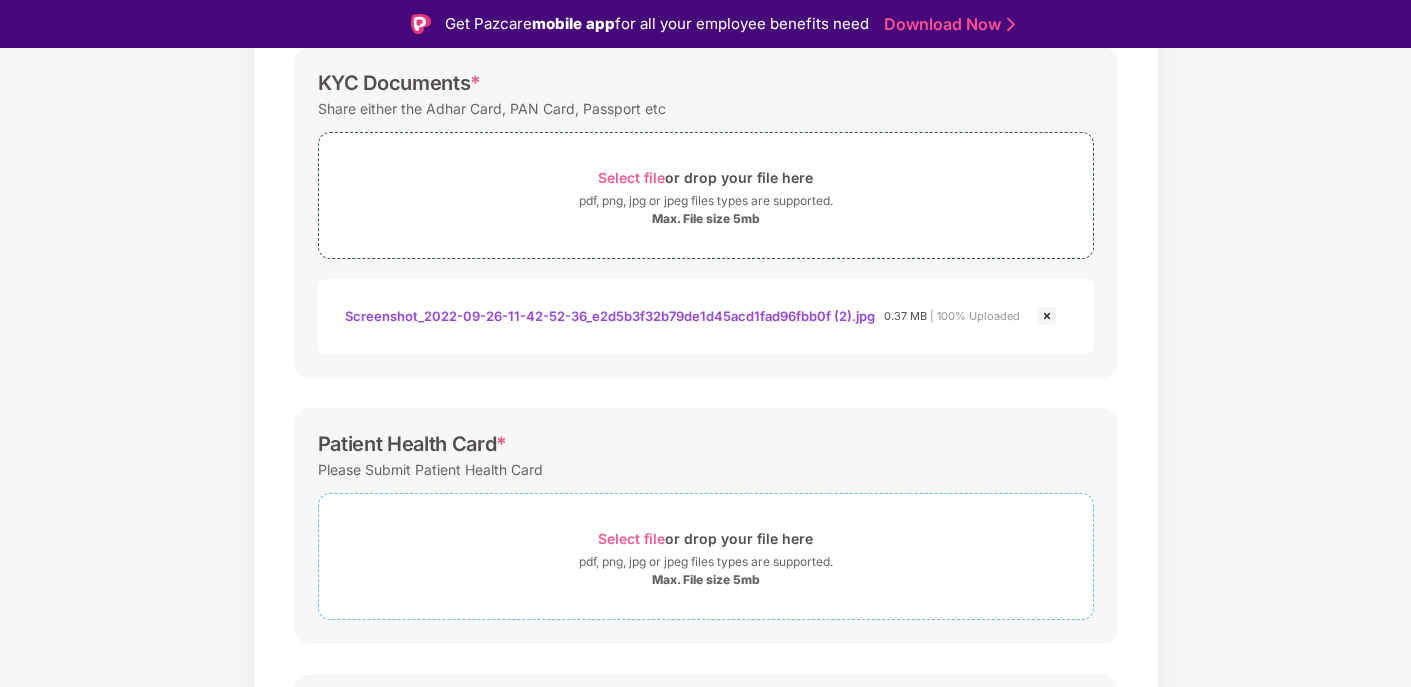 click on "Select file" at bounding box center (631, 538) 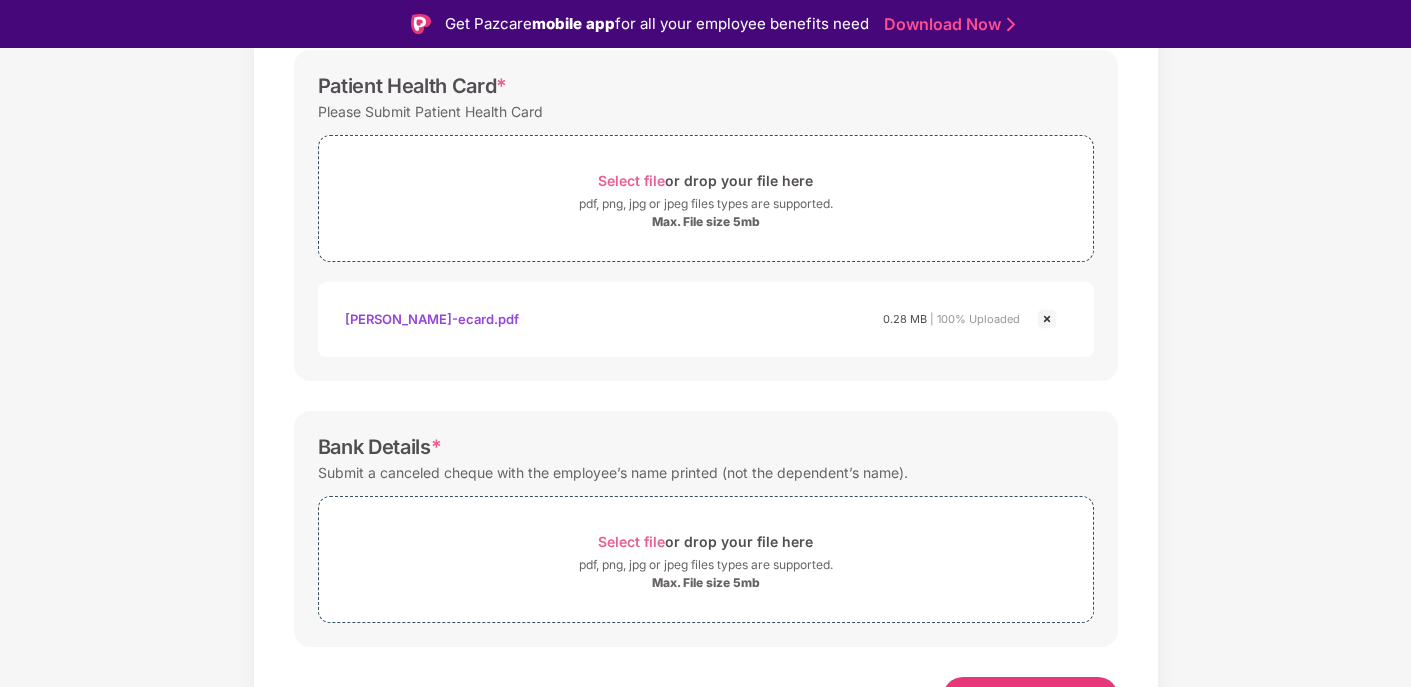 scroll, scrollTop: 699, scrollLeft: 0, axis: vertical 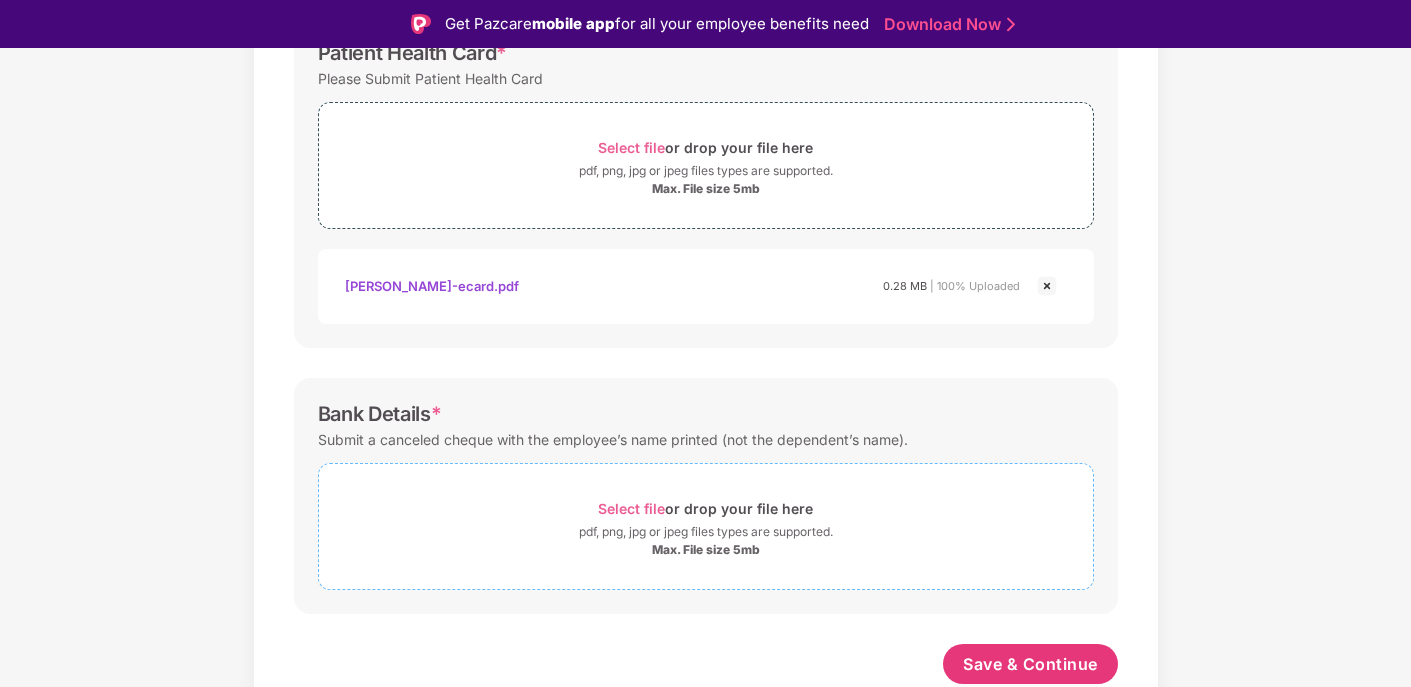 click on "Select file" at bounding box center [631, 508] 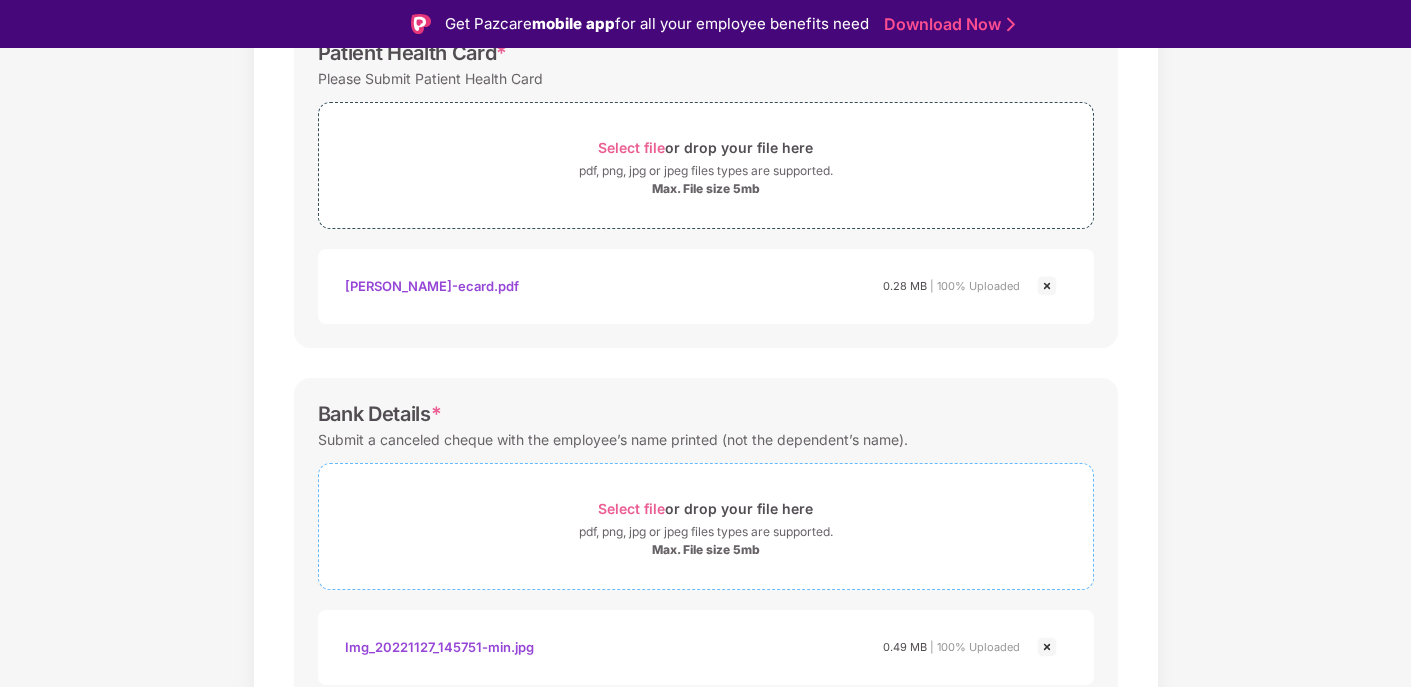 scroll, scrollTop: 794, scrollLeft: 0, axis: vertical 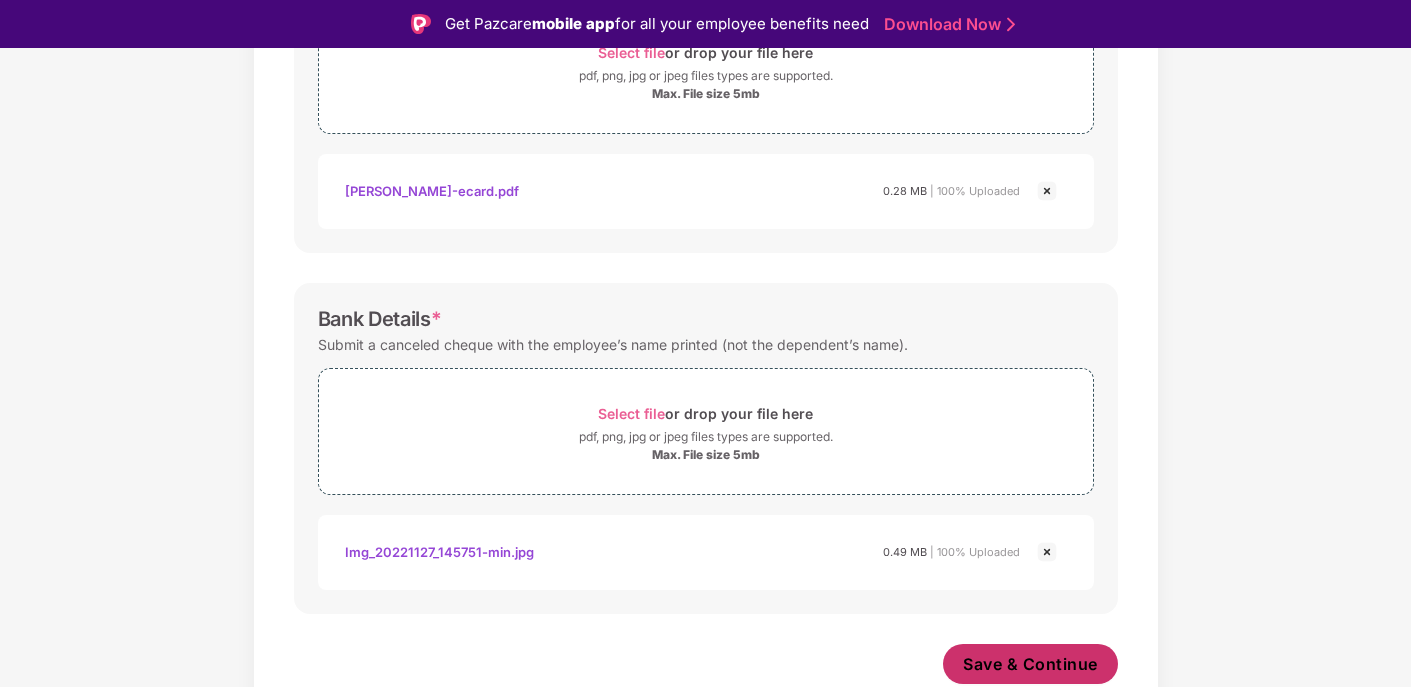 click on "Save & Continue" at bounding box center [1030, 664] 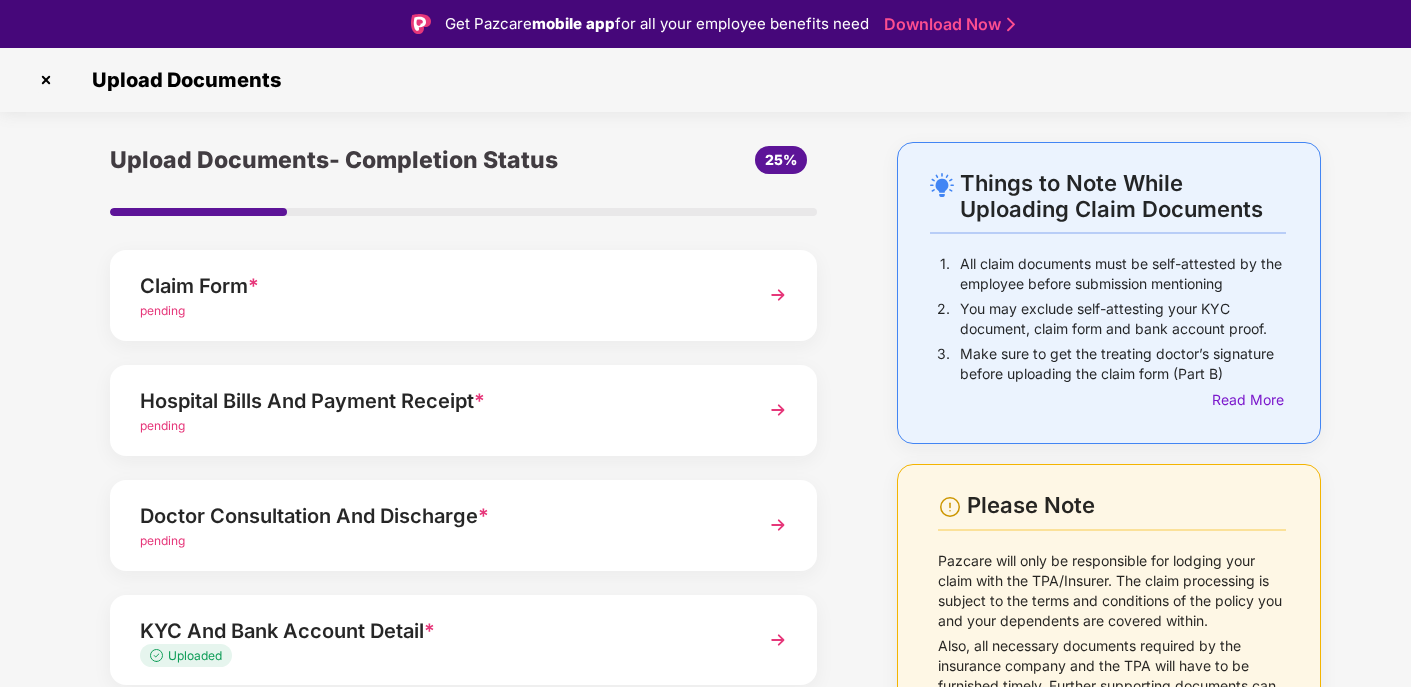 scroll, scrollTop: 197, scrollLeft: 0, axis: vertical 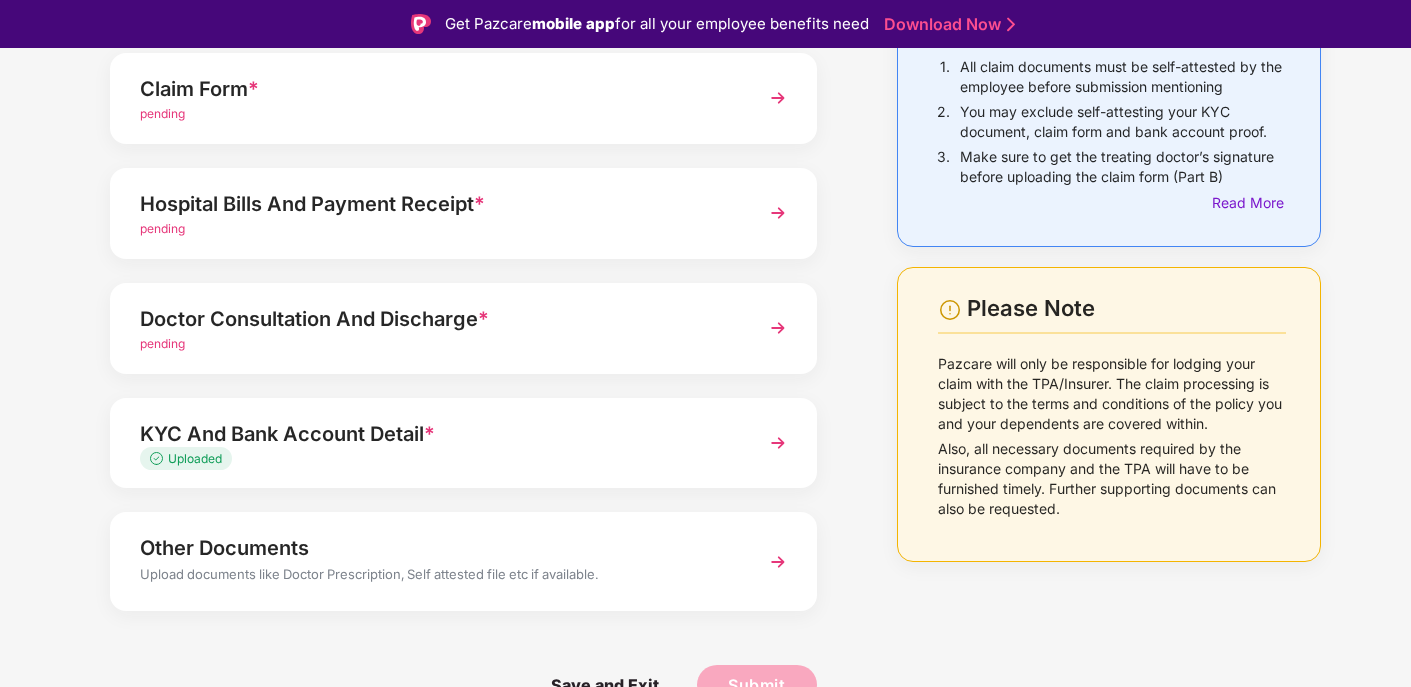 click on "Upload Documents- Completion Status 25% Claim Form * pending  Hospital Bills And Payment Receipt * pending  Doctor Consultation And Discharge * pending  KYC And Bank Account Detail * Uploaded  Other Documents Upload documents like Doctor Prescription, Self attested file etc if available.   Save and Exit  Submit" at bounding box center (463, 340) 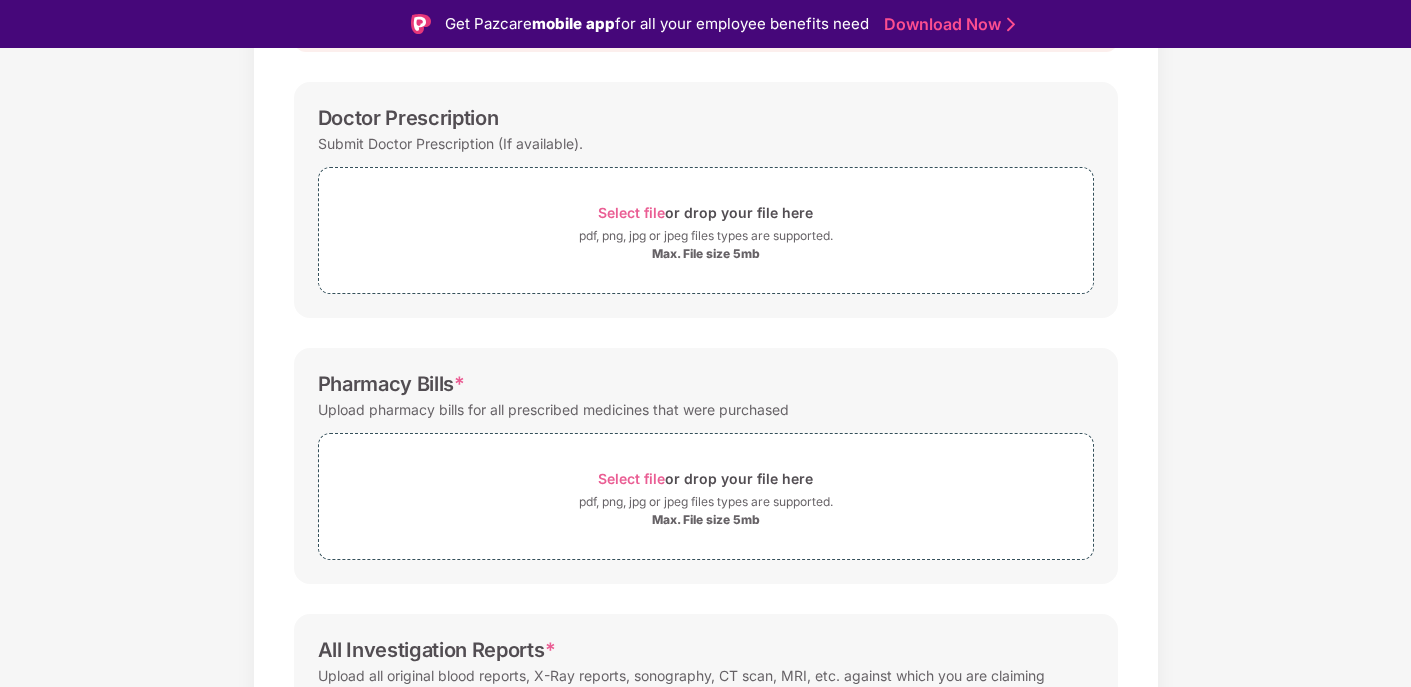 scroll, scrollTop: 0, scrollLeft: 0, axis: both 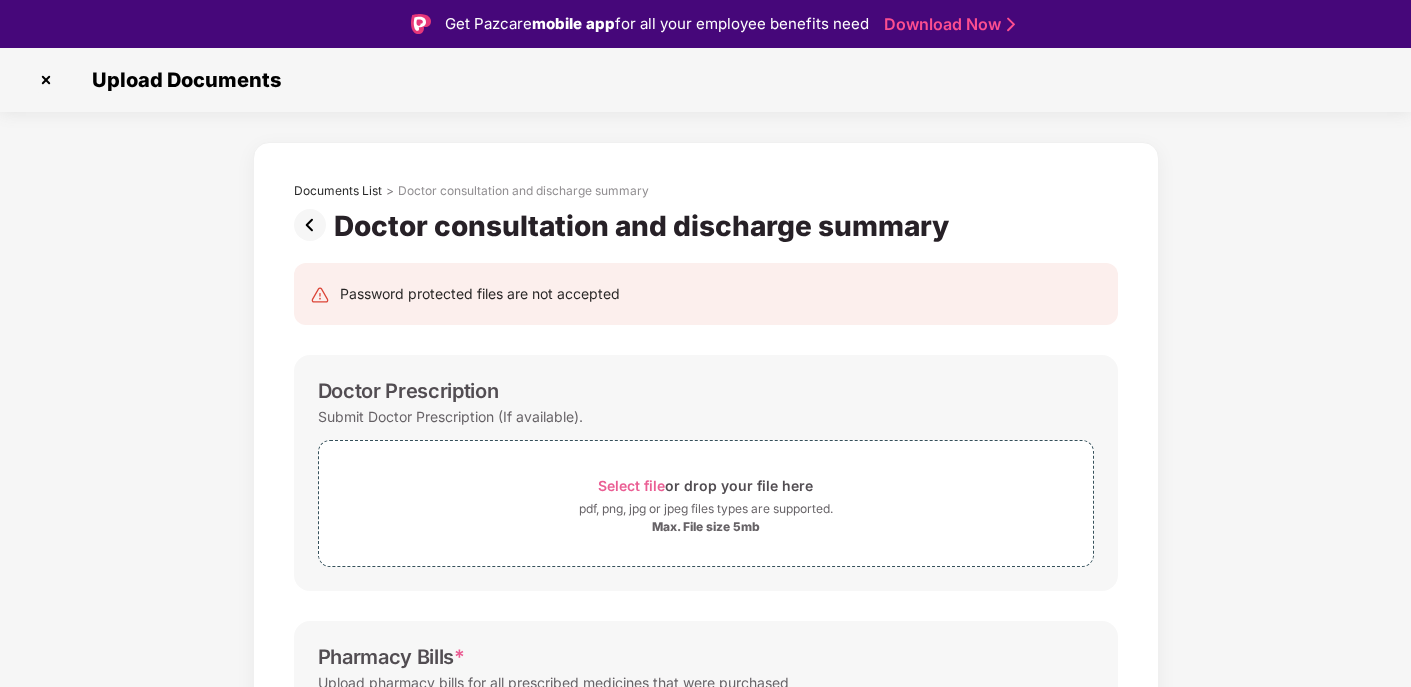click at bounding box center (46, 80) 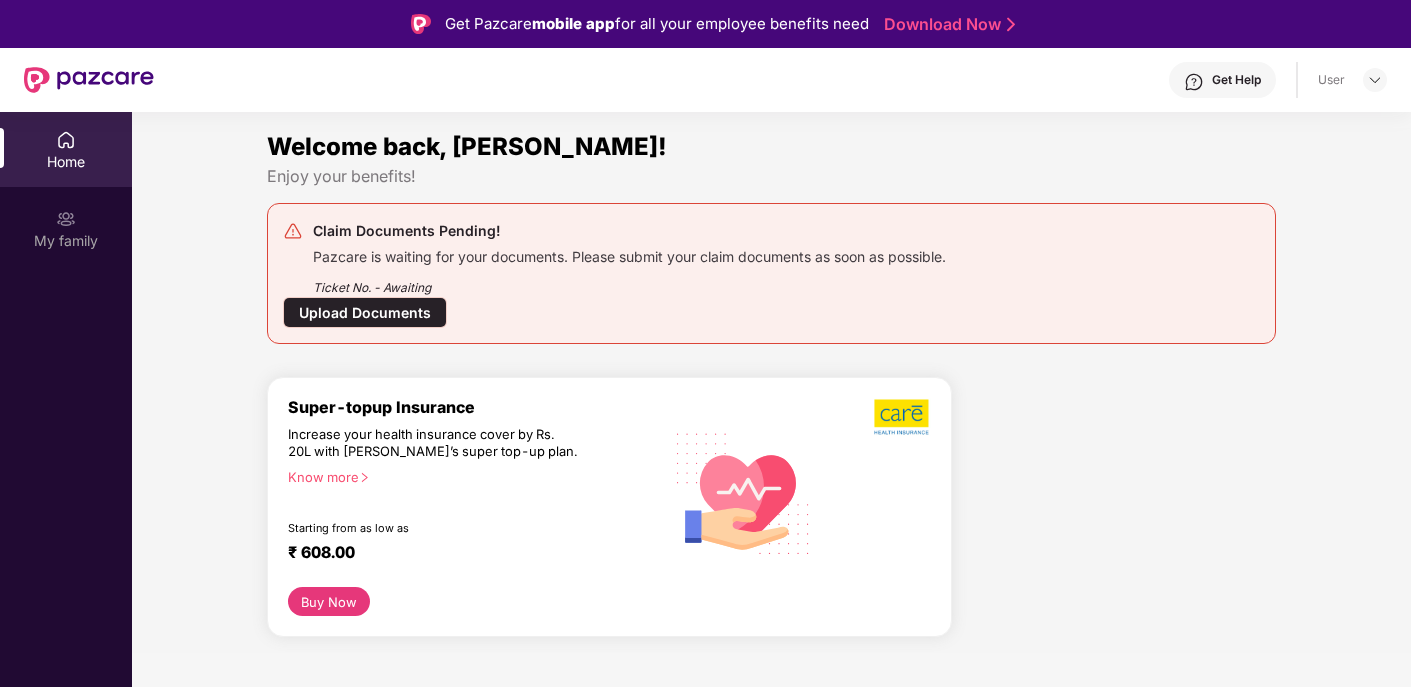 scroll, scrollTop: 0, scrollLeft: 0, axis: both 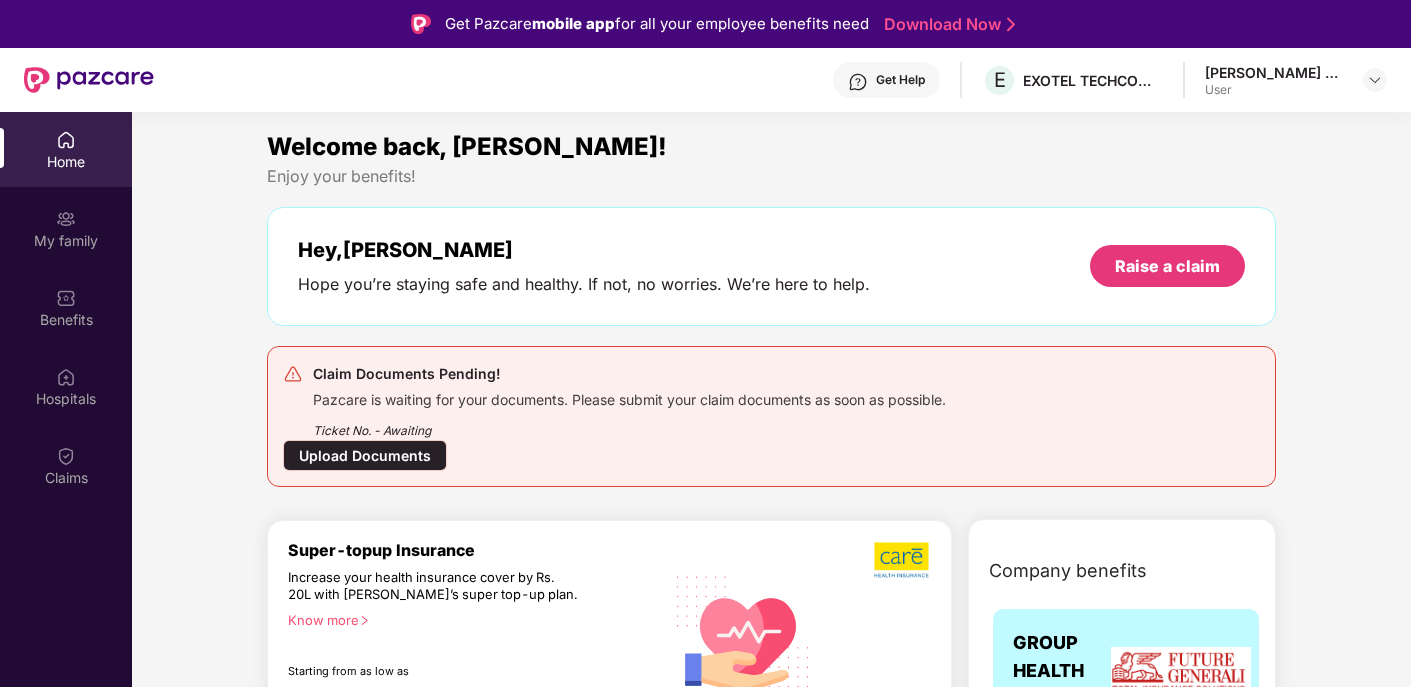 click on "Upload Documents" at bounding box center [365, 455] 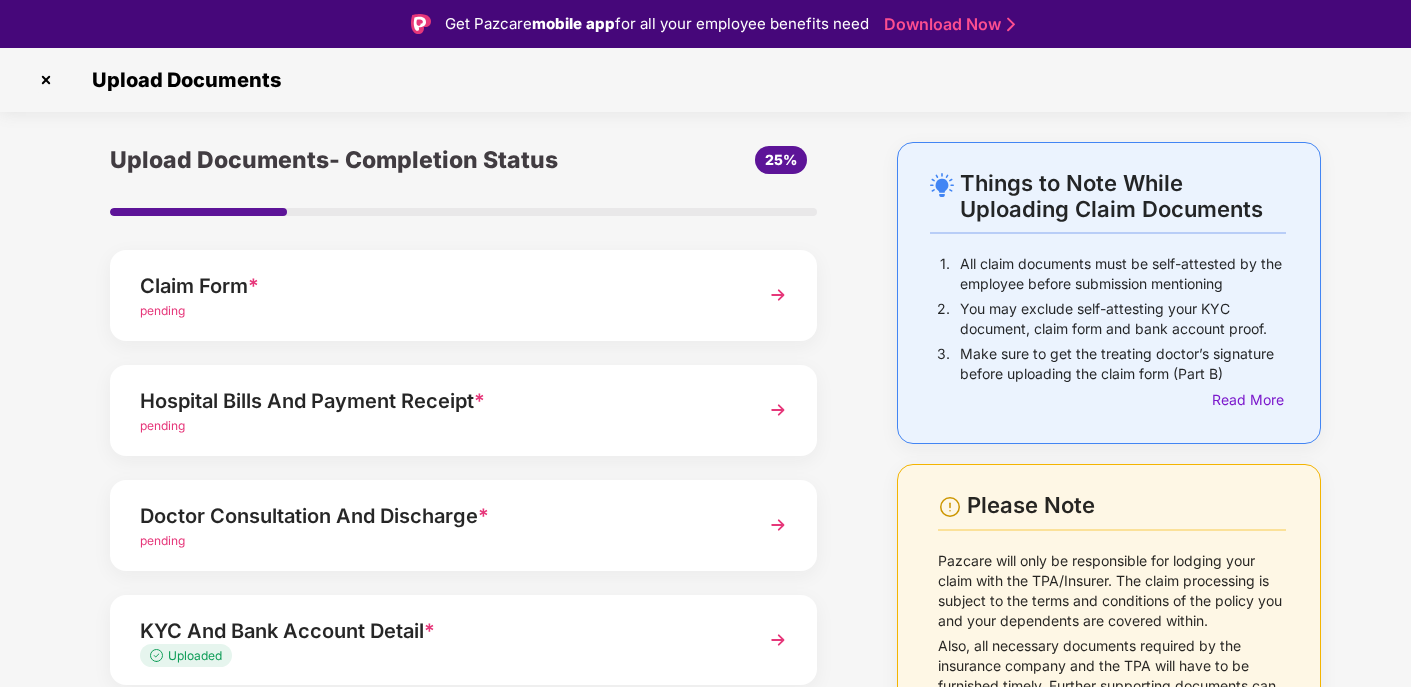 click on "pending" at bounding box center [436, 311] 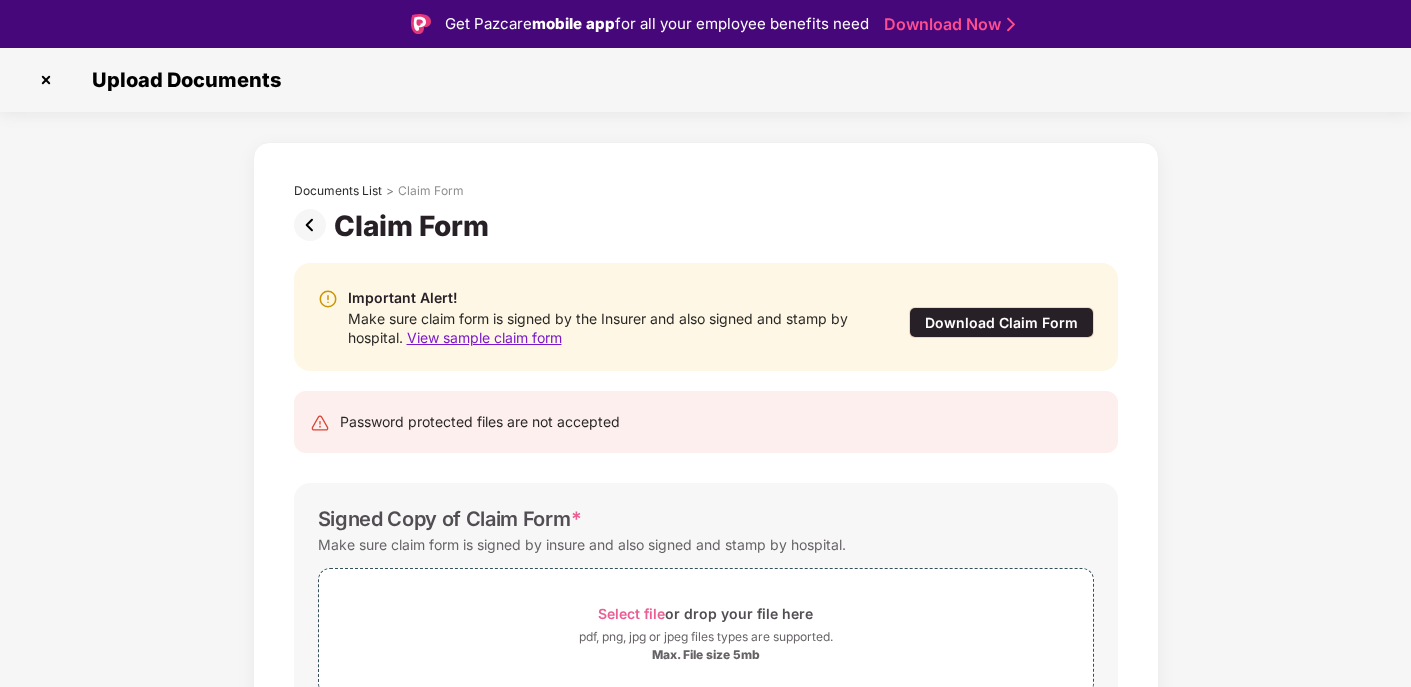 scroll, scrollTop: 105, scrollLeft: 0, axis: vertical 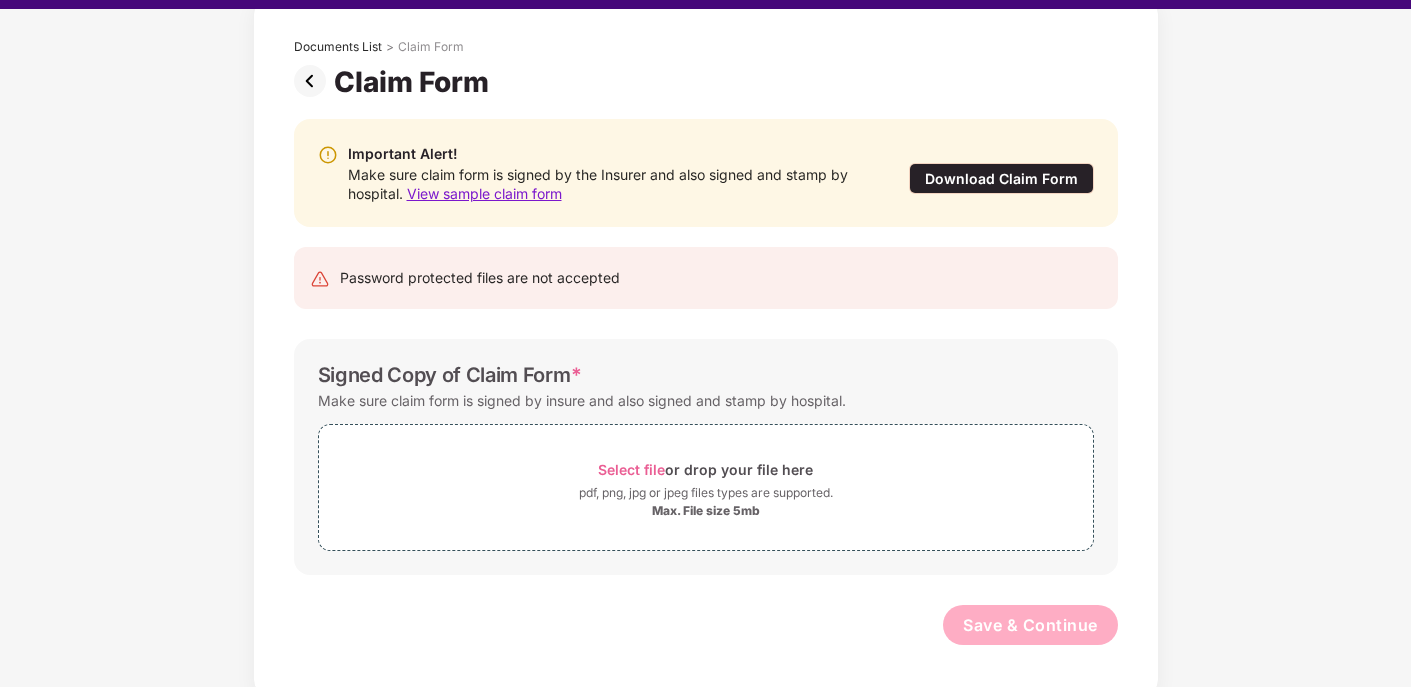 click at bounding box center (314, 81) 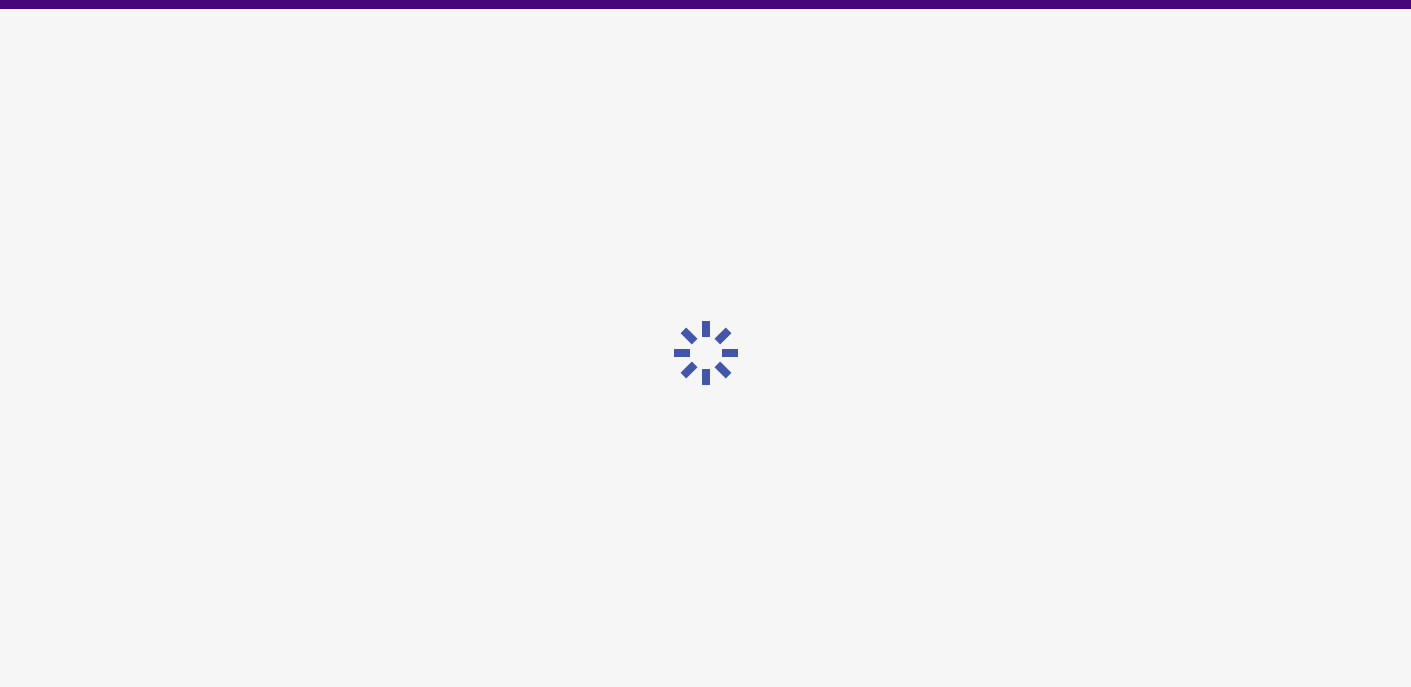 scroll, scrollTop: 0, scrollLeft: 0, axis: both 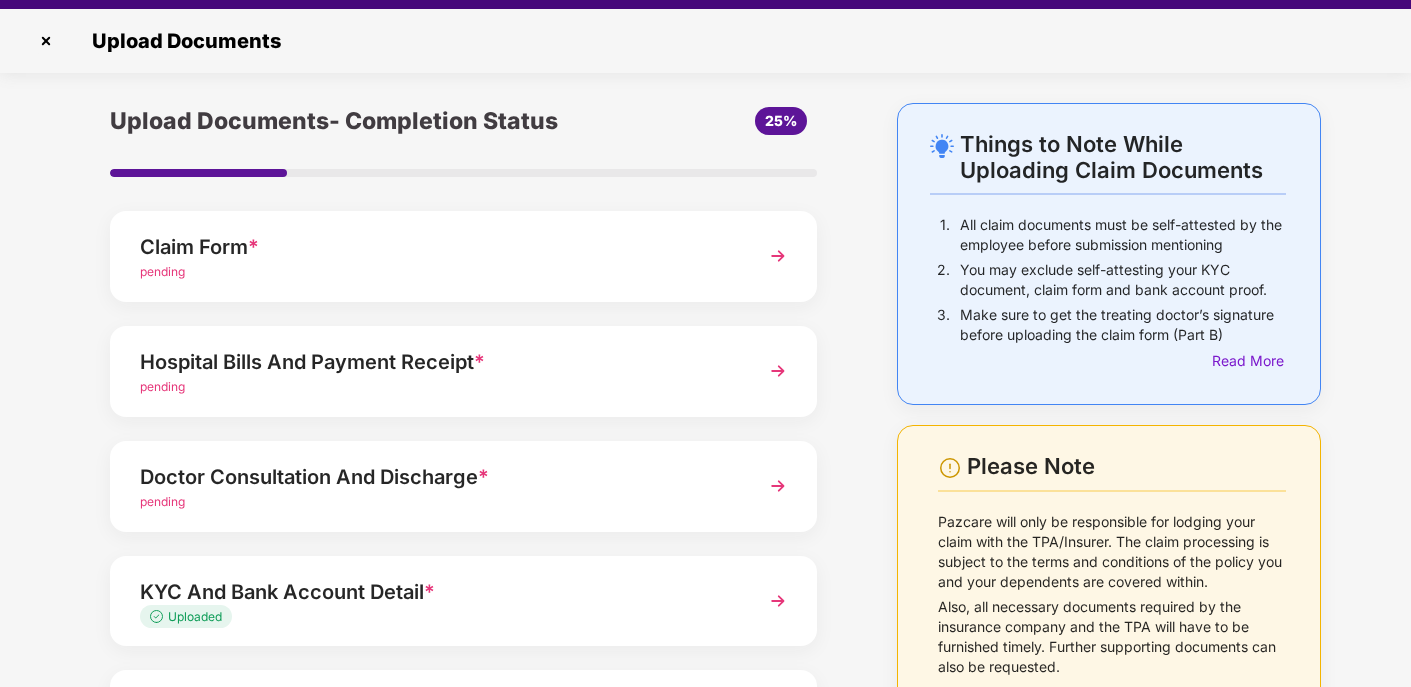click on "pending" at bounding box center [436, 387] 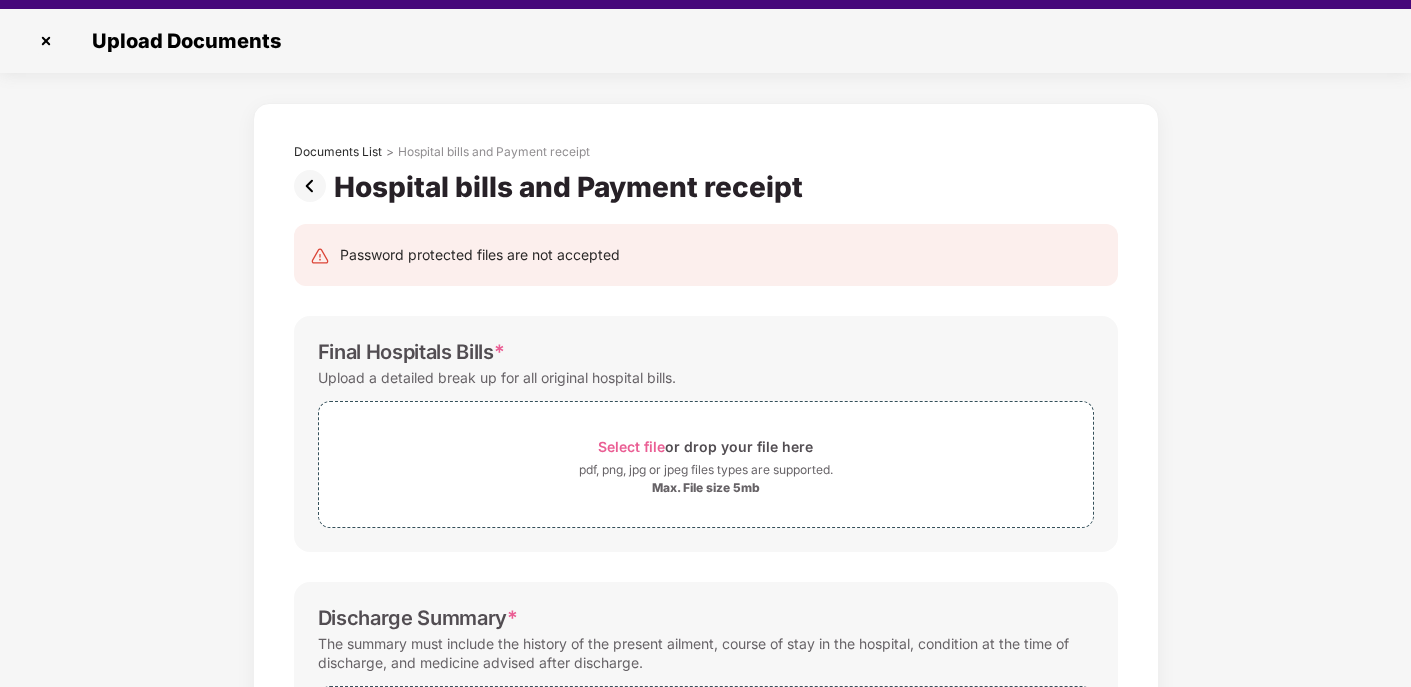 scroll, scrollTop: 0, scrollLeft: 0, axis: both 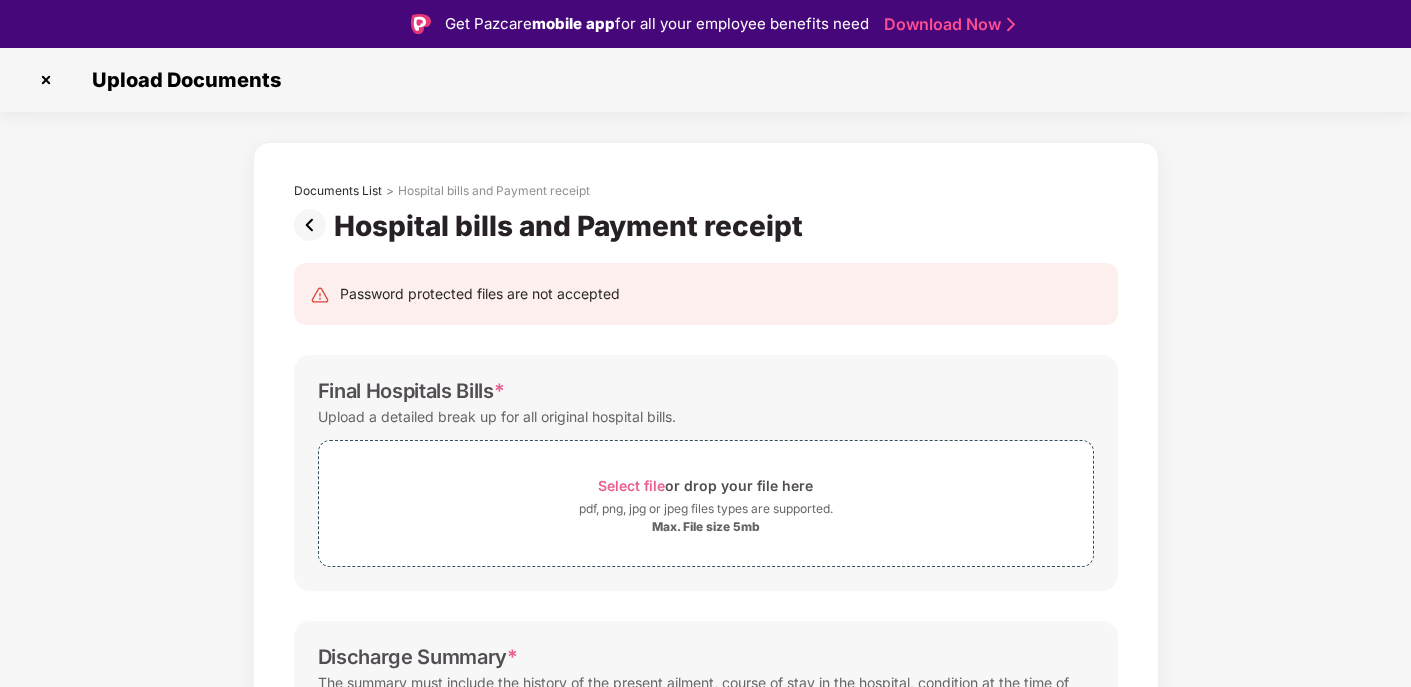 click at bounding box center (46, 80) 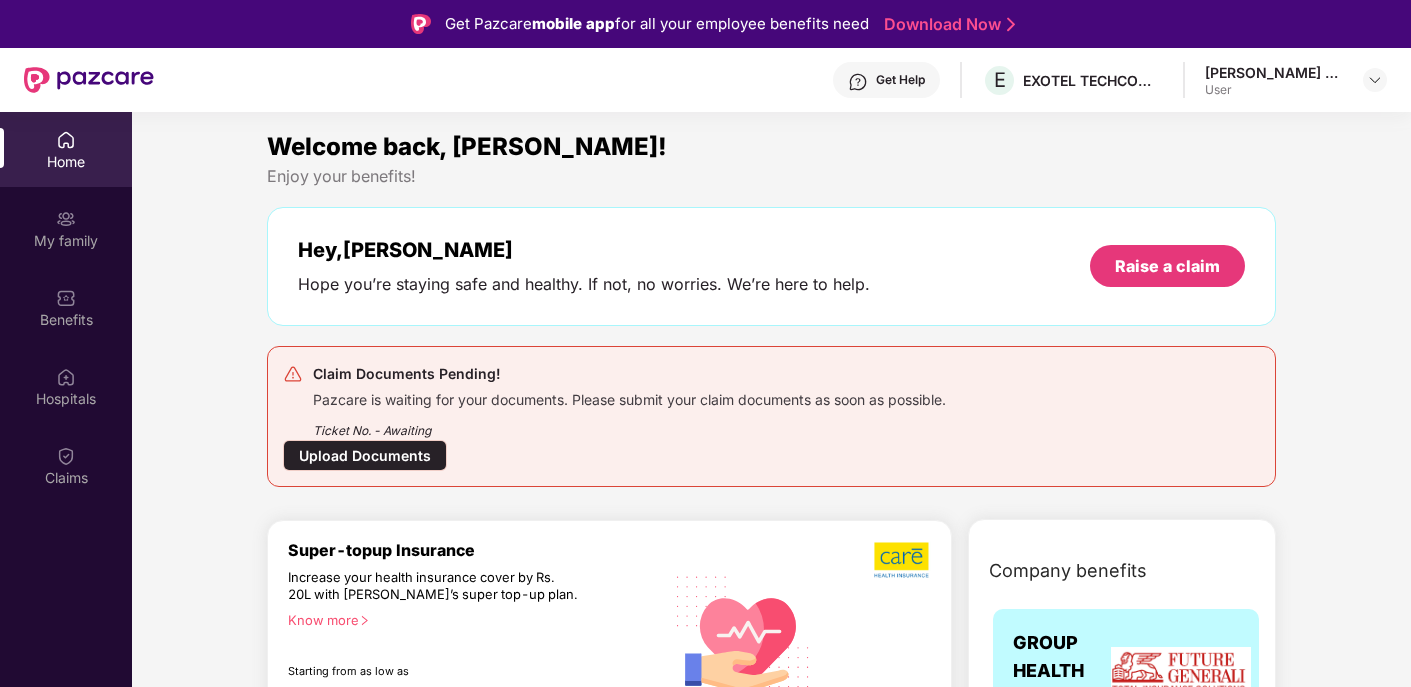 scroll, scrollTop: 0, scrollLeft: 0, axis: both 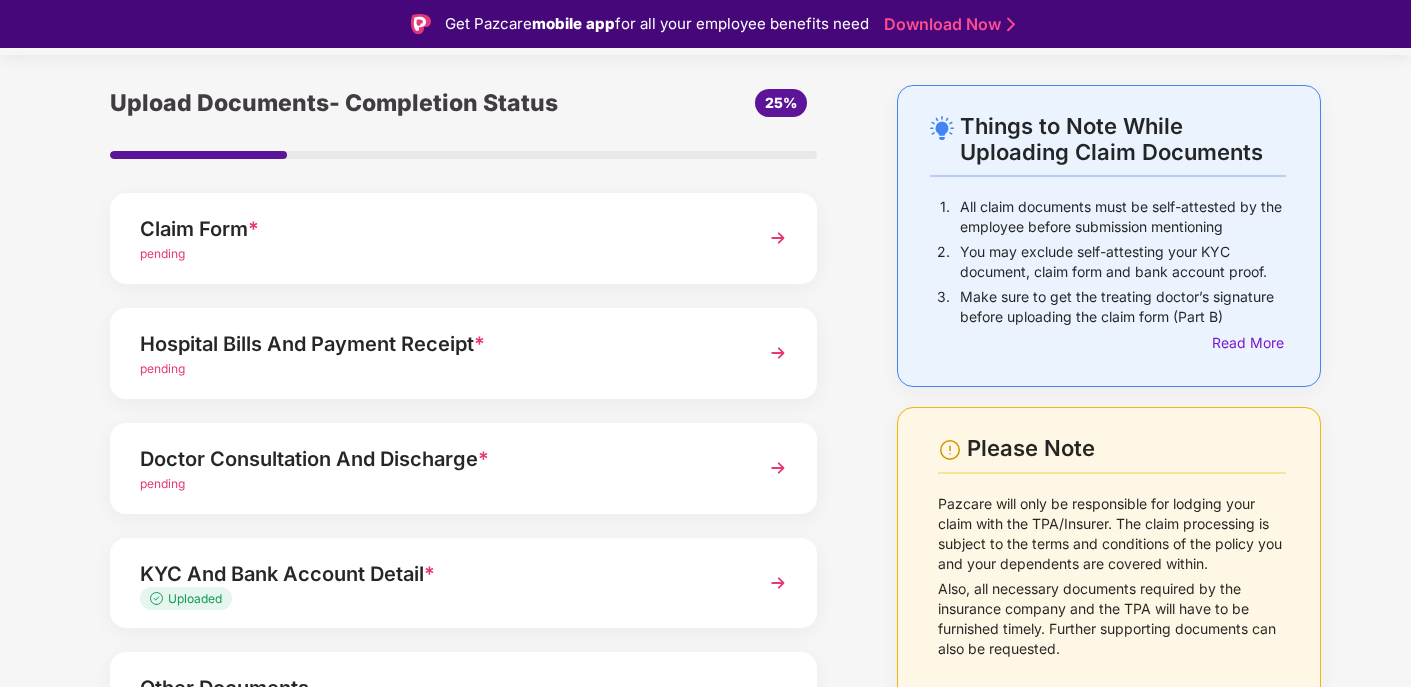 click on "pending" at bounding box center [436, 484] 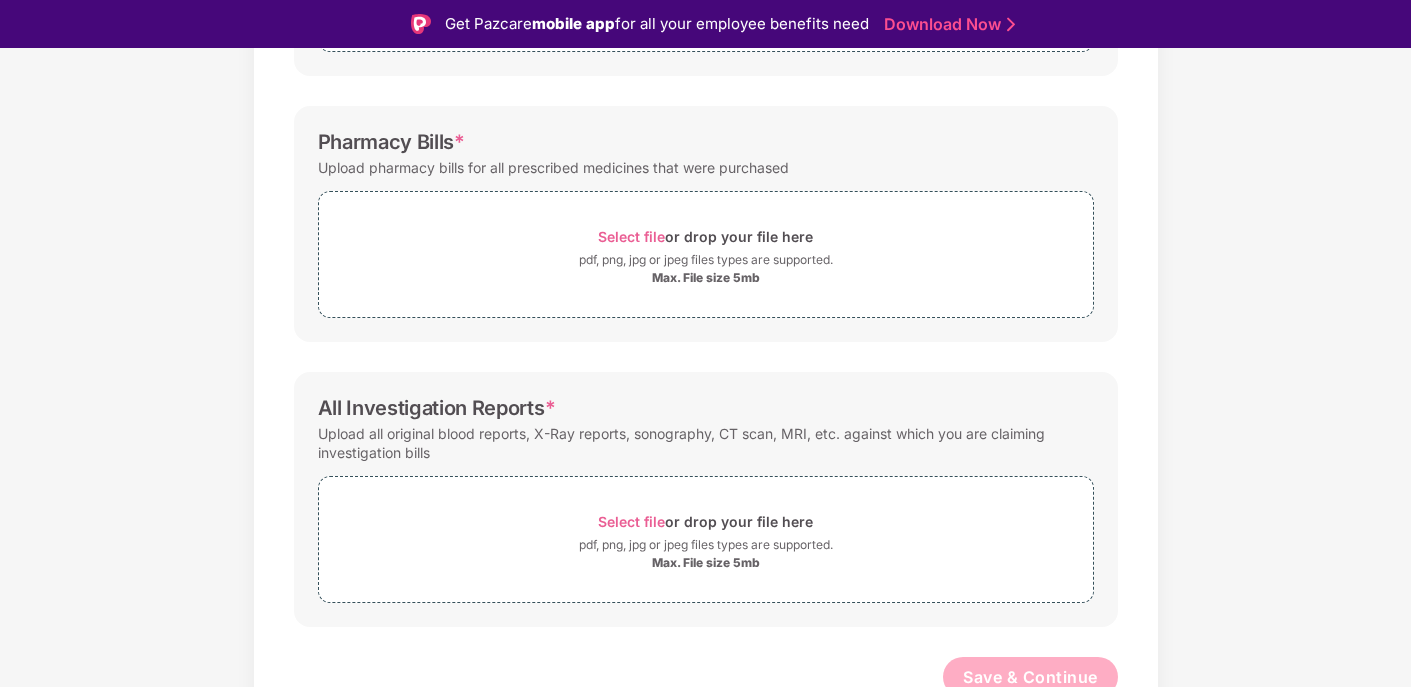 scroll, scrollTop: 528, scrollLeft: 0, axis: vertical 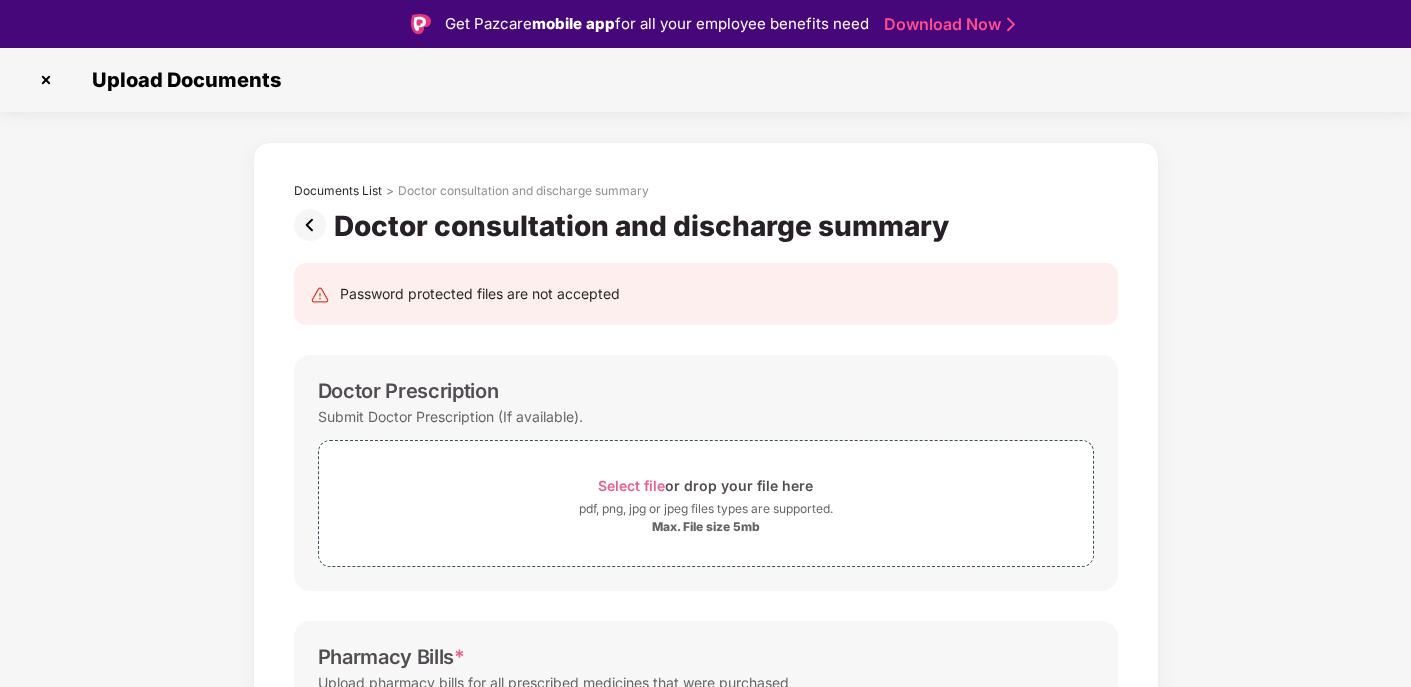 click at bounding box center (46, 80) 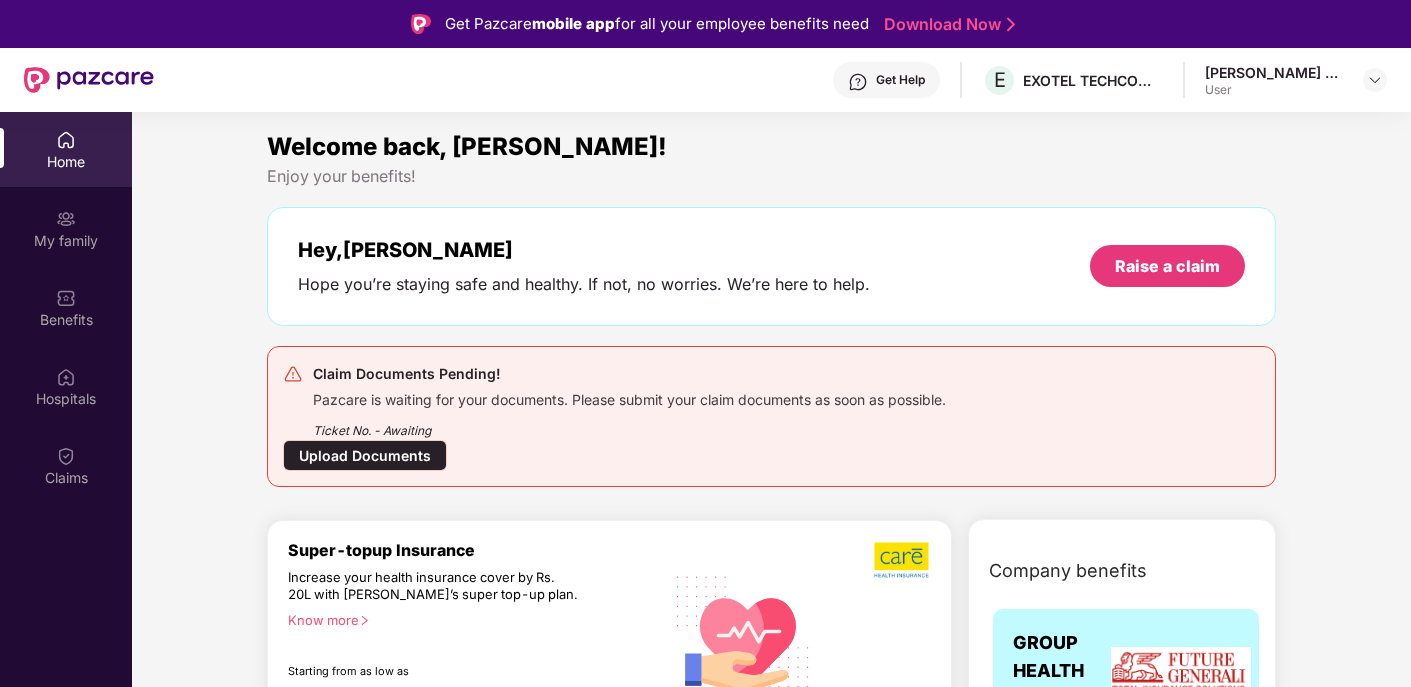 scroll, scrollTop: 0, scrollLeft: 0, axis: both 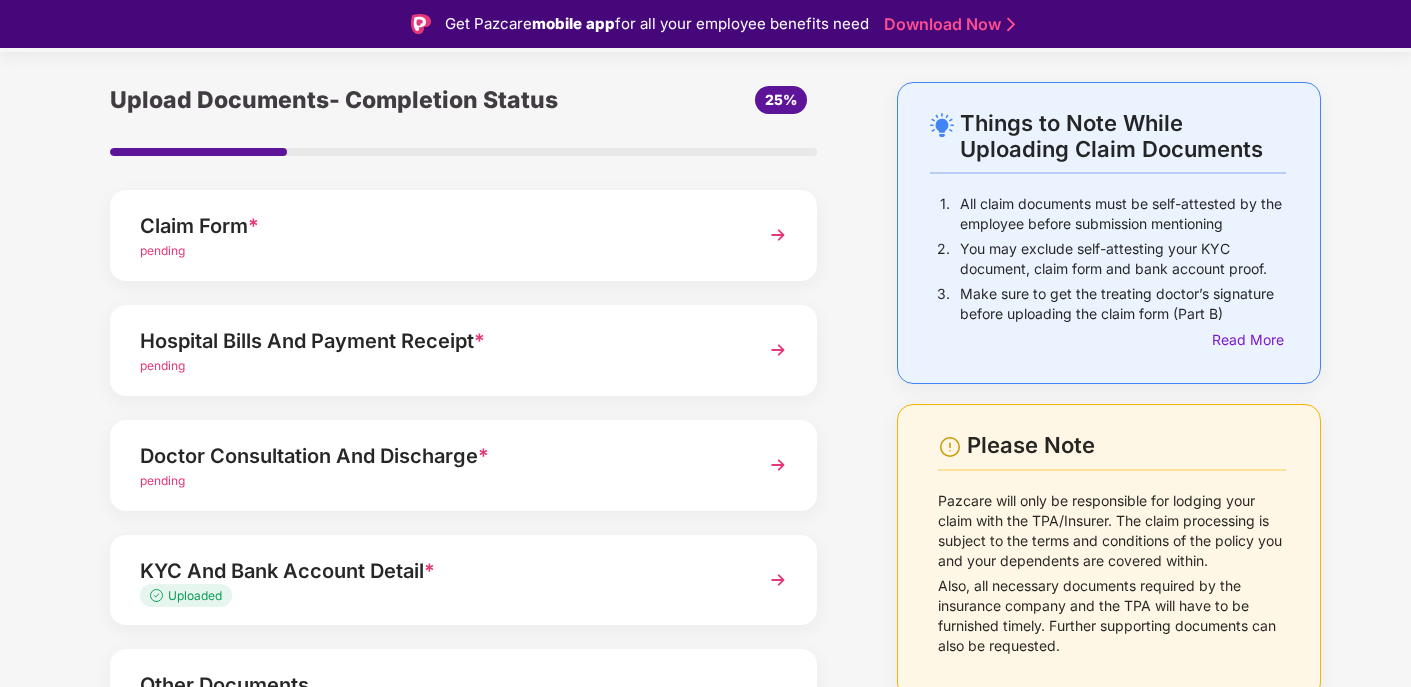 click on "Hospital Bills And Payment Receipt * pending" at bounding box center [463, 350] 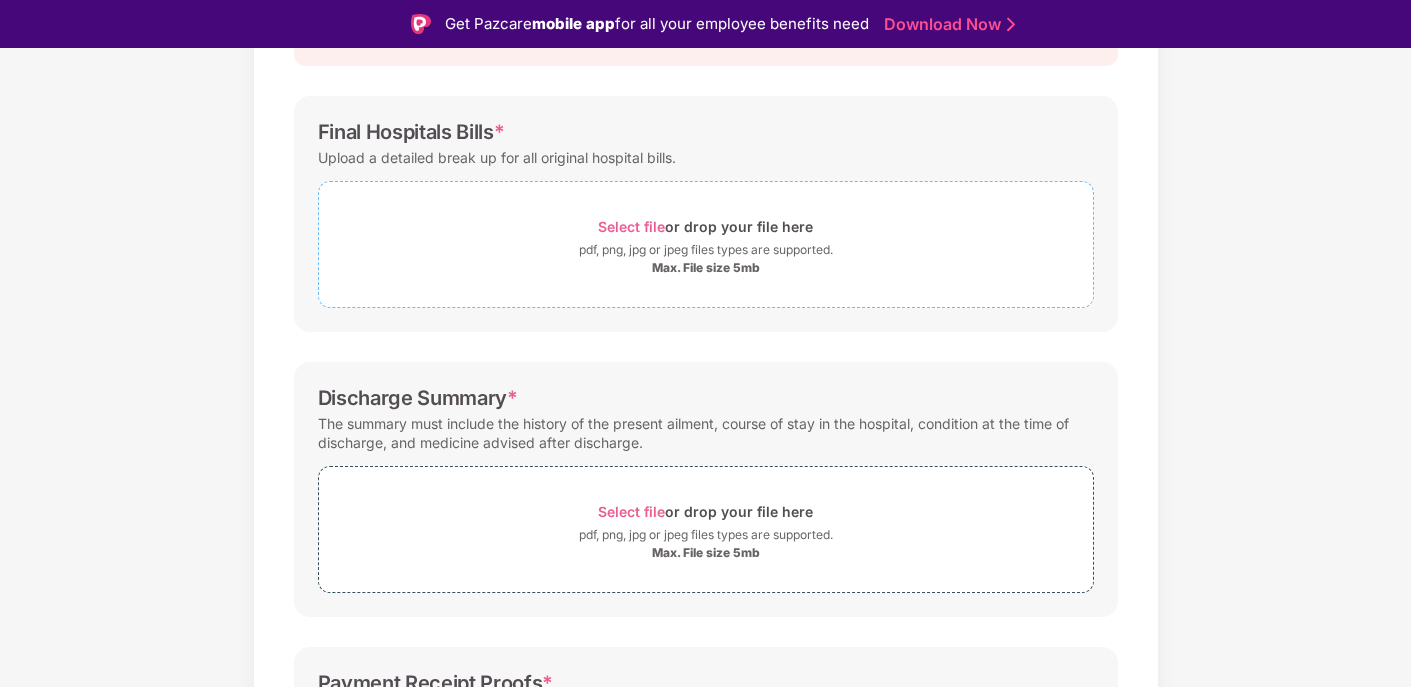 scroll, scrollTop: 353, scrollLeft: 0, axis: vertical 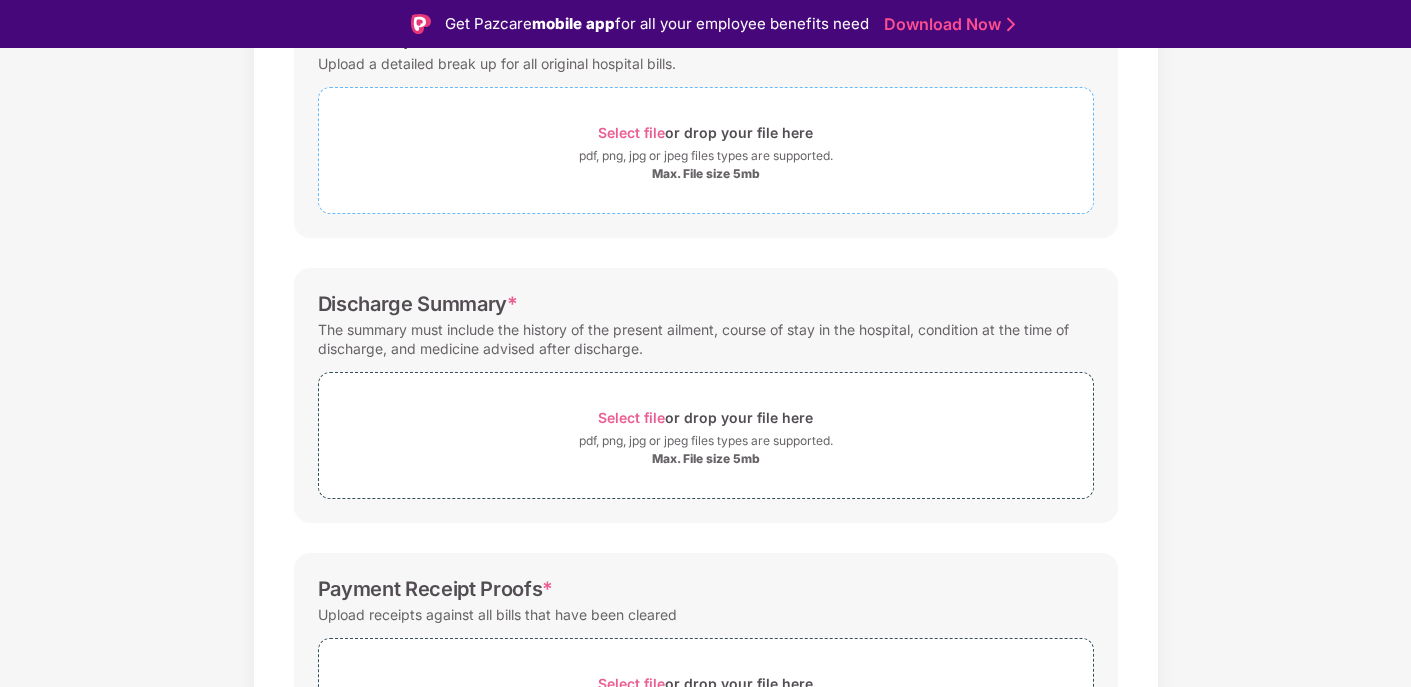 click on "Select file" at bounding box center [631, 132] 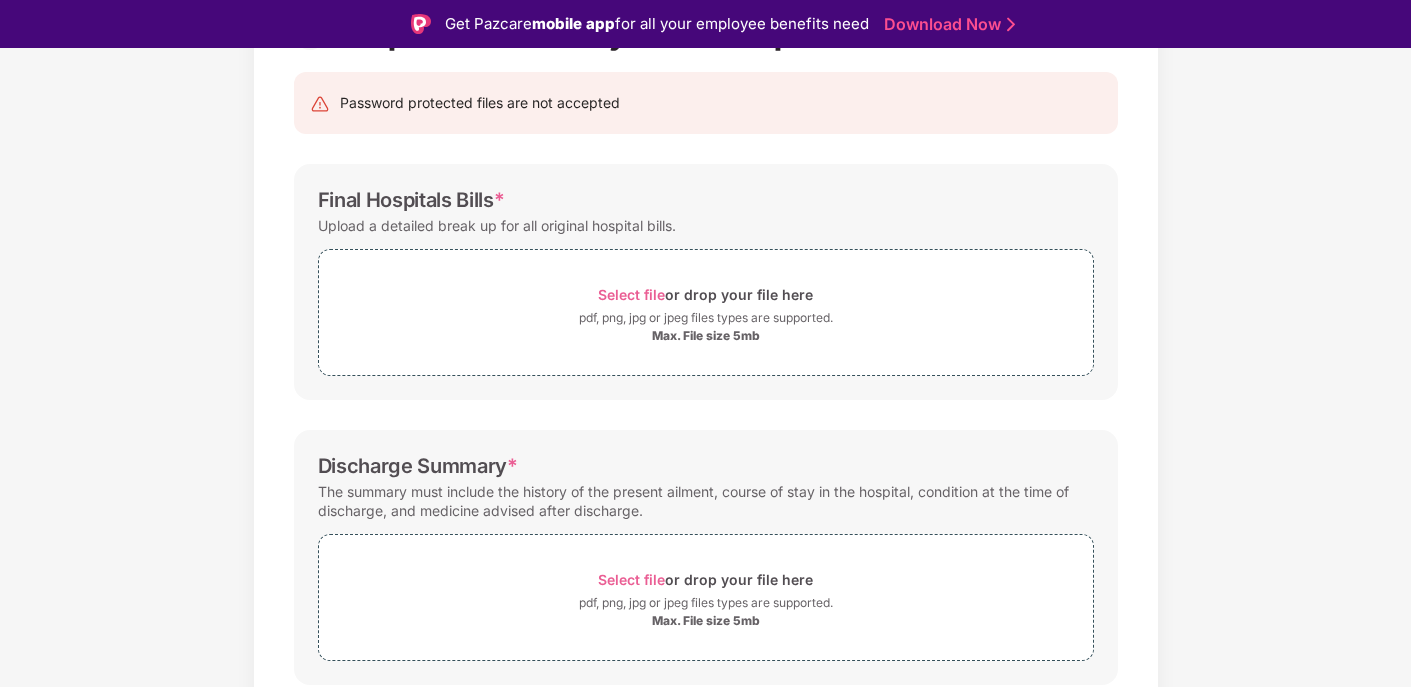scroll, scrollTop: 0, scrollLeft: 0, axis: both 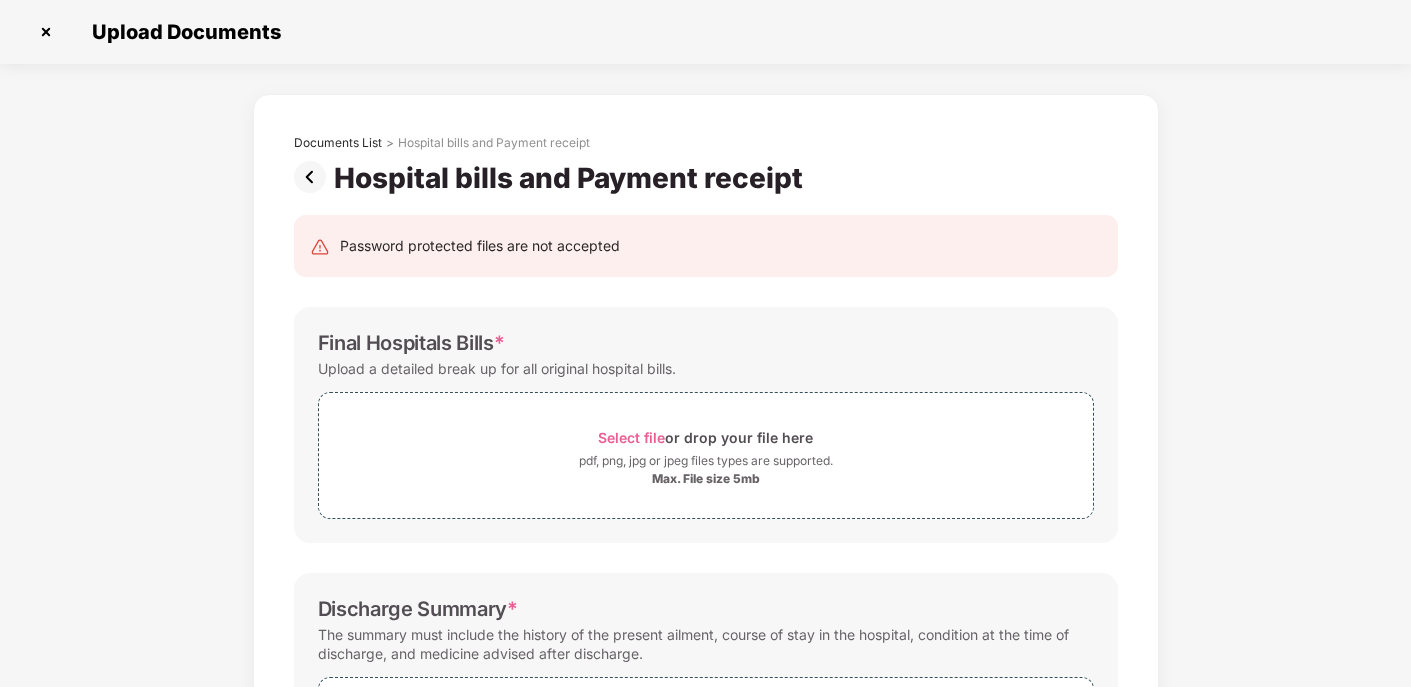 click at bounding box center (46, 32) 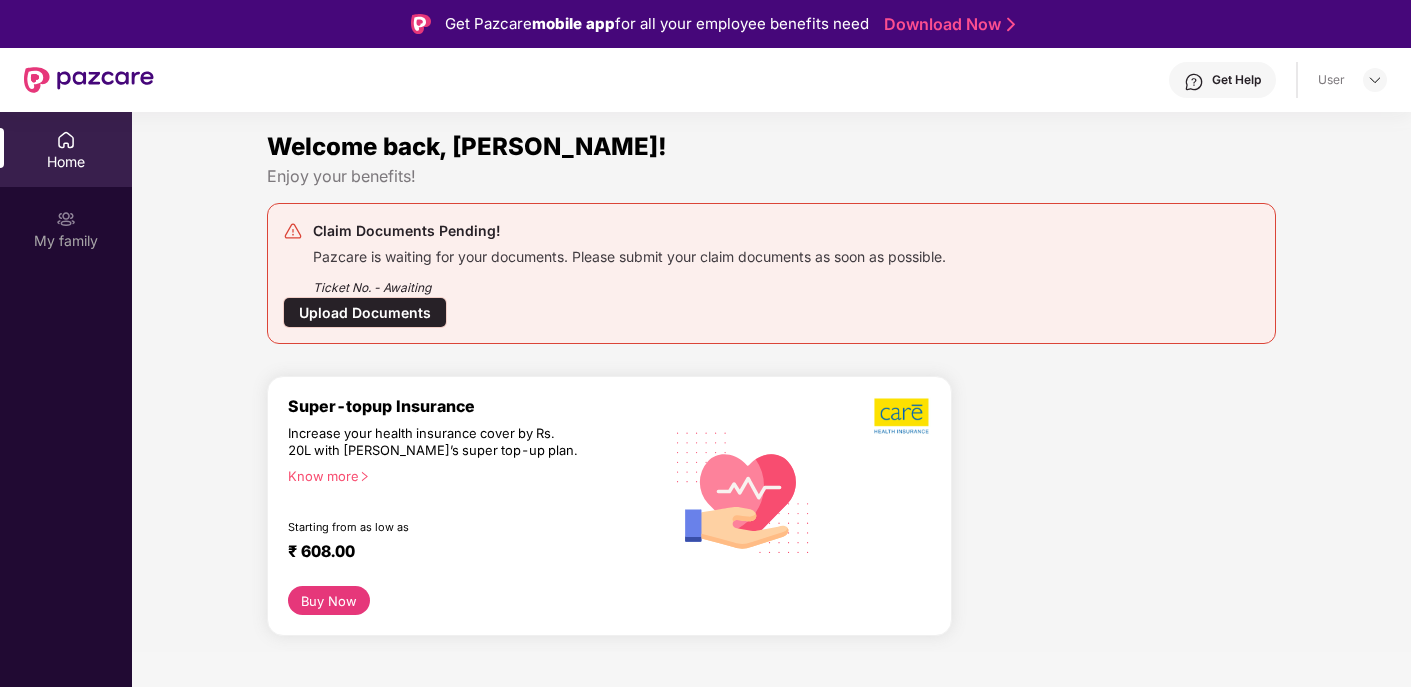 scroll, scrollTop: 0, scrollLeft: 0, axis: both 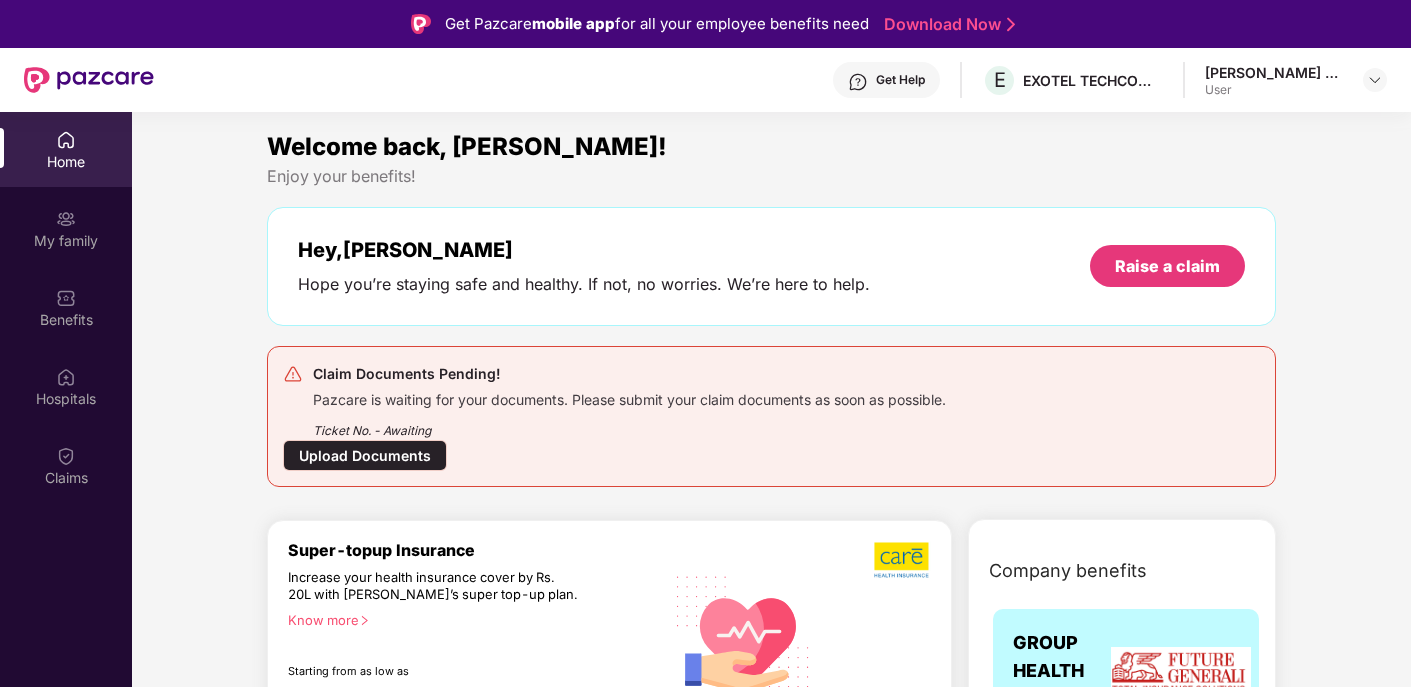 click on "Upload Documents" at bounding box center (365, 455) 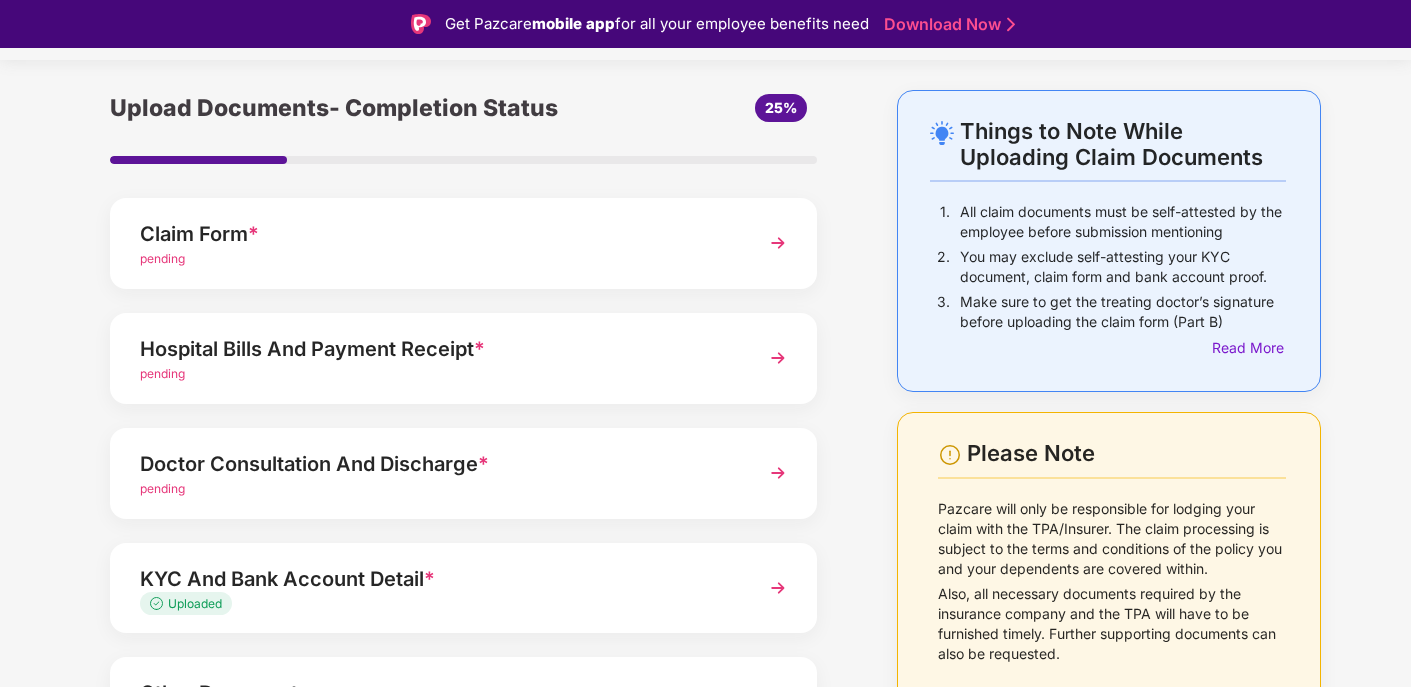 scroll, scrollTop: 58, scrollLeft: 0, axis: vertical 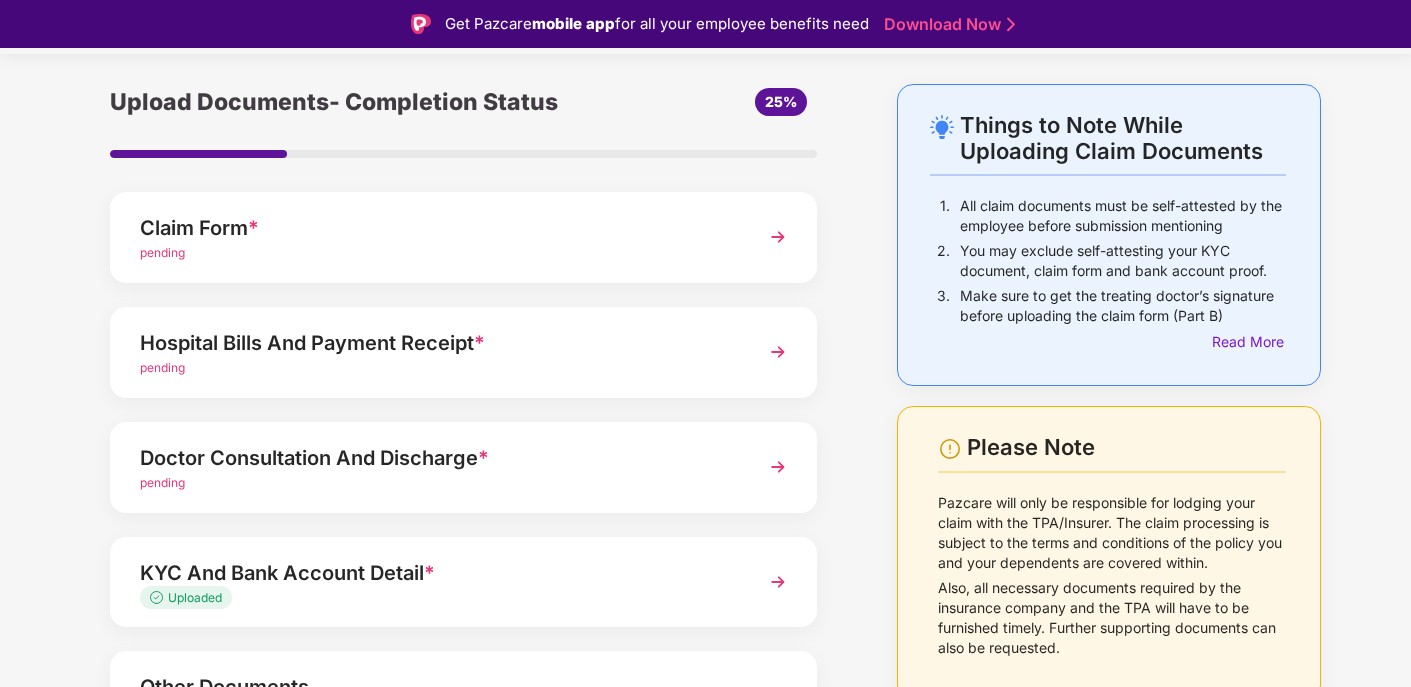 click on "Claim Form *" at bounding box center [436, 228] 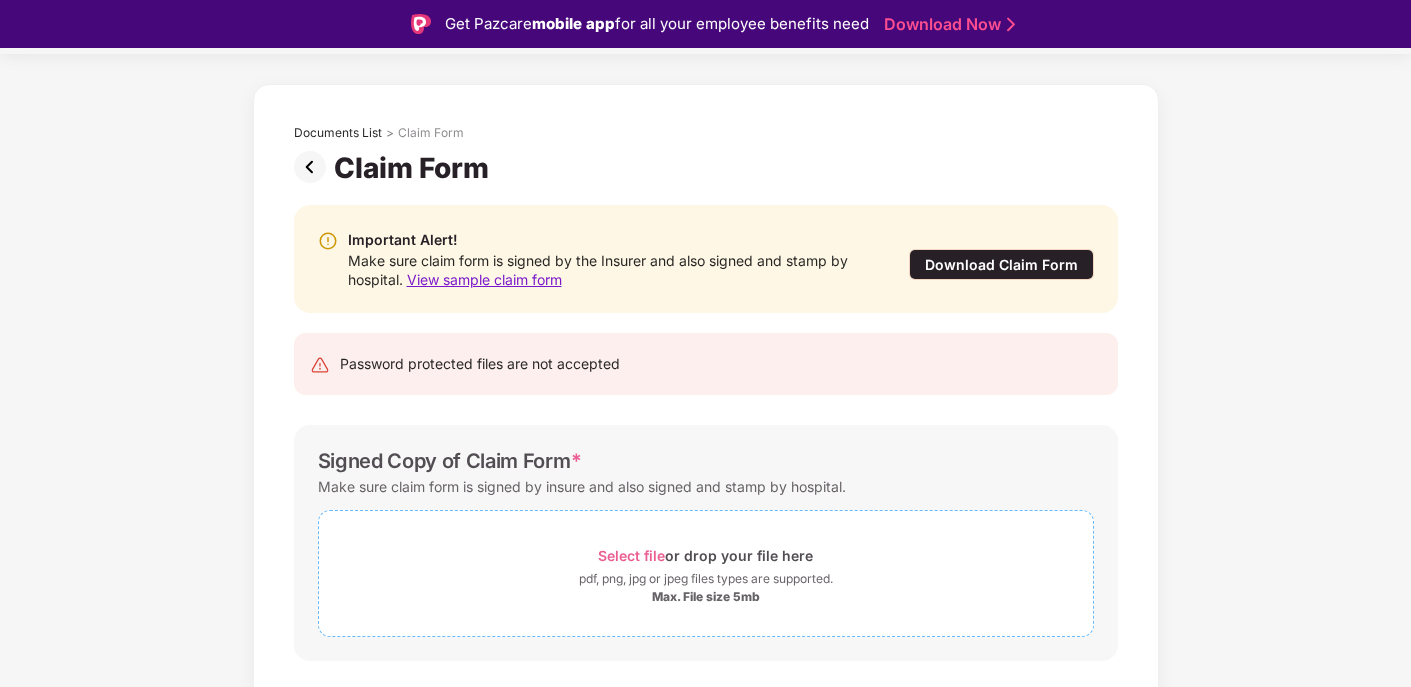 scroll, scrollTop: 105, scrollLeft: 0, axis: vertical 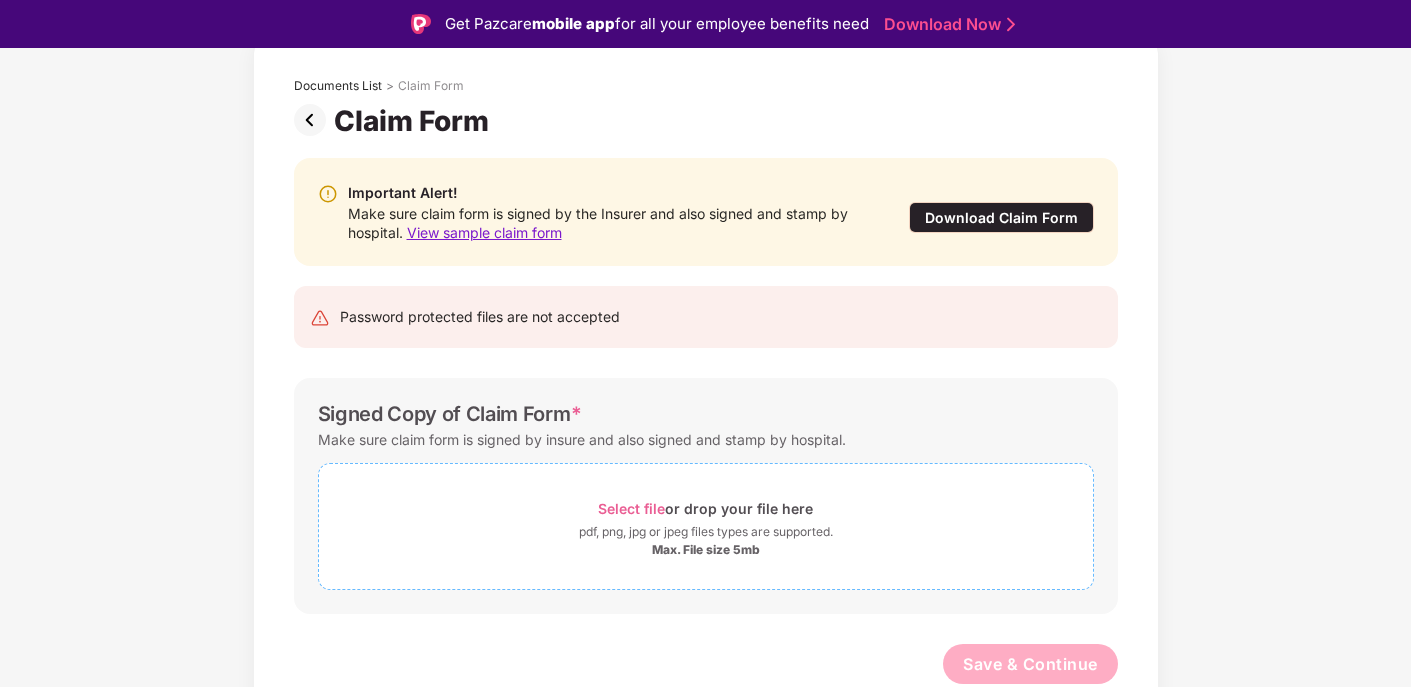 click on "Select file" at bounding box center (631, 508) 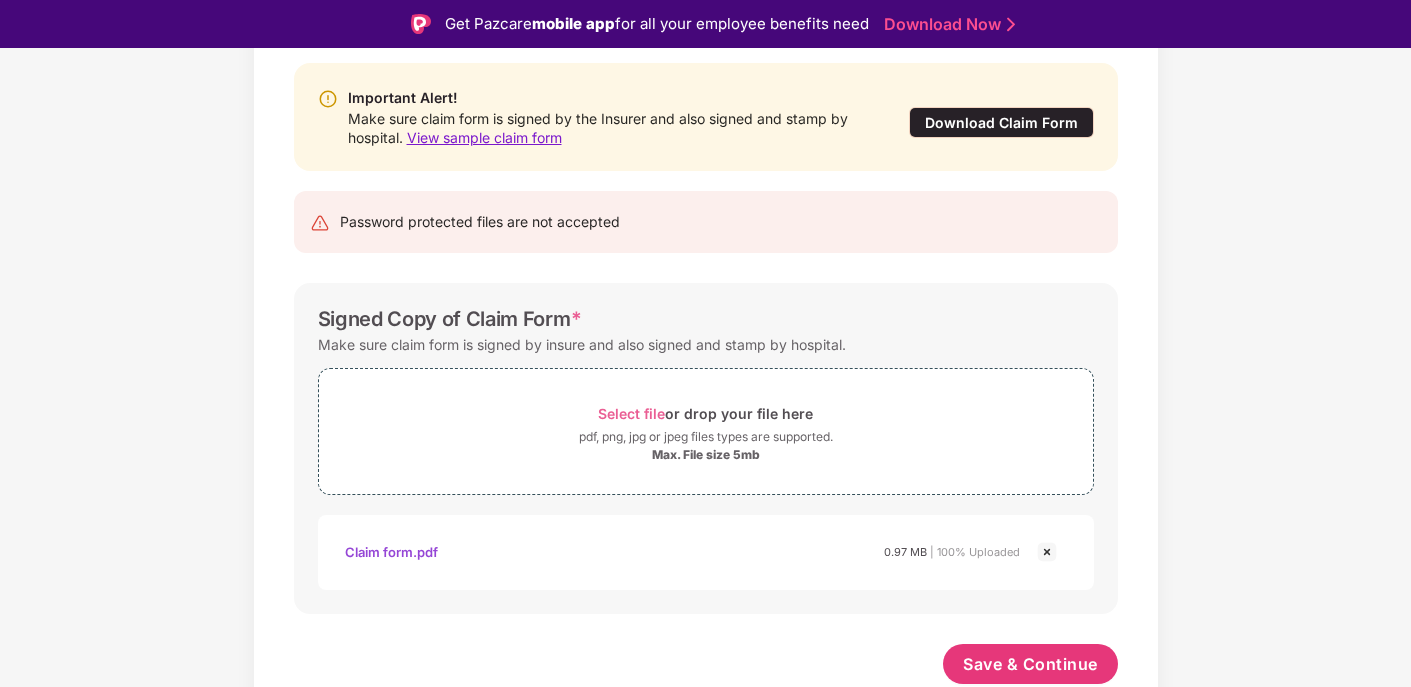 scroll, scrollTop: 200, scrollLeft: 0, axis: vertical 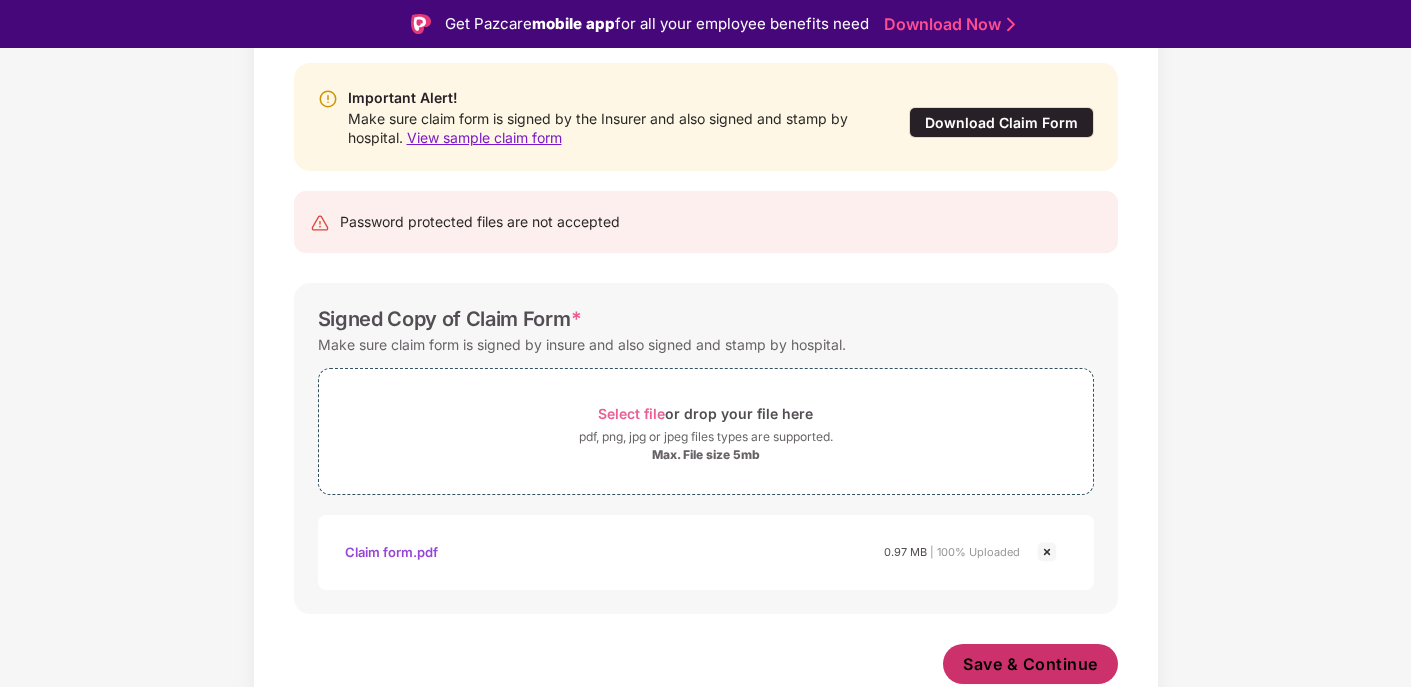 click on "Save & Continue" at bounding box center [1030, 664] 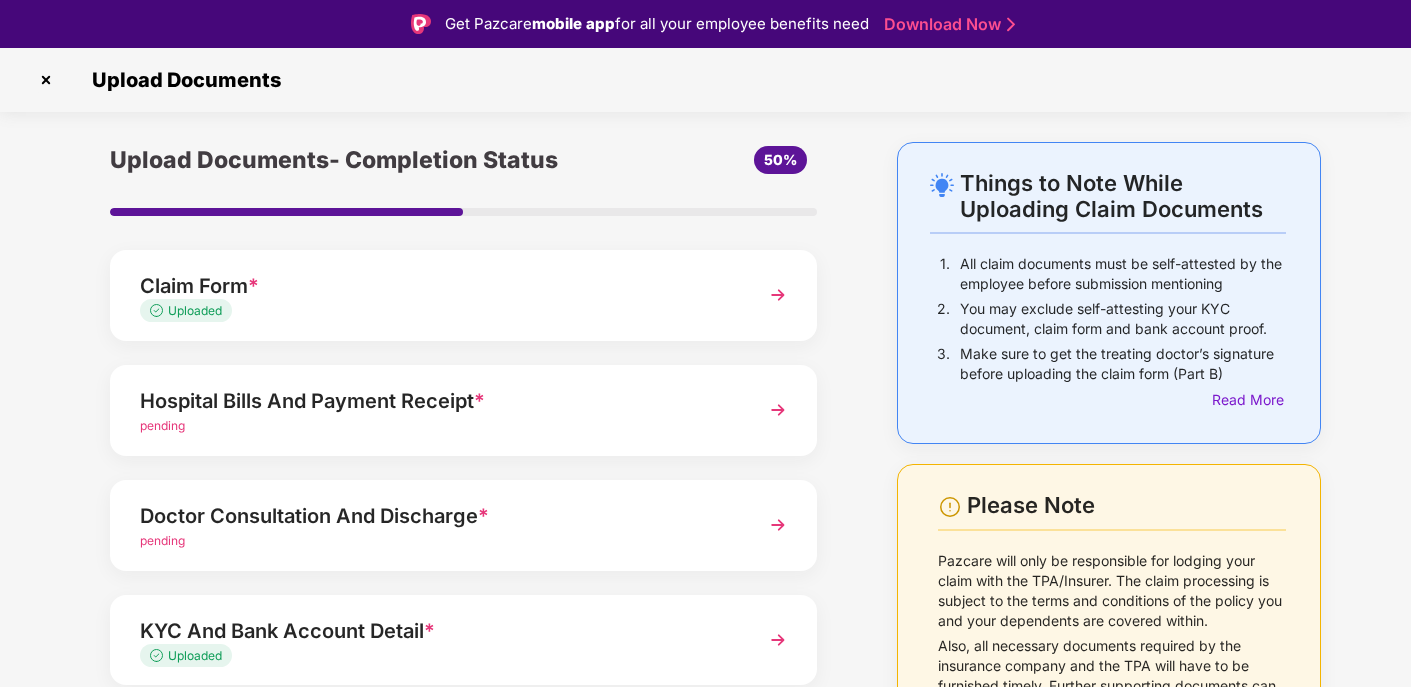 scroll, scrollTop: 41, scrollLeft: 0, axis: vertical 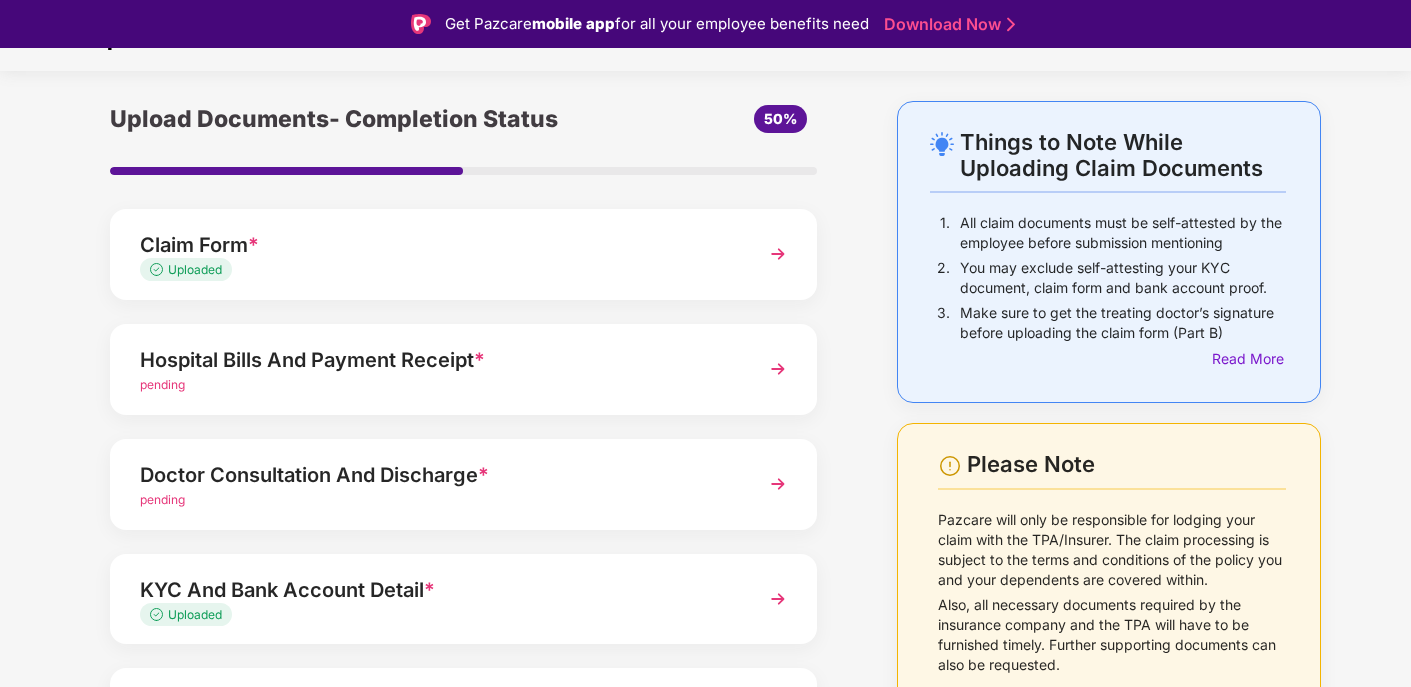 click on "pending" at bounding box center (436, 385) 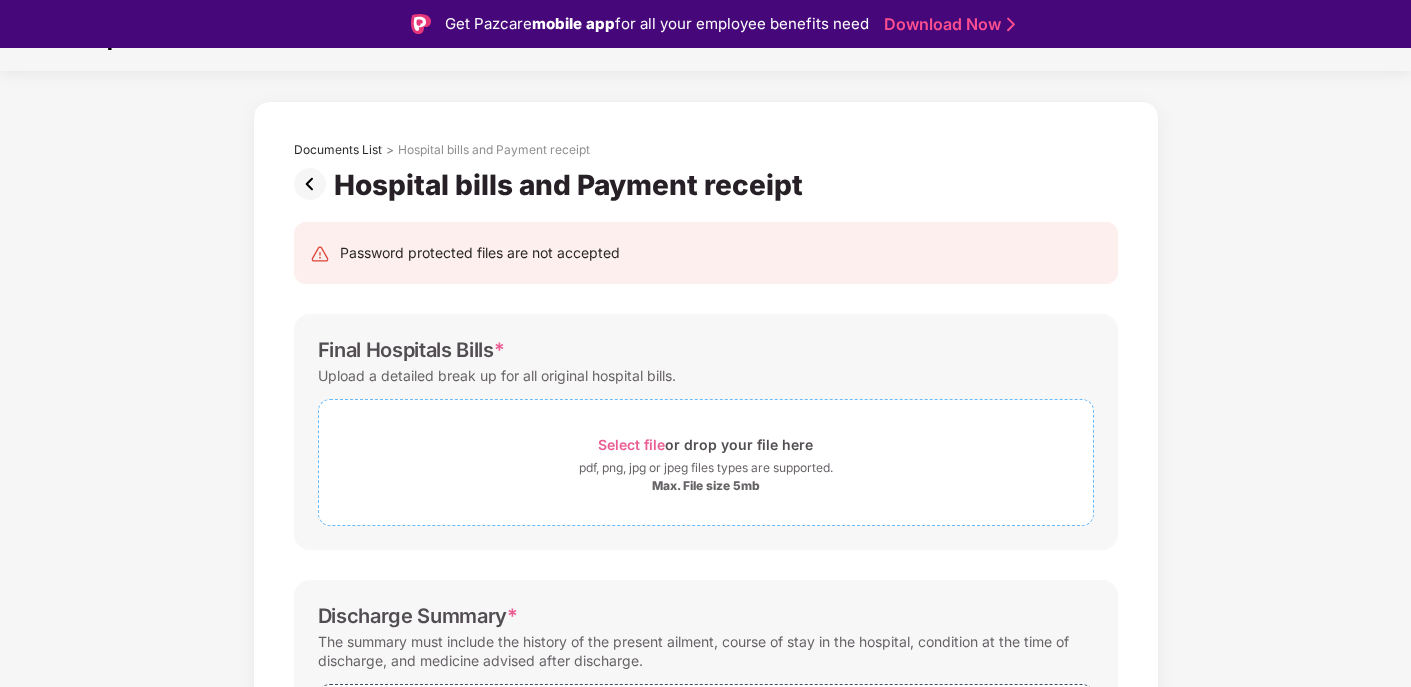 click on "Select file" at bounding box center (631, 444) 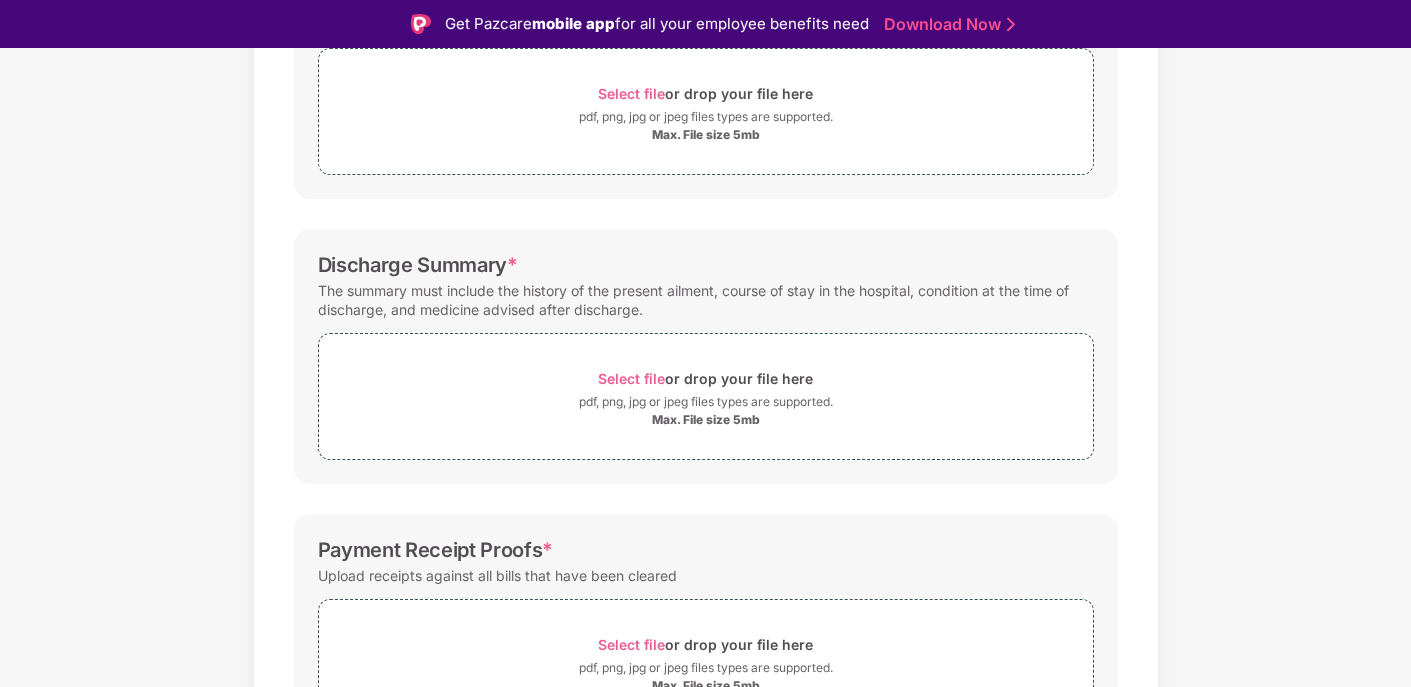 scroll, scrollTop: 528, scrollLeft: 0, axis: vertical 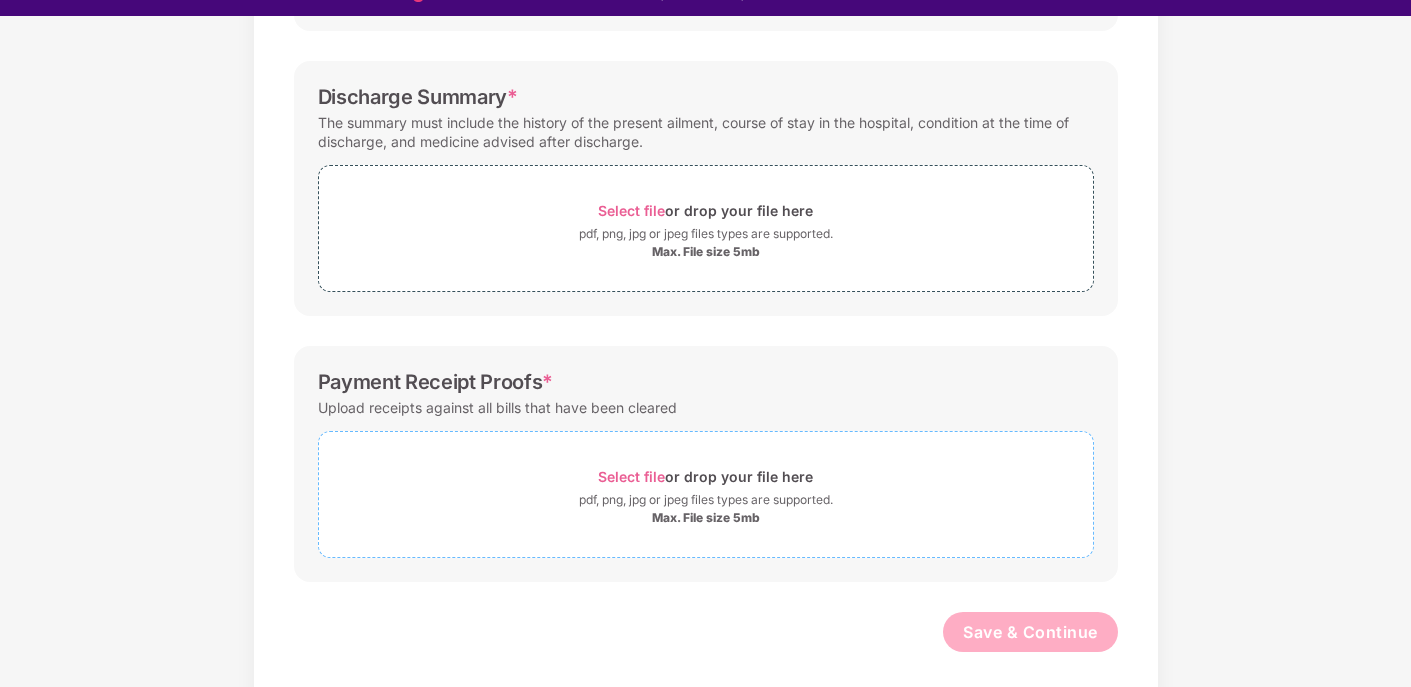 click on "Select file" at bounding box center [631, 476] 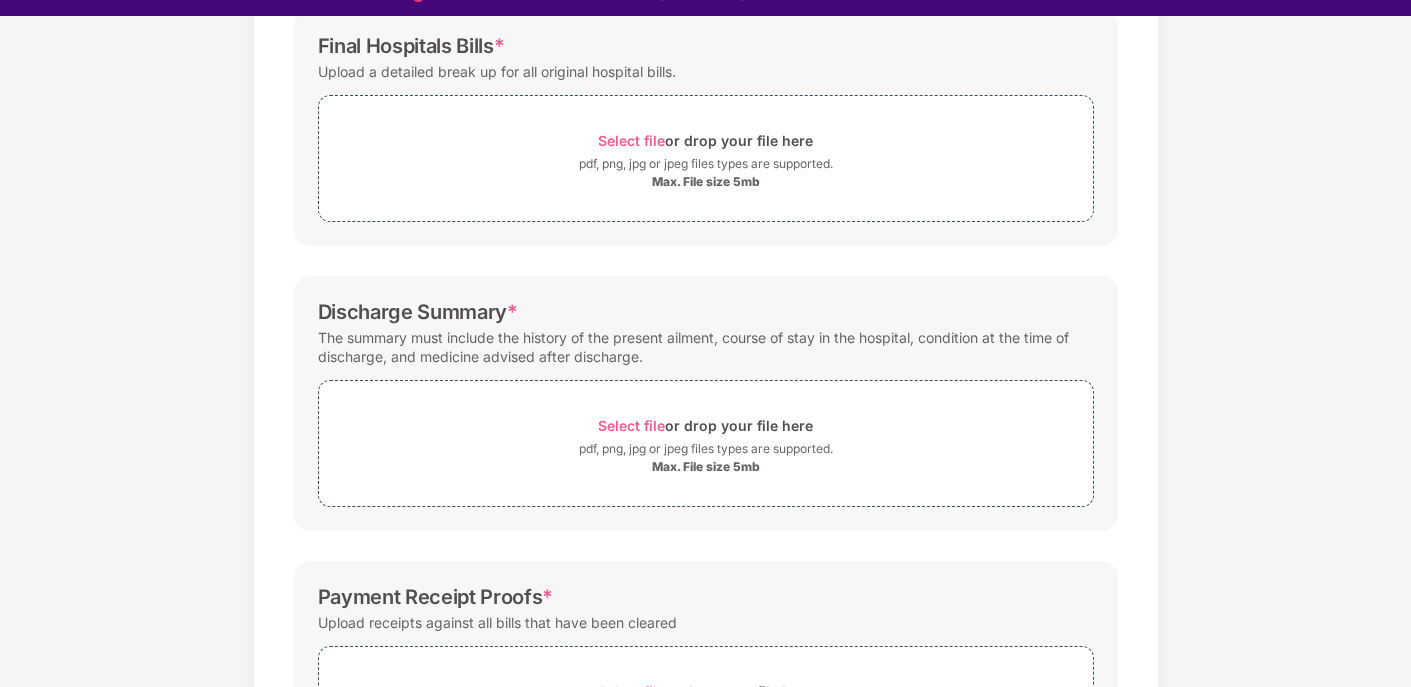 scroll, scrollTop: 623, scrollLeft: 0, axis: vertical 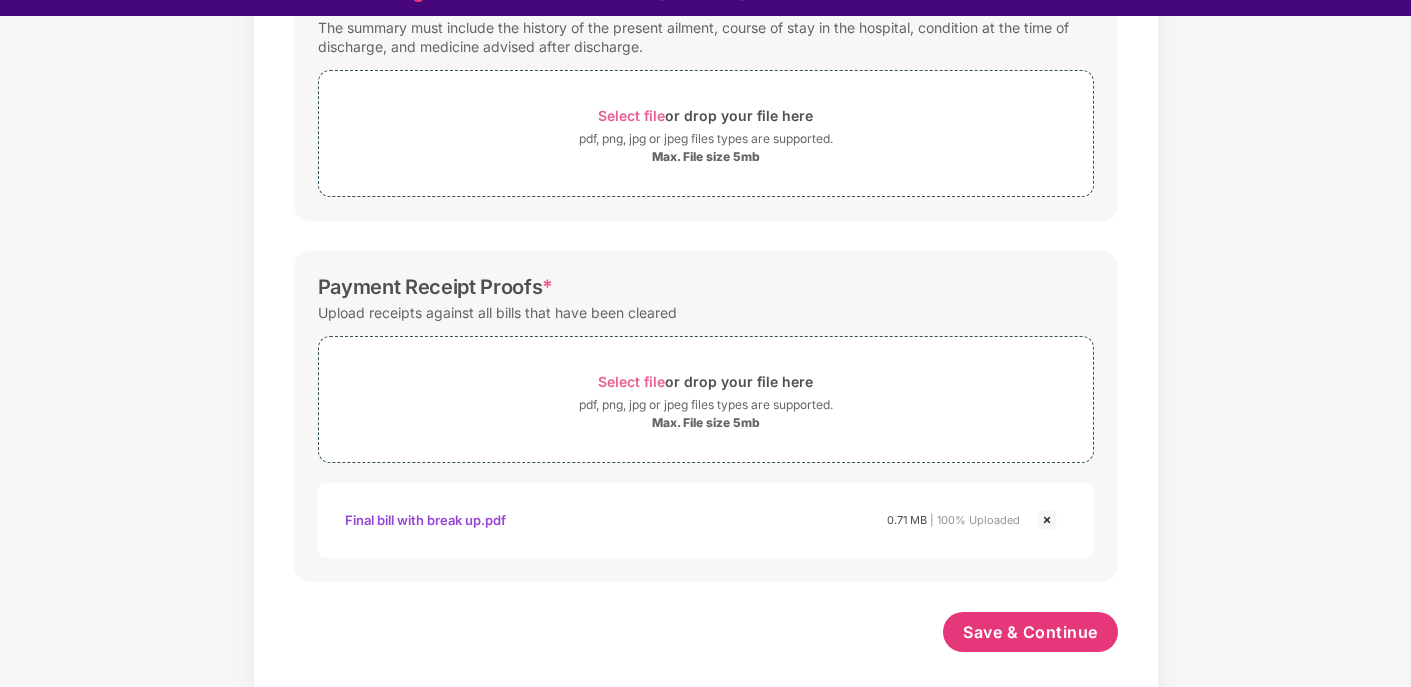click on "Final bill with break up.pdf" at bounding box center [425, 520] 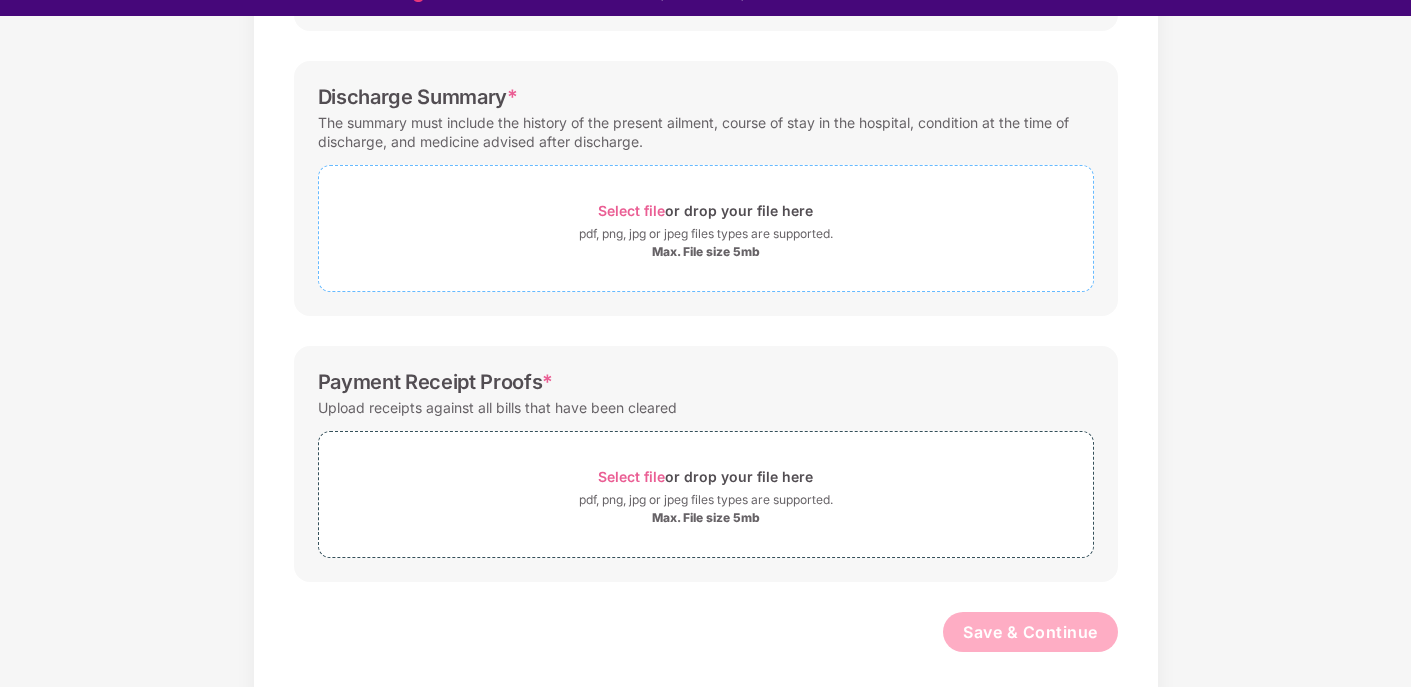 scroll, scrollTop: 0, scrollLeft: 0, axis: both 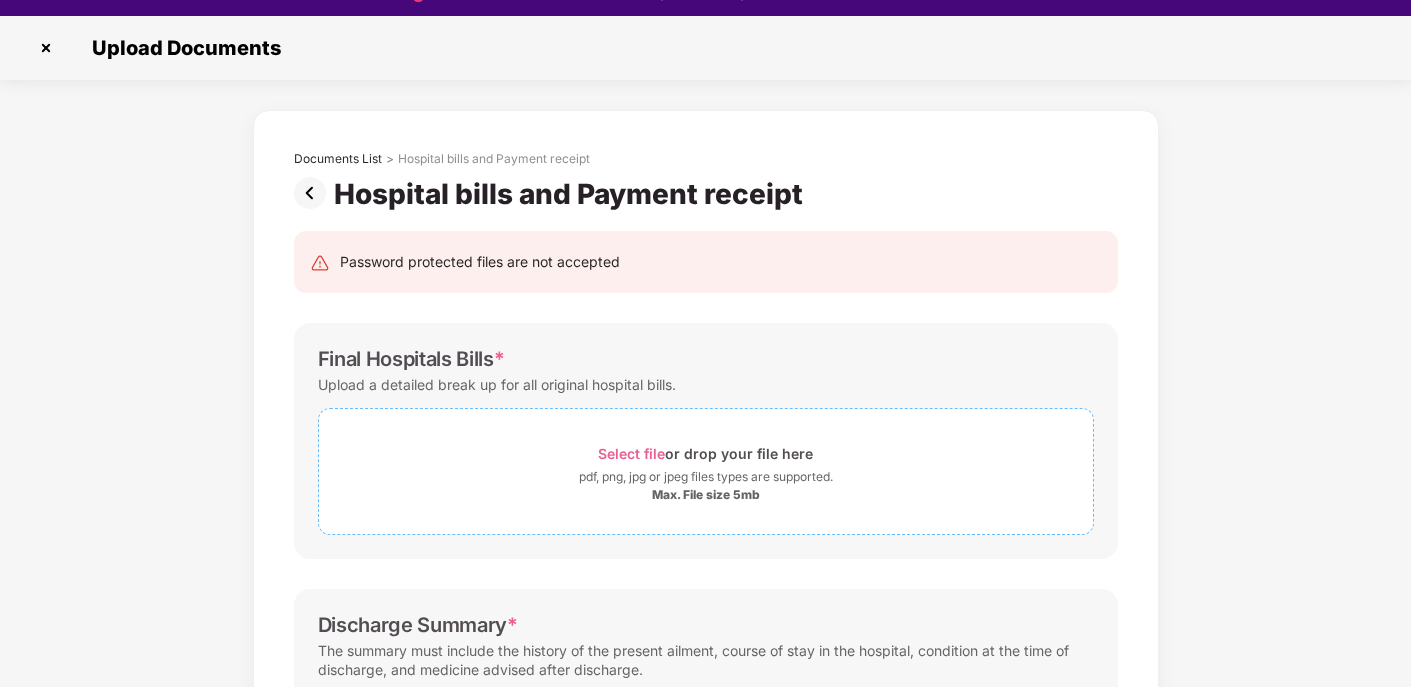 click on "Select file  or drop your file here" at bounding box center [706, 453] 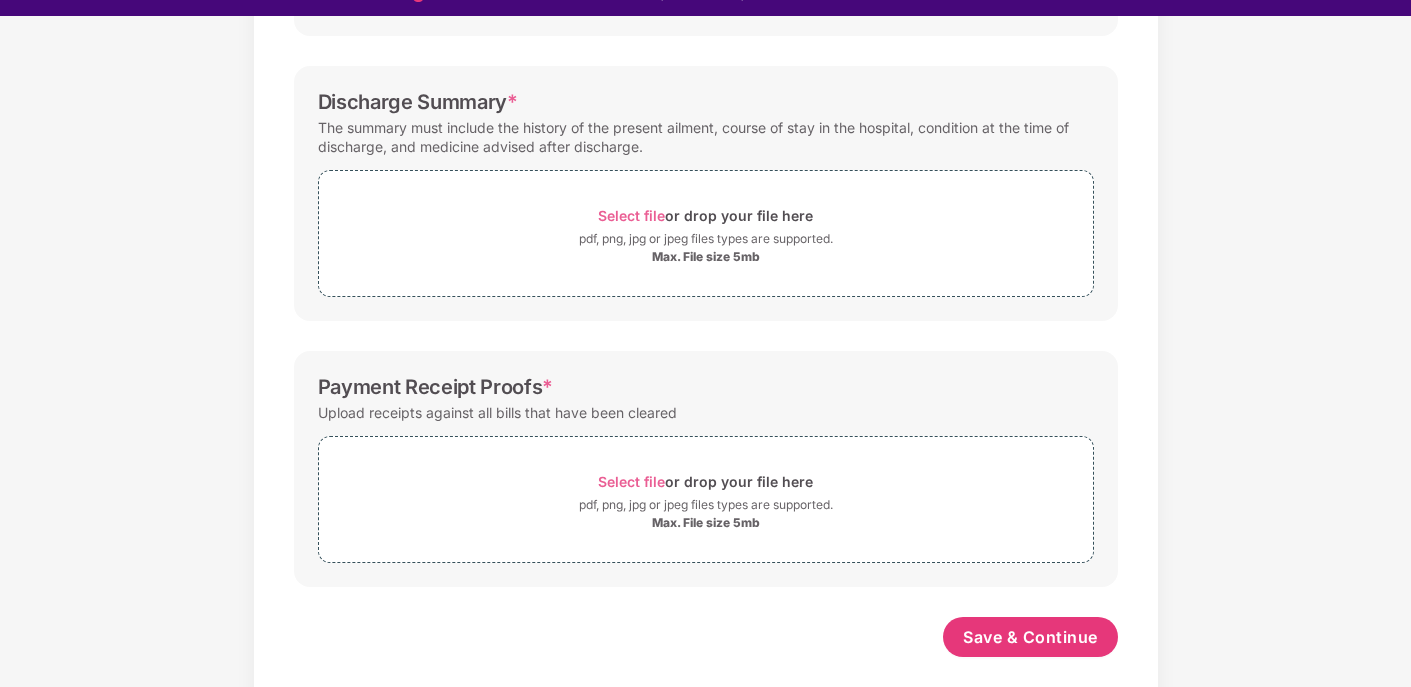 scroll, scrollTop: 623, scrollLeft: 0, axis: vertical 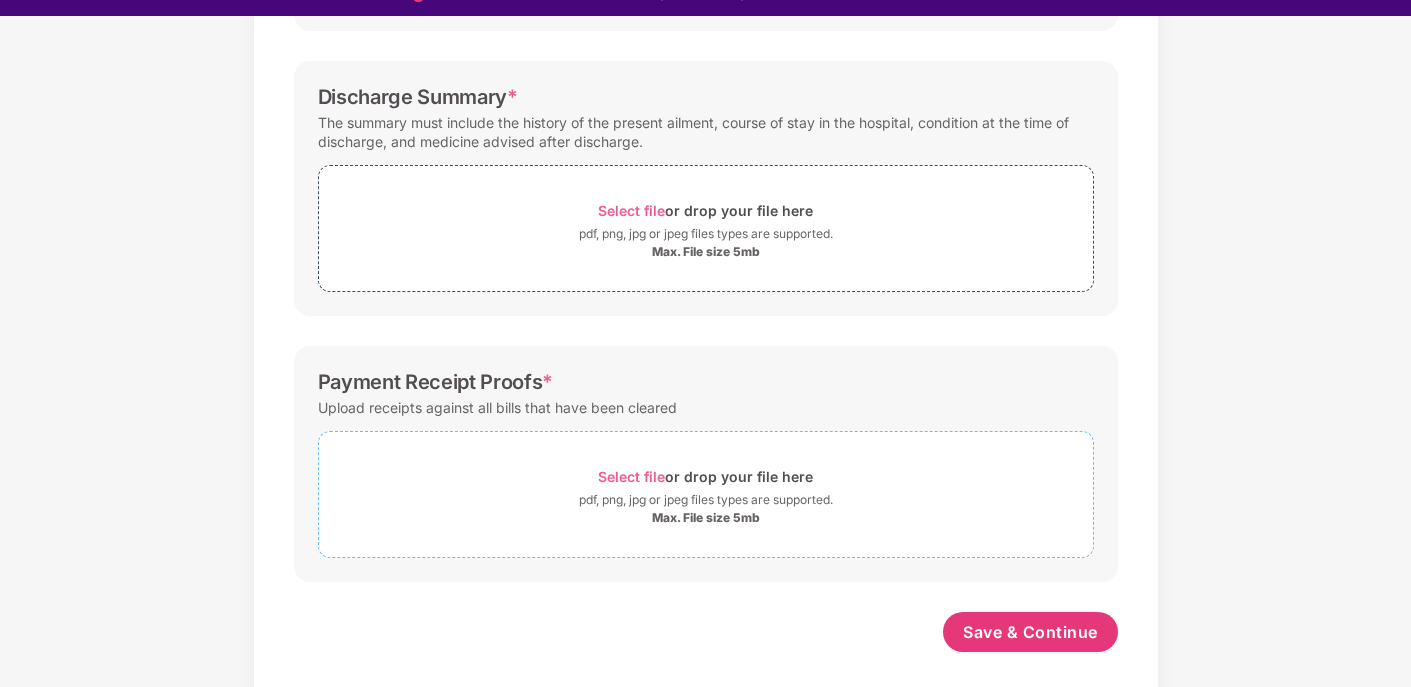 click on "Select file" at bounding box center (631, 476) 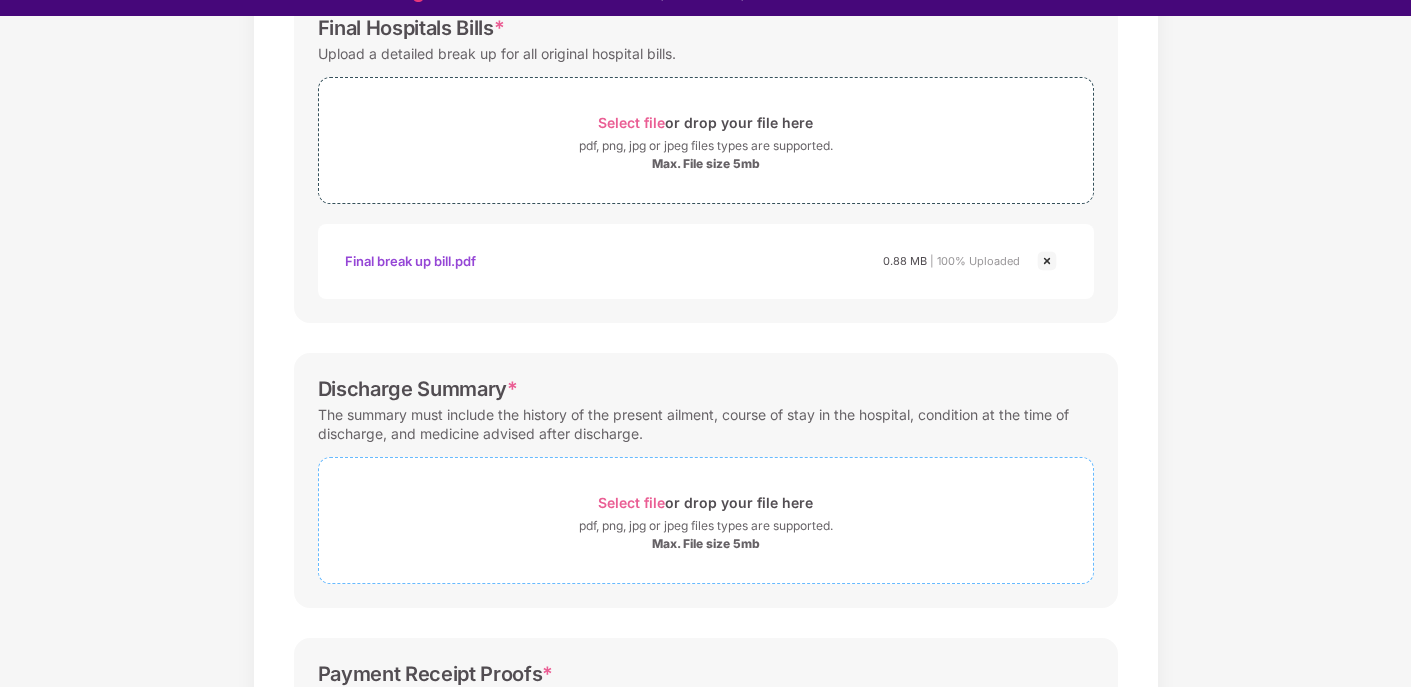 scroll, scrollTop: 0, scrollLeft: 0, axis: both 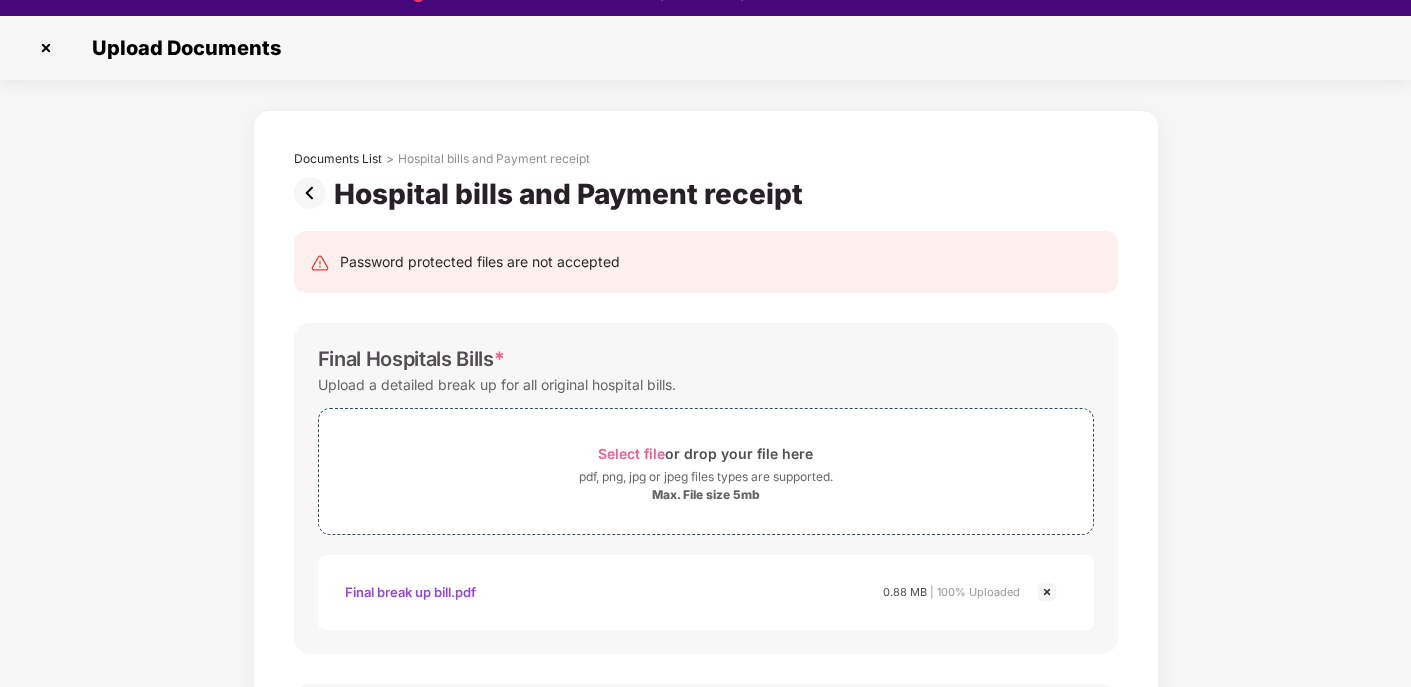 click at bounding box center [46, 48] 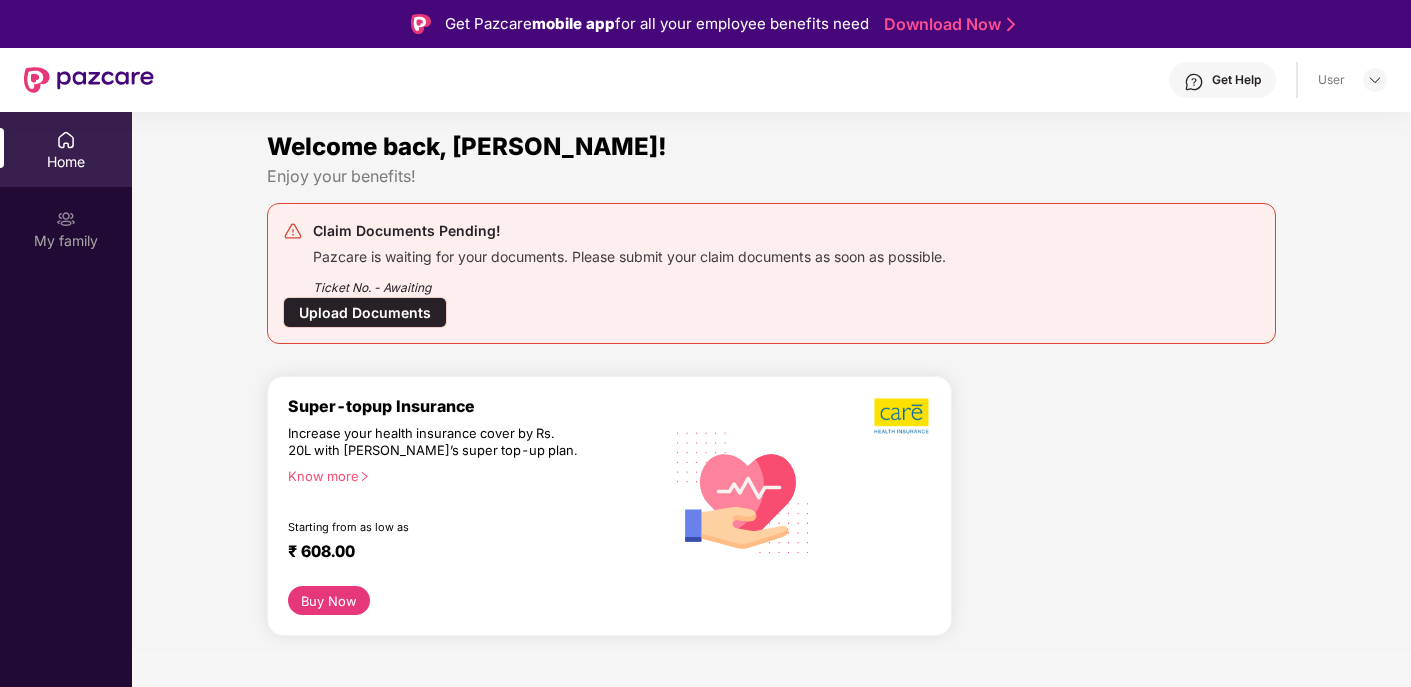scroll, scrollTop: 0, scrollLeft: 0, axis: both 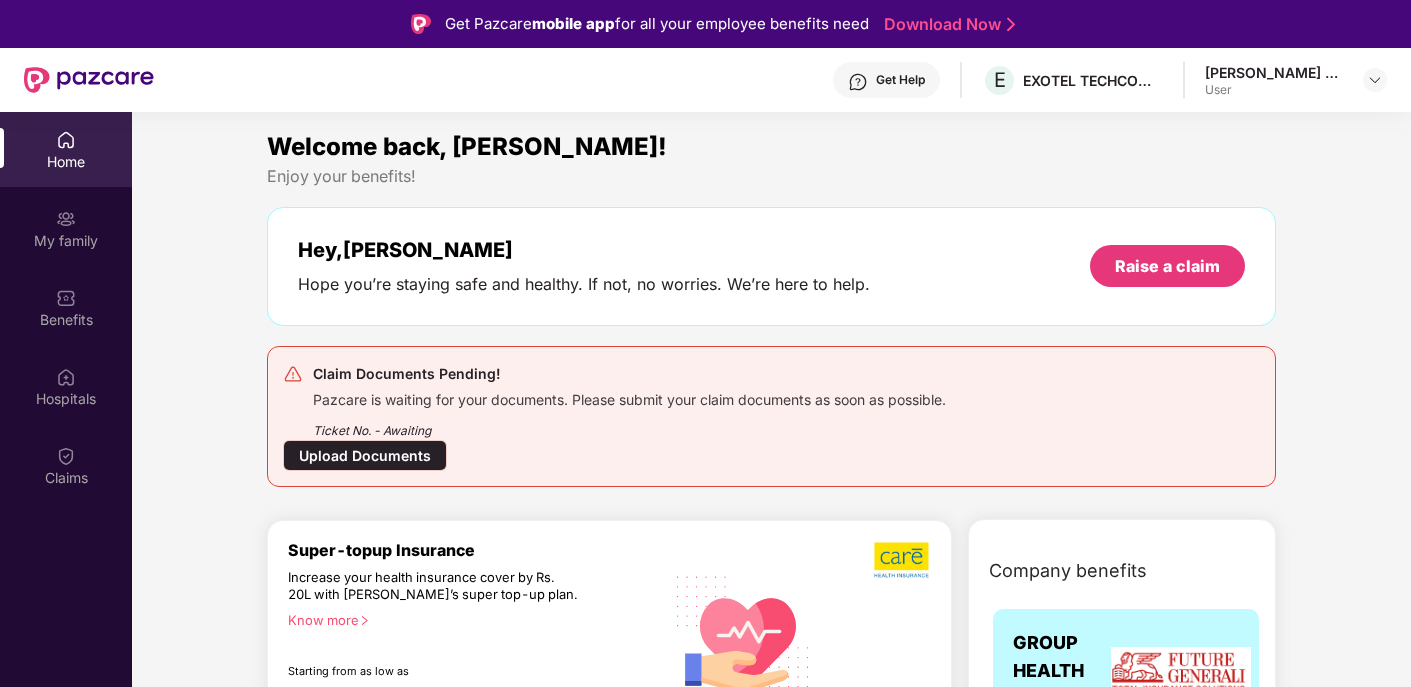 click on "Upload Documents" at bounding box center [365, 455] 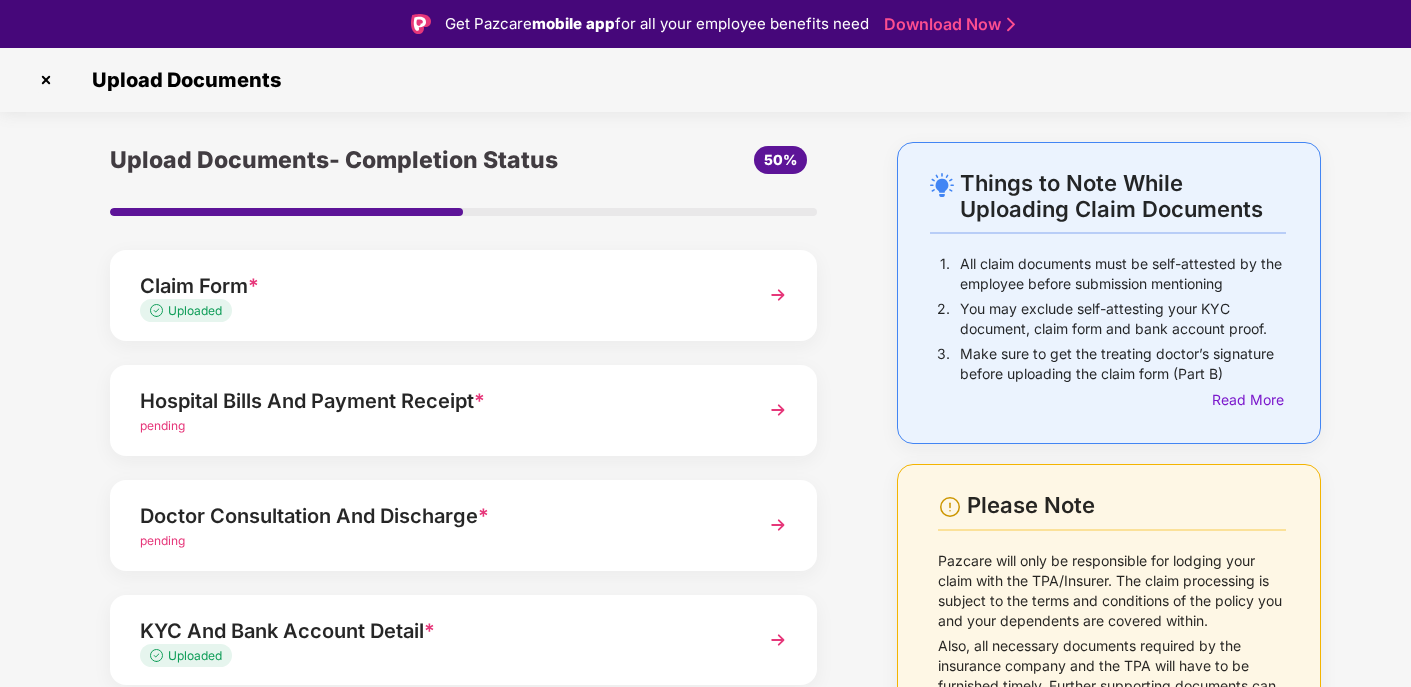click on "Doctor Consultation And Discharge *" at bounding box center [436, 516] 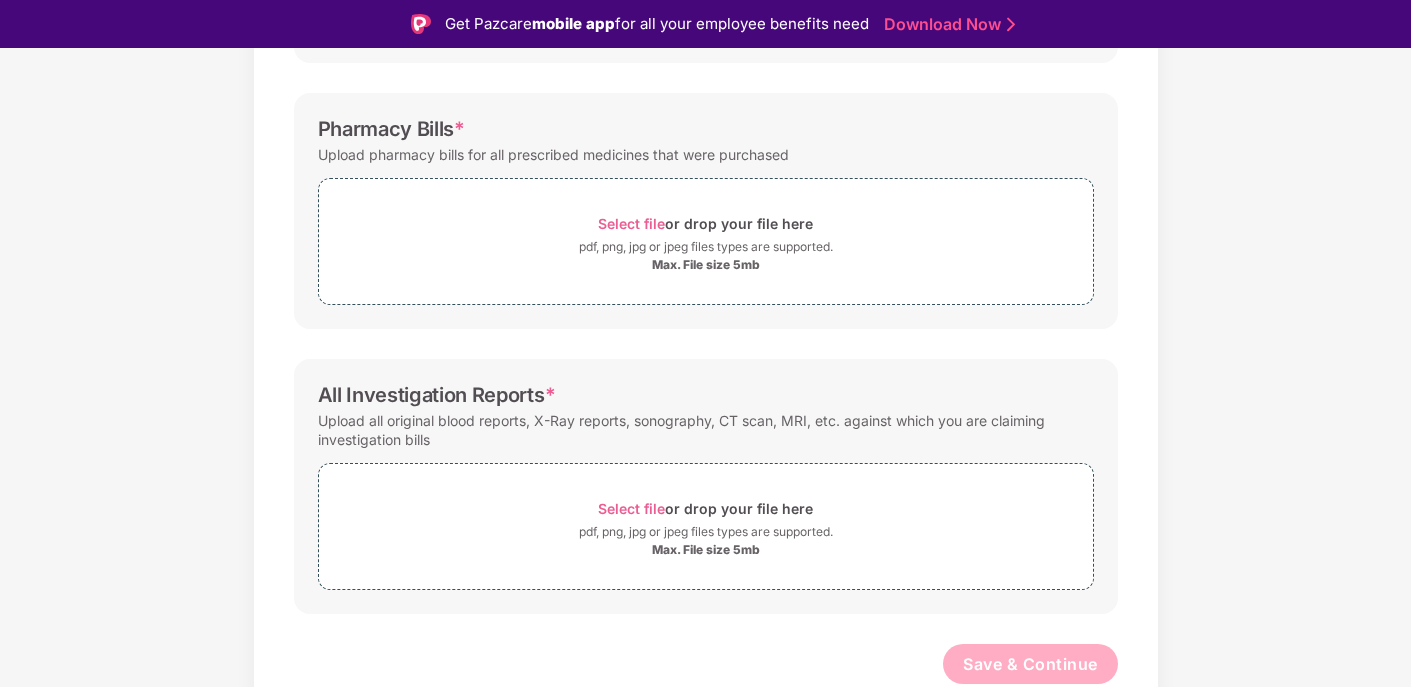 scroll, scrollTop: 0, scrollLeft: 0, axis: both 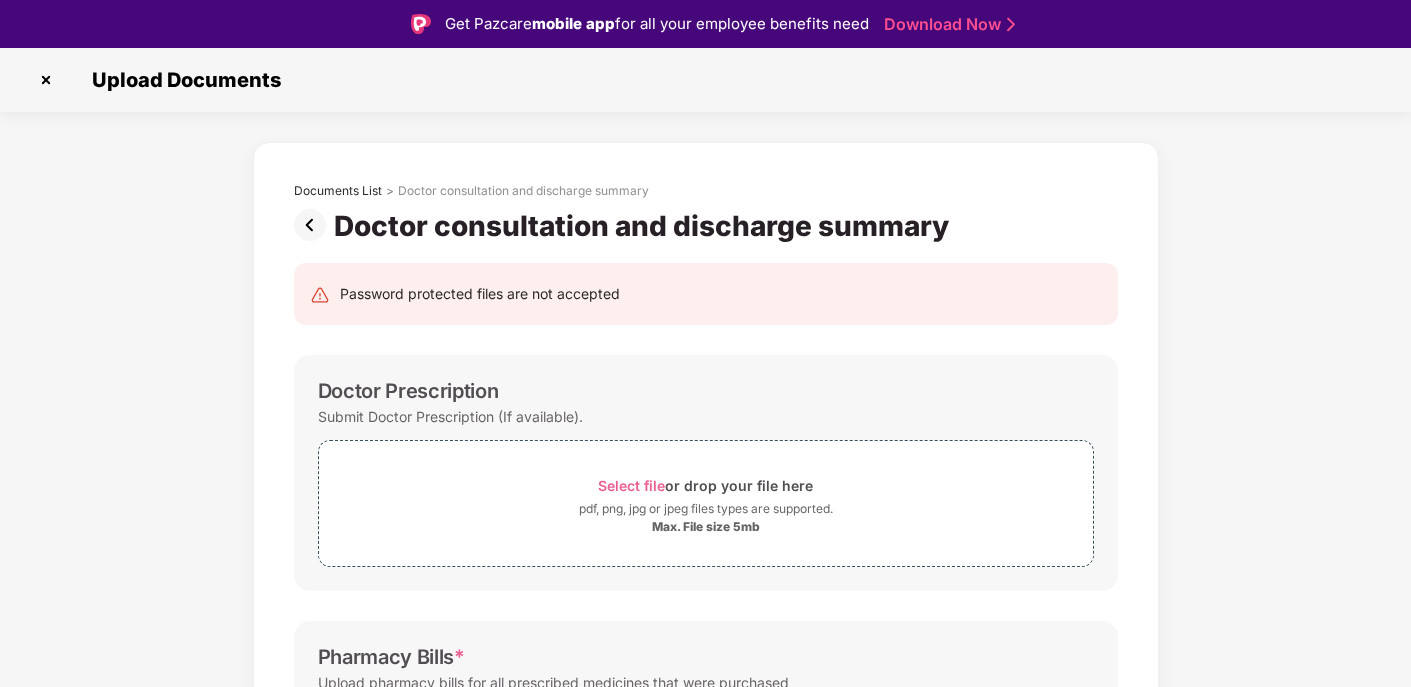 click at bounding box center [46, 80] 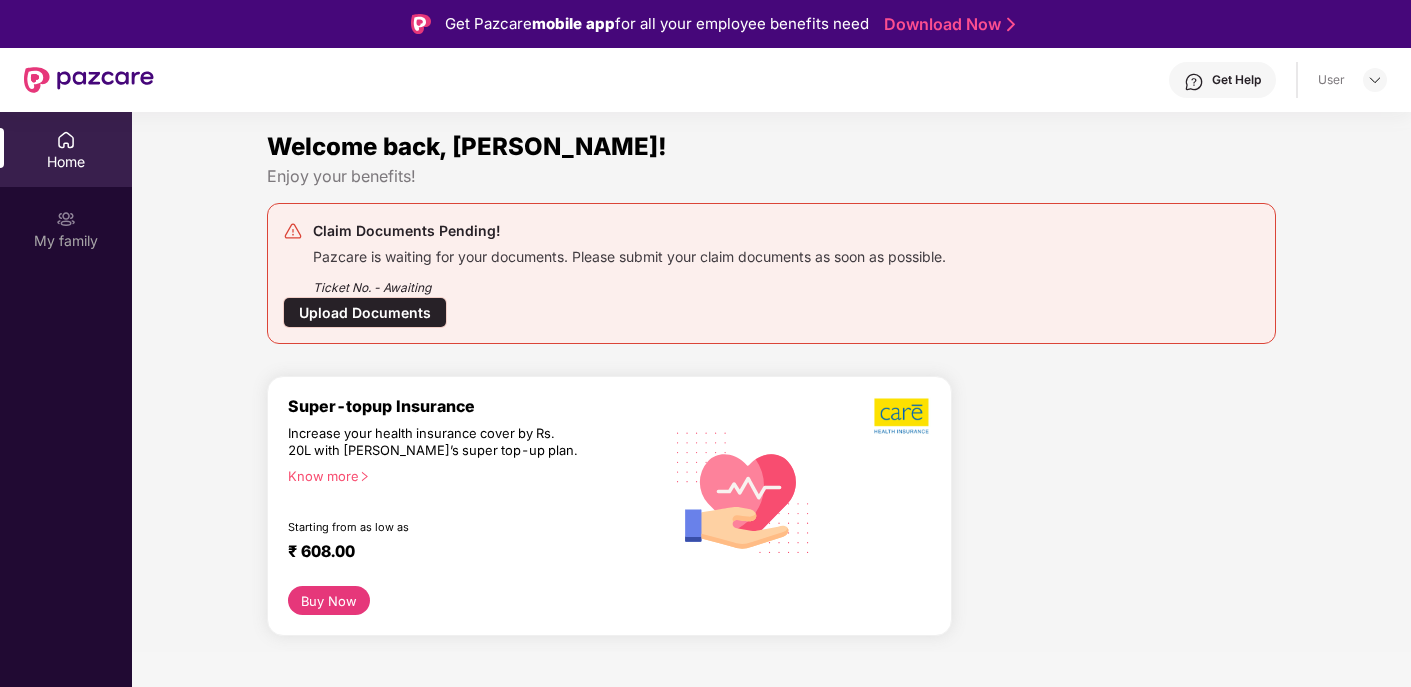 scroll, scrollTop: 0, scrollLeft: 0, axis: both 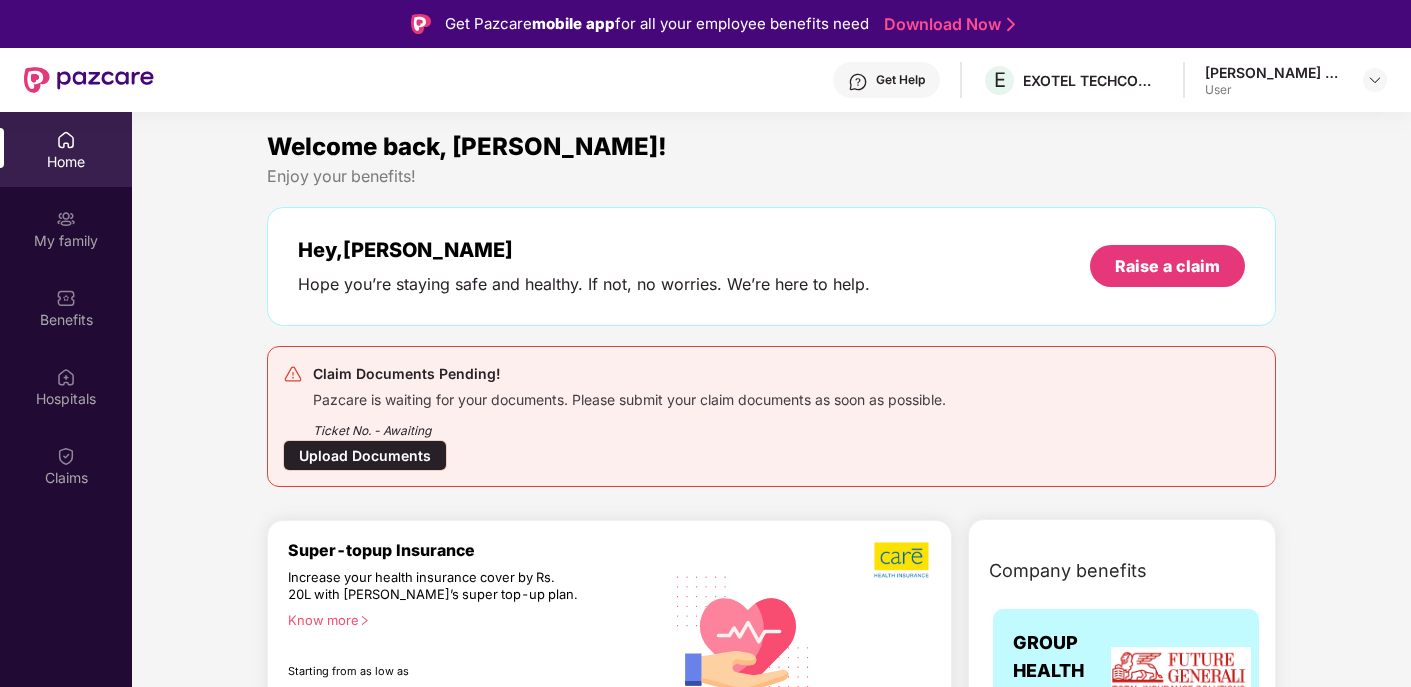 click on "Upload Documents" at bounding box center (365, 455) 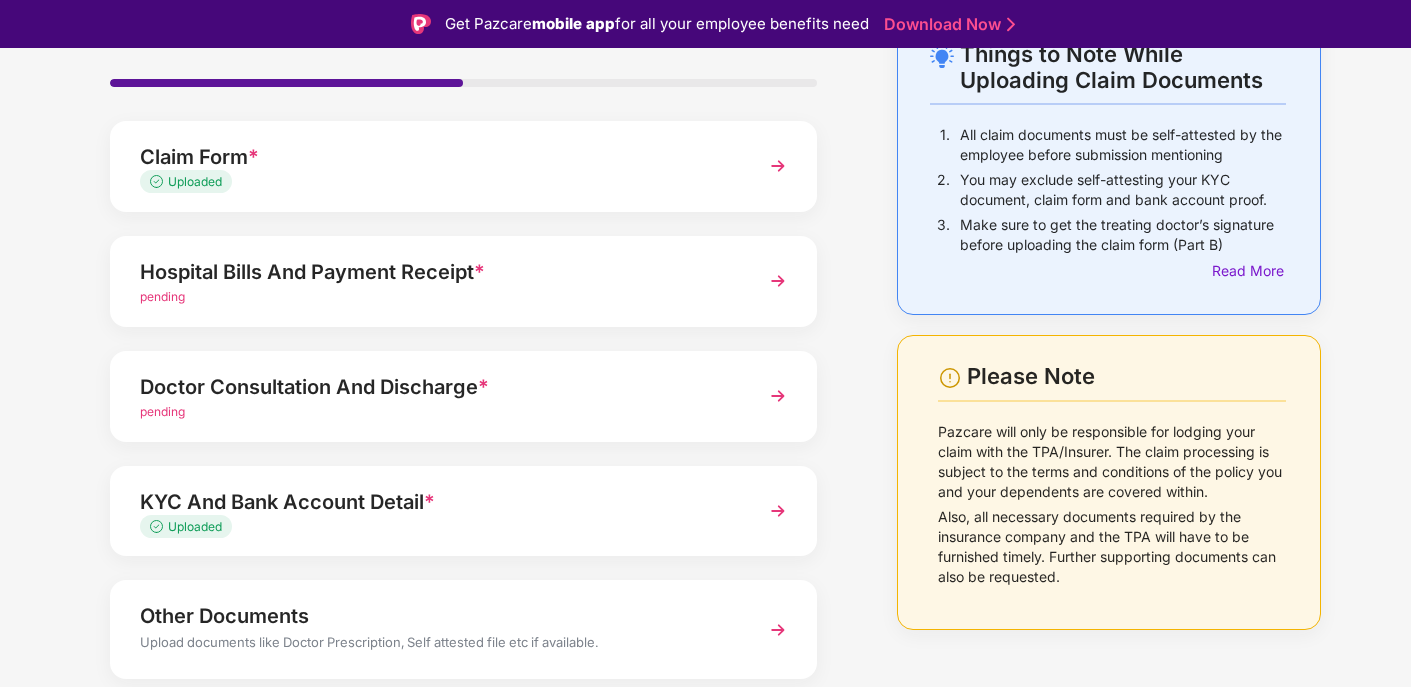 scroll, scrollTop: 197, scrollLeft: 0, axis: vertical 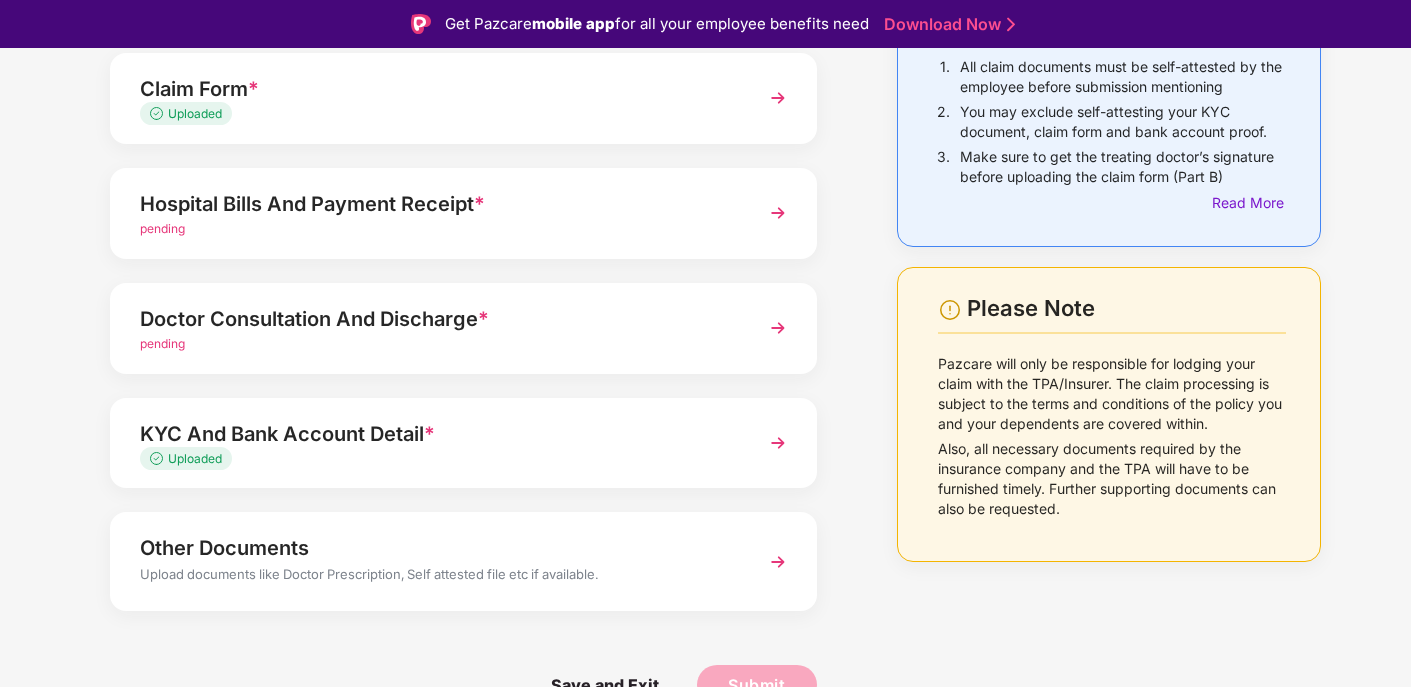 click on "pending" at bounding box center (436, 229) 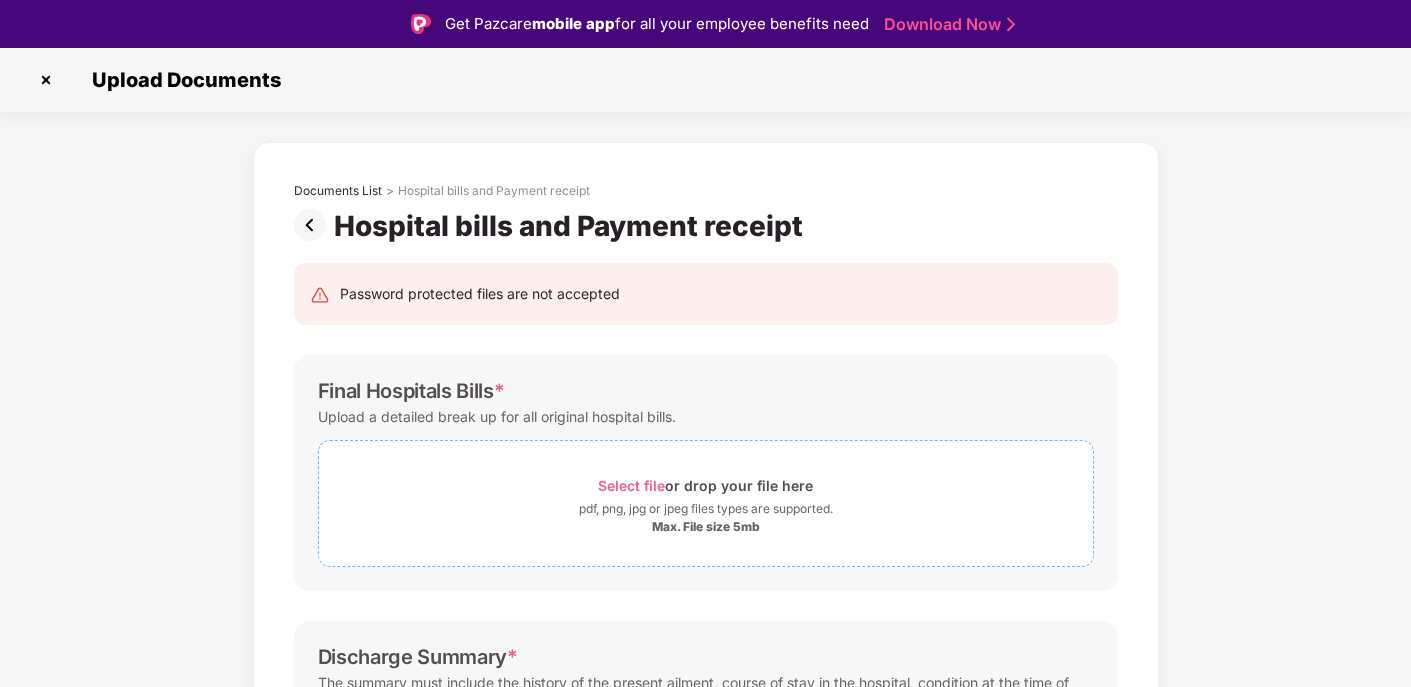 scroll, scrollTop: 96, scrollLeft: 0, axis: vertical 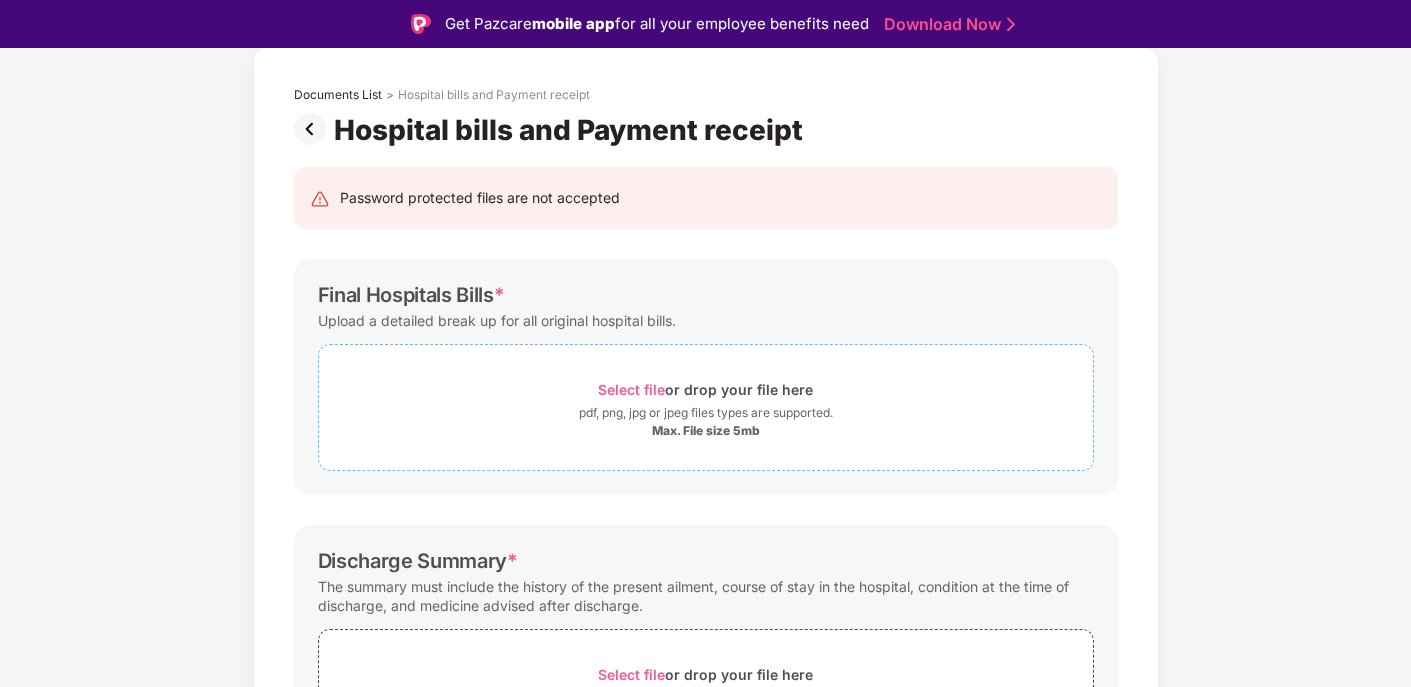 click on "Select file" at bounding box center [631, 389] 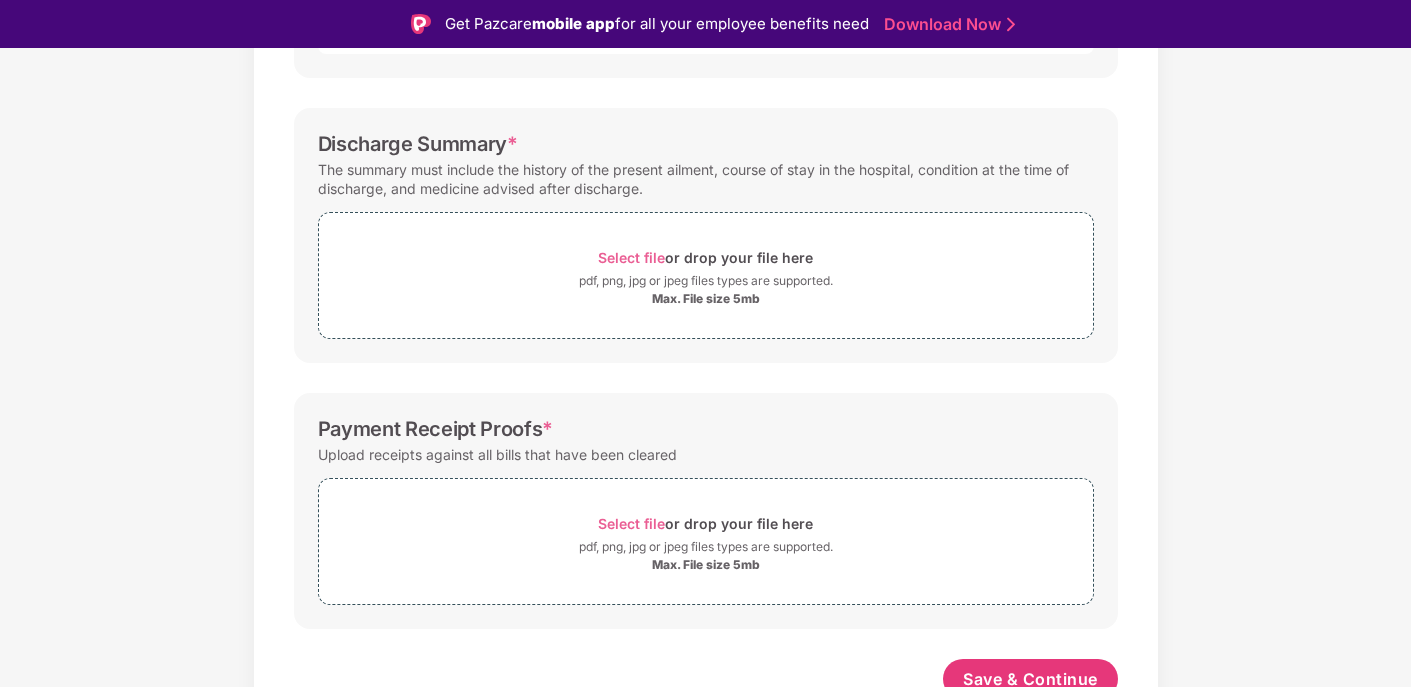 scroll, scrollTop: 623, scrollLeft: 0, axis: vertical 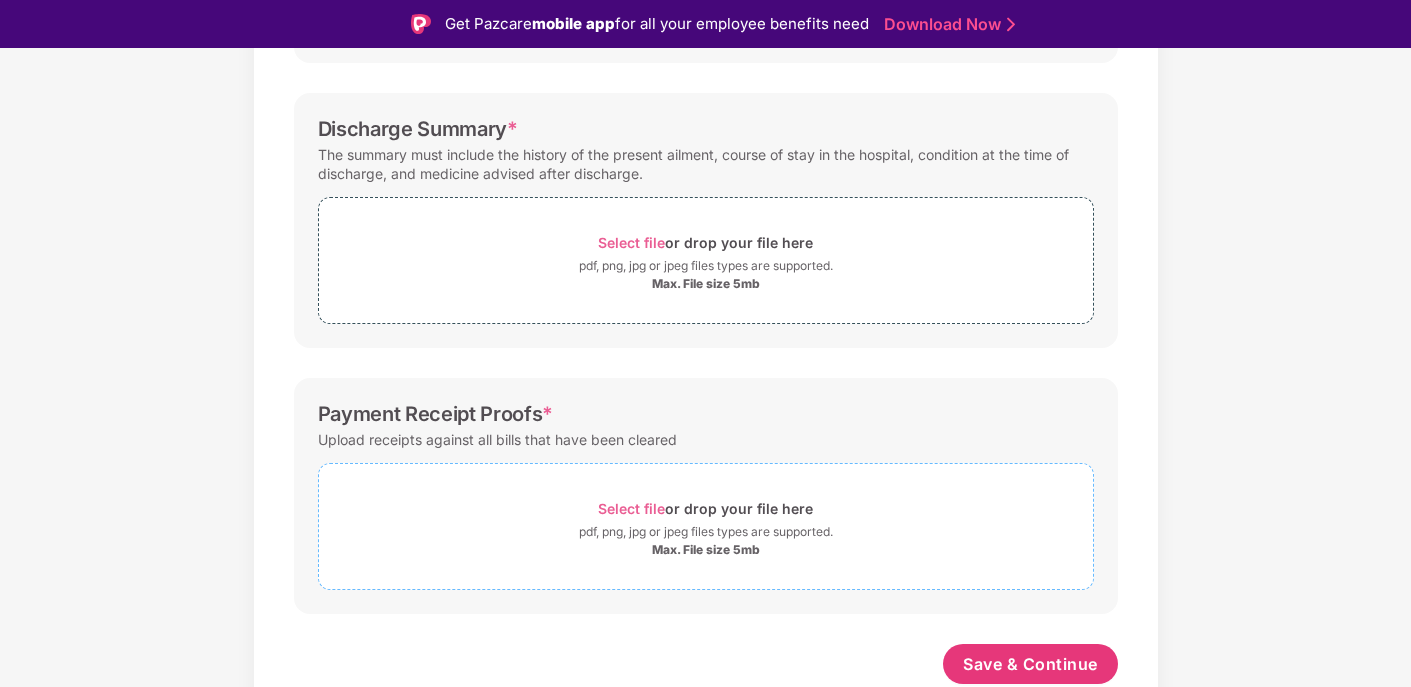 click on "Select file" at bounding box center (631, 508) 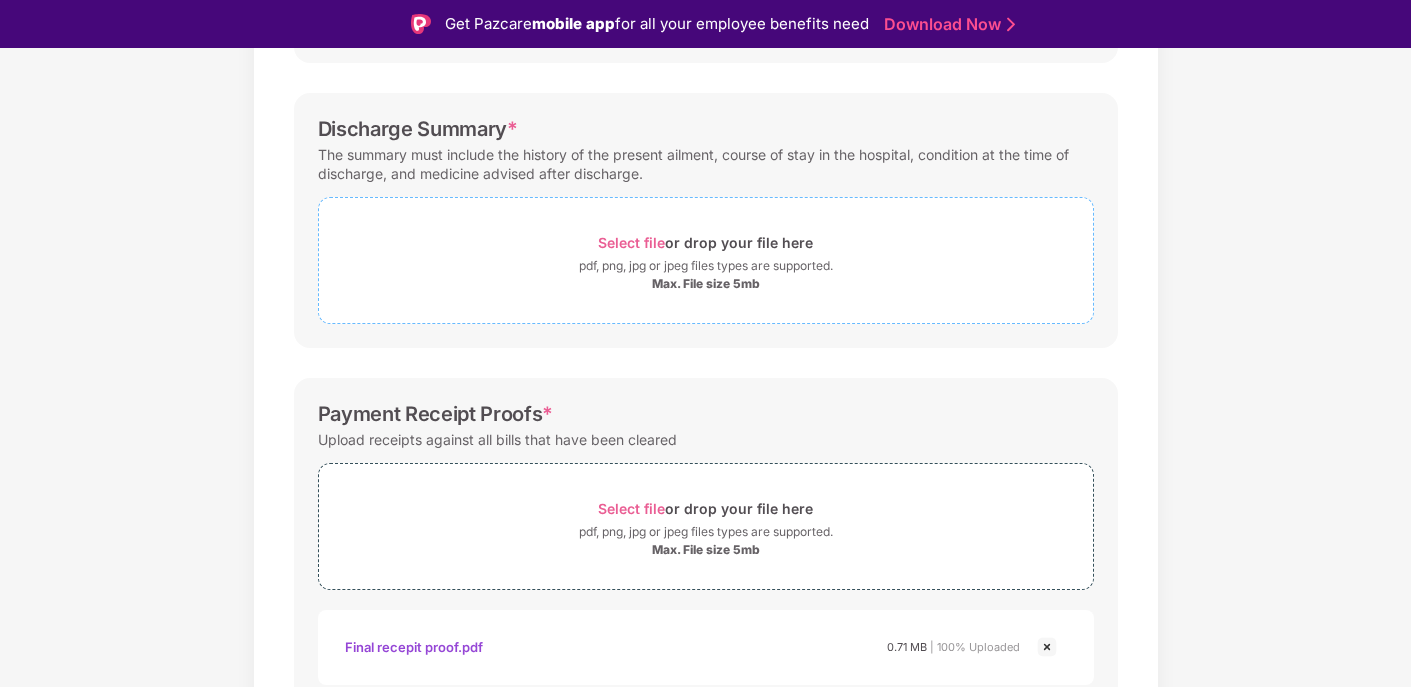 scroll, scrollTop: 600, scrollLeft: 0, axis: vertical 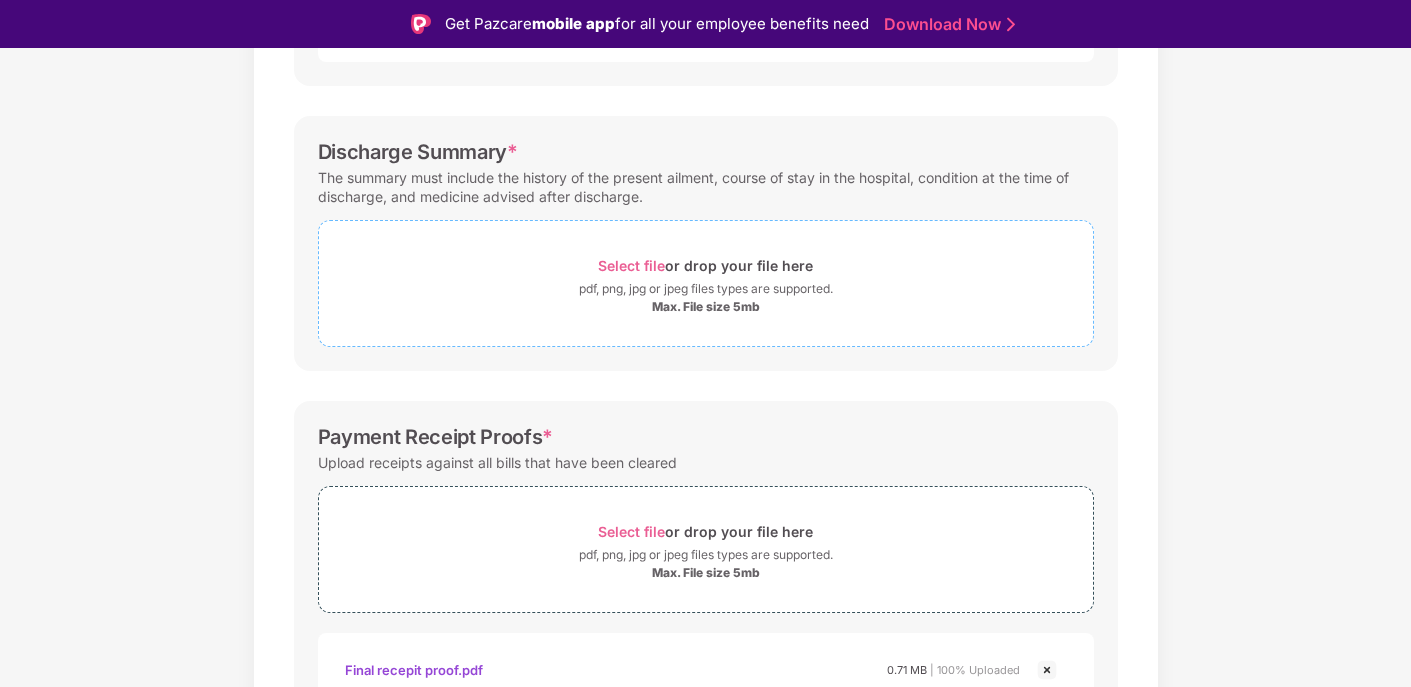 click on "Select file  or drop your file here" at bounding box center [705, 265] 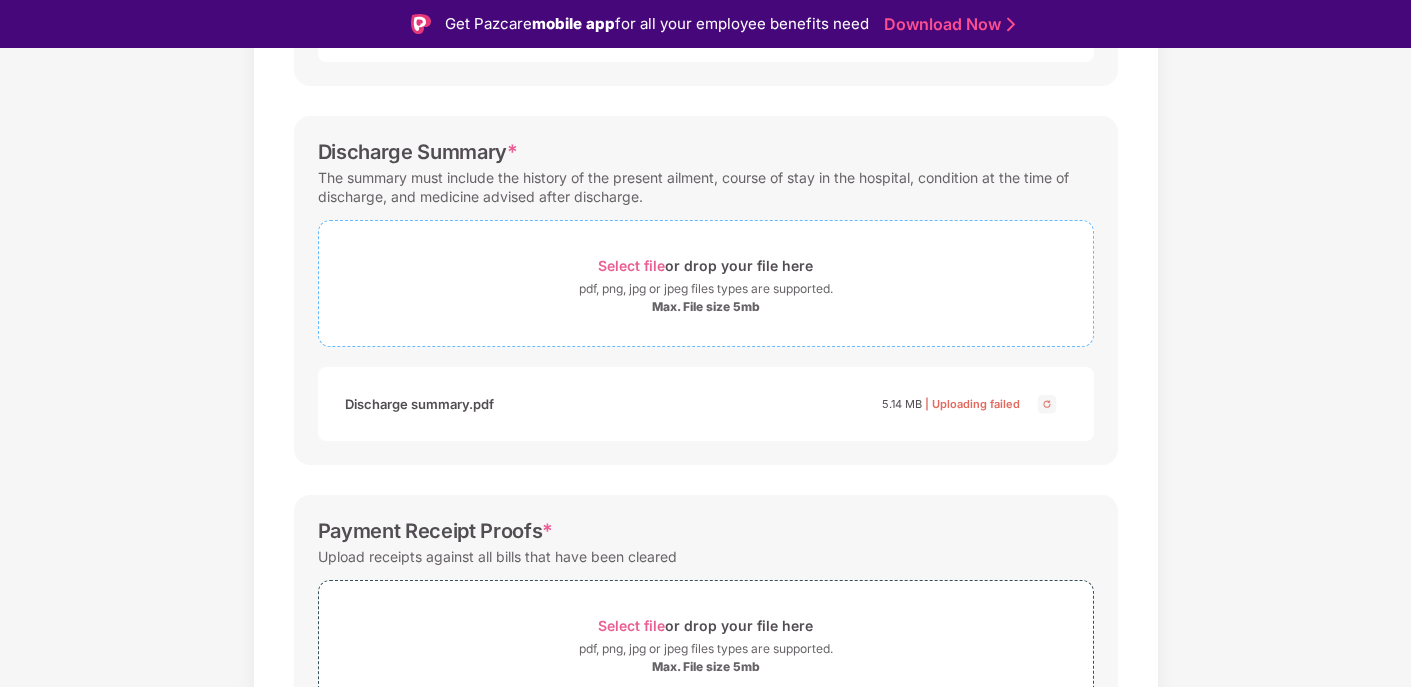 click on "Select file" at bounding box center [631, 265] 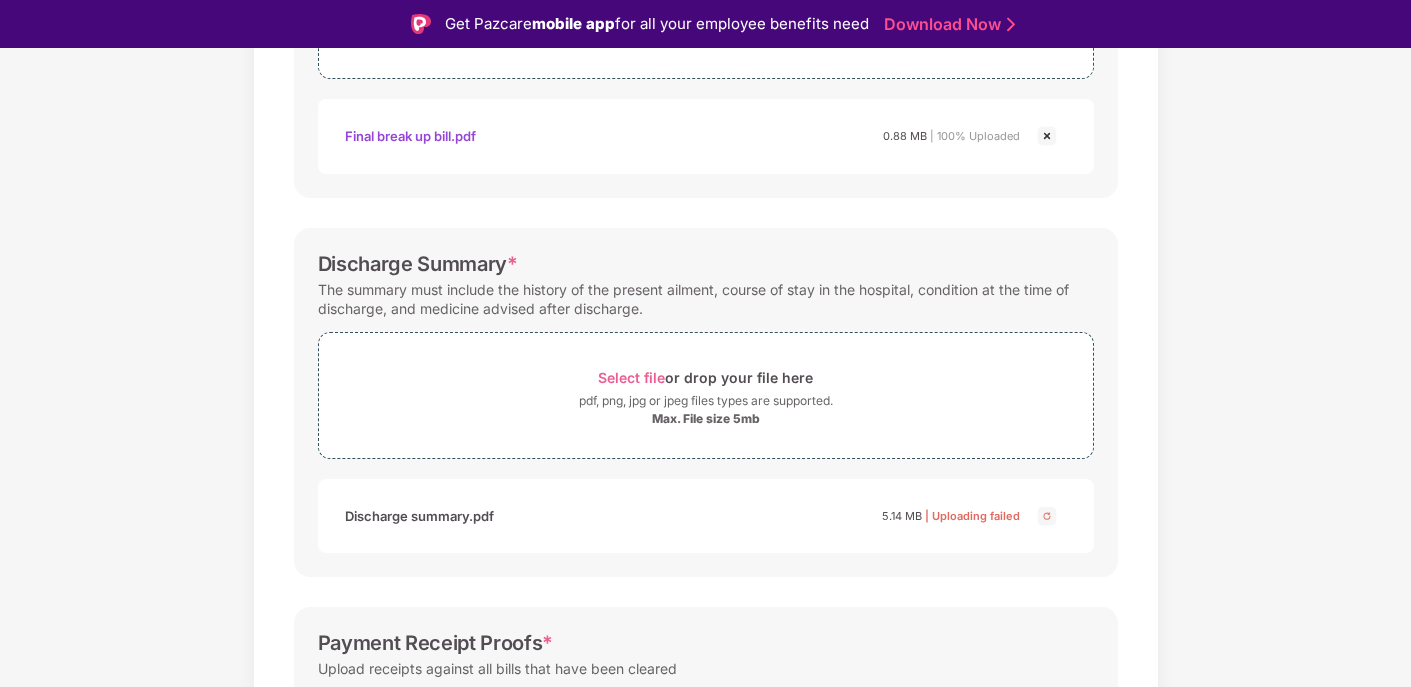 scroll, scrollTop: 433, scrollLeft: 0, axis: vertical 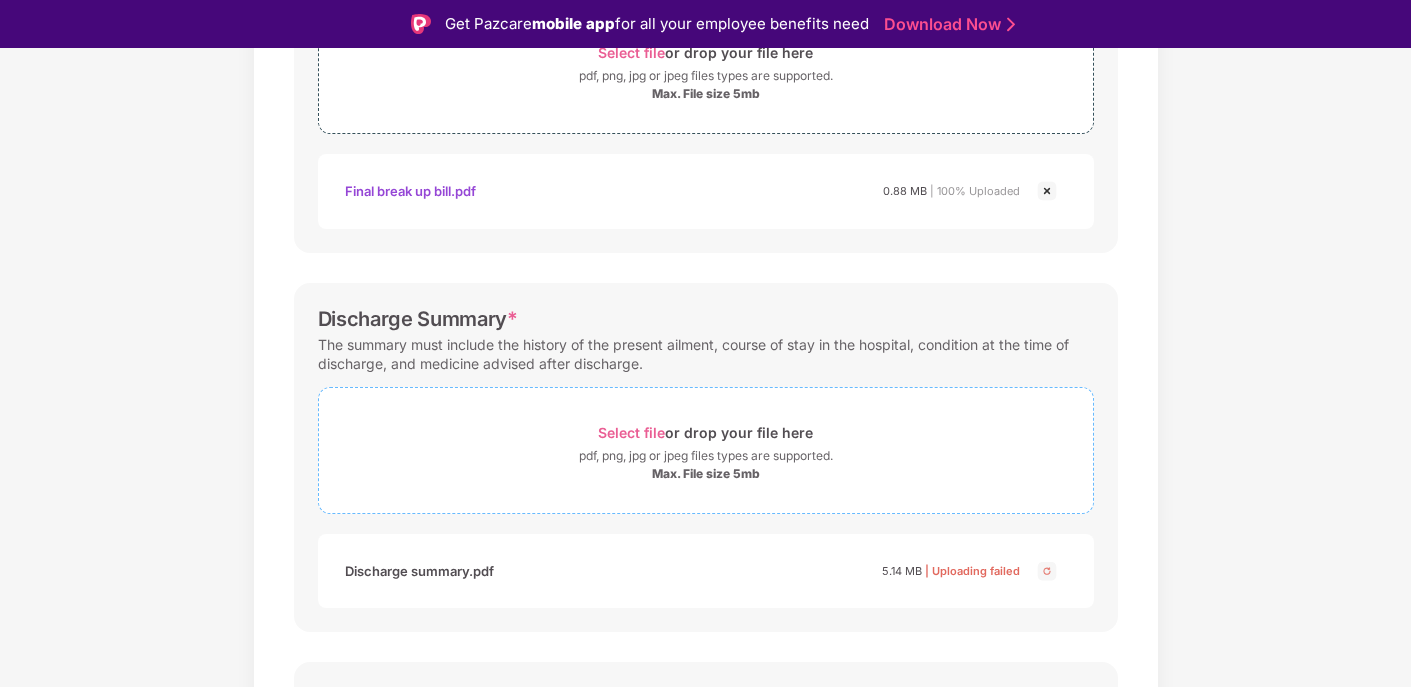 click on "Select file  or drop your file here" at bounding box center [705, 432] 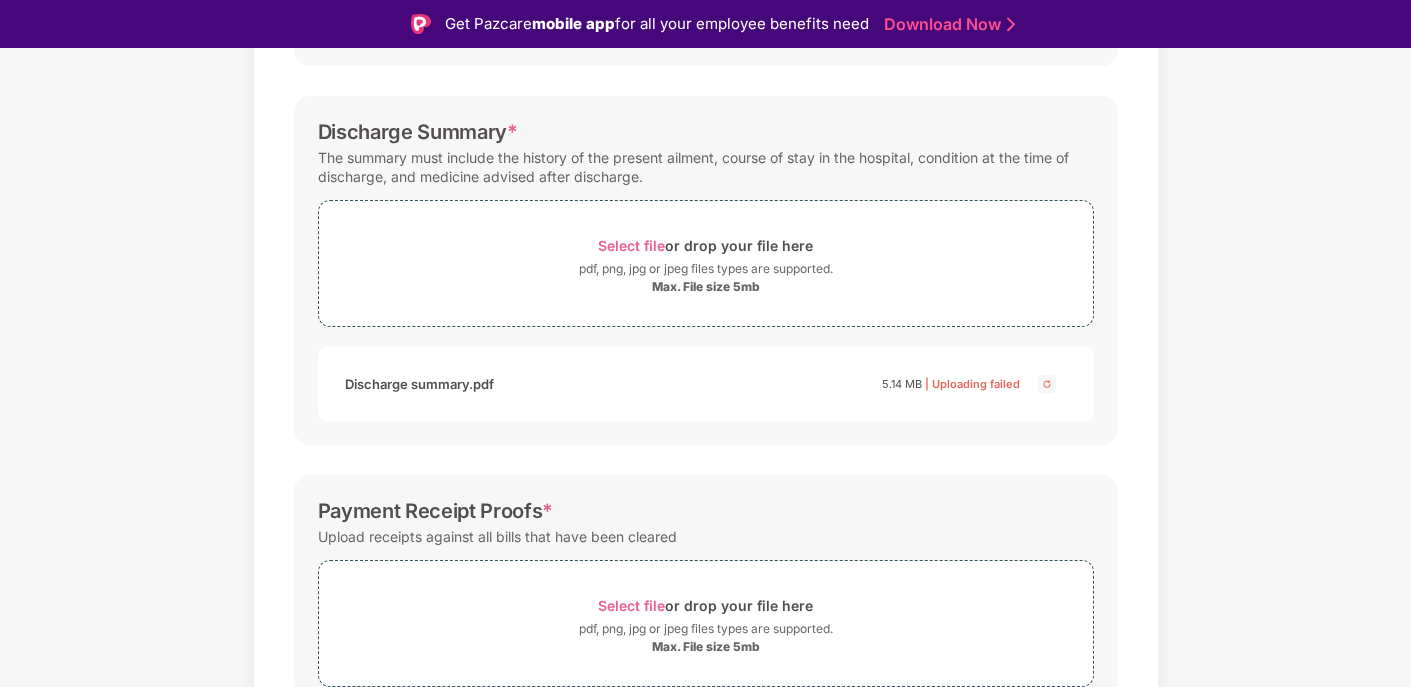 scroll, scrollTop: 623, scrollLeft: 0, axis: vertical 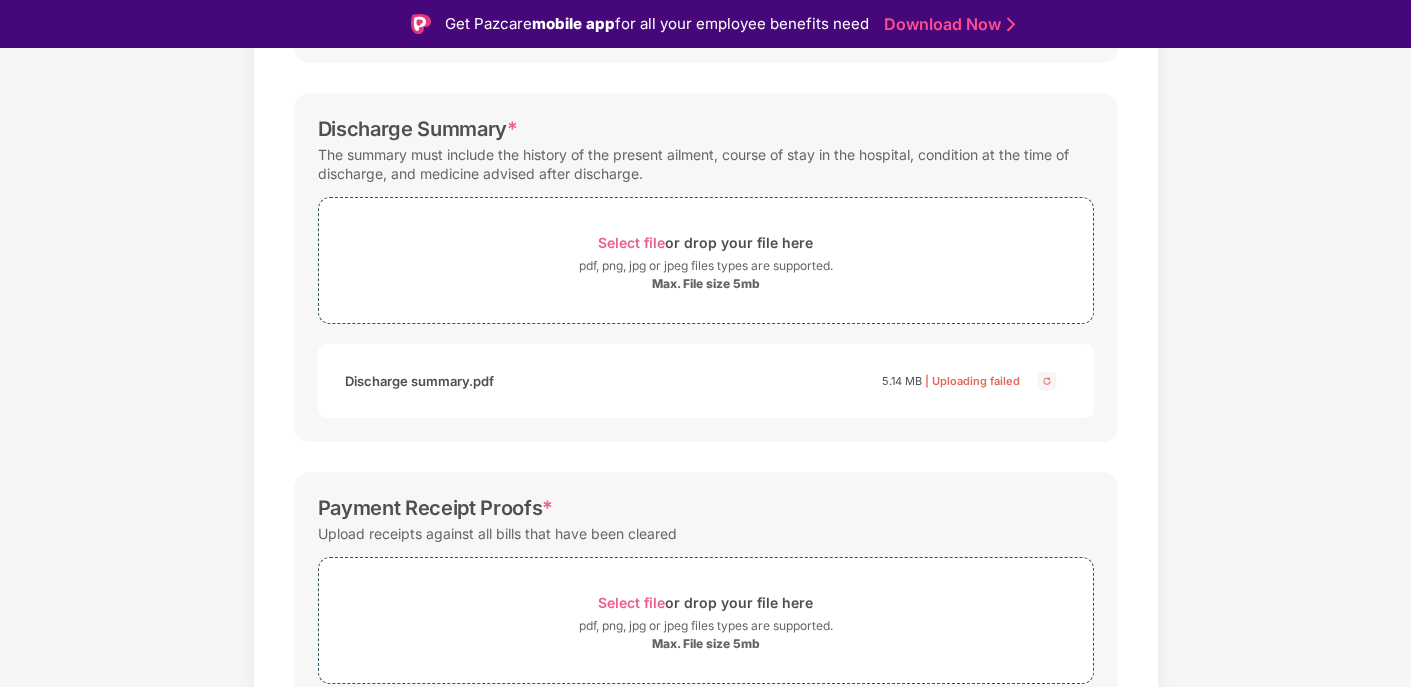 click at bounding box center (1047, 381) 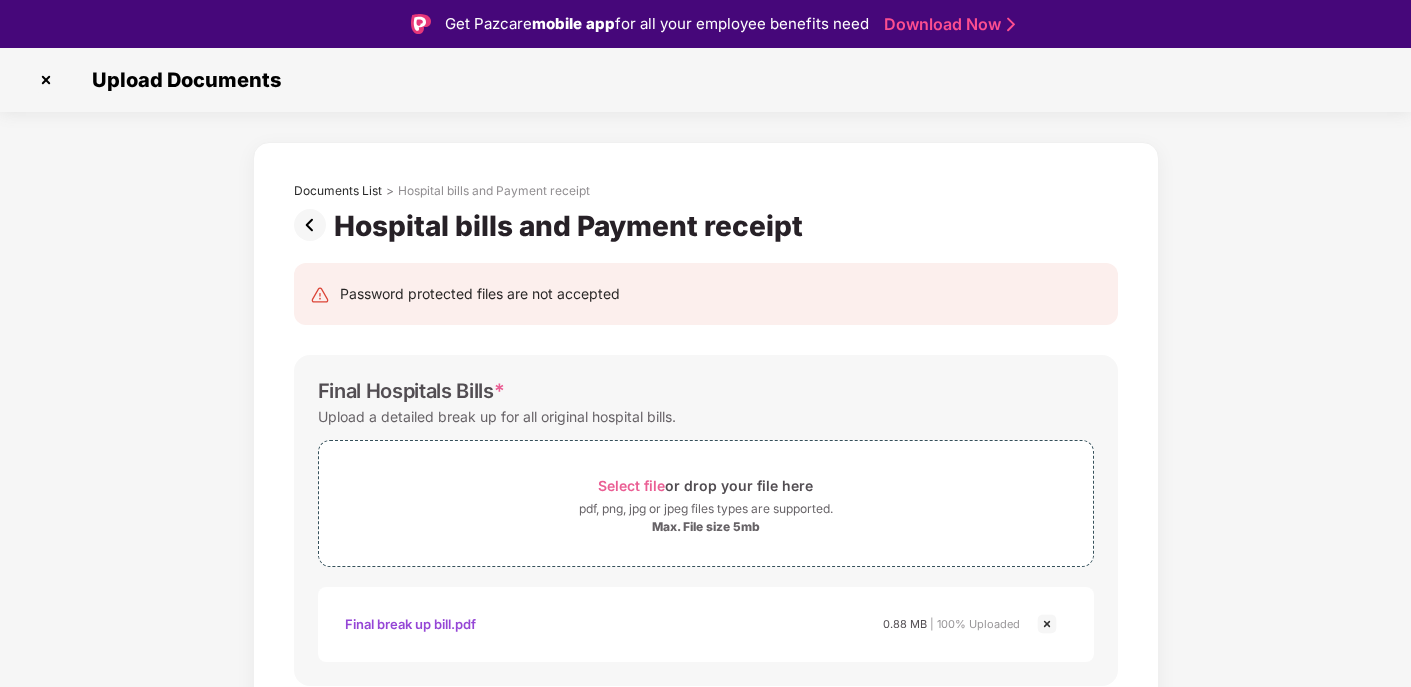 click at bounding box center [46, 80] 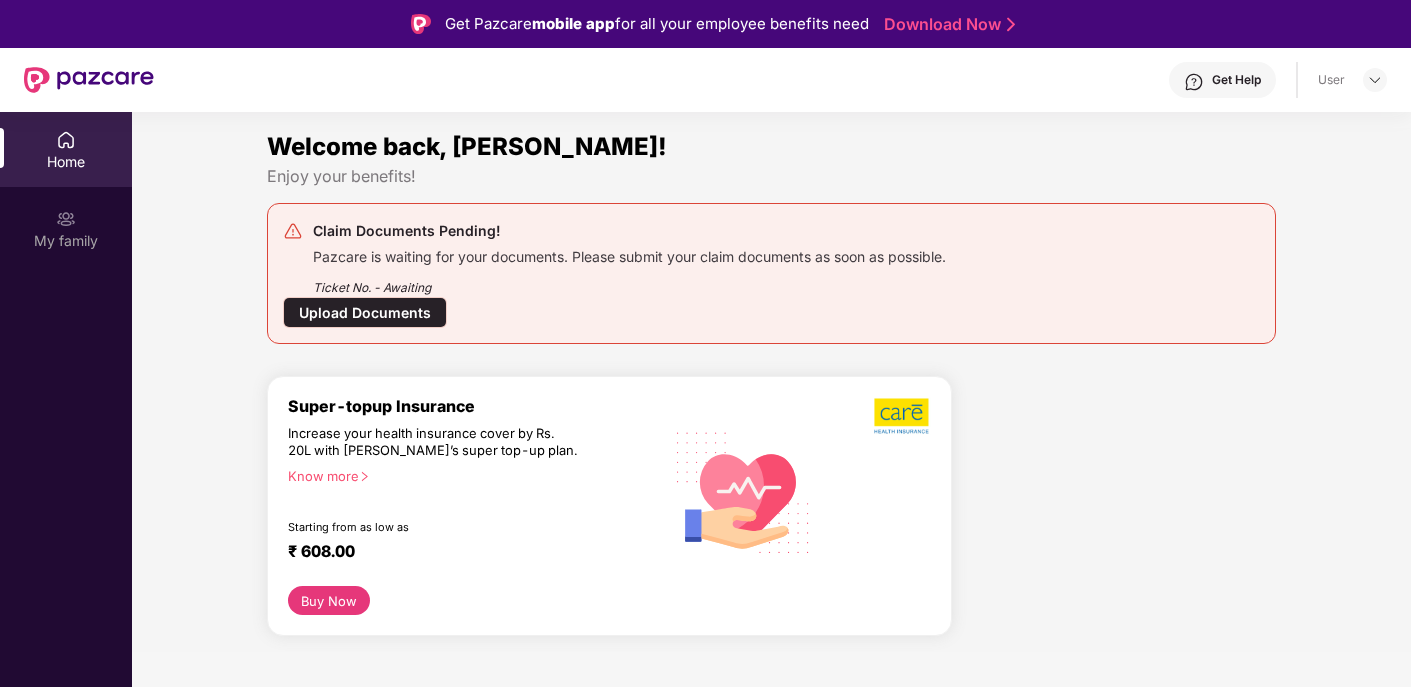 scroll, scrollTop: 0, scrollLeft: 0, axis: both 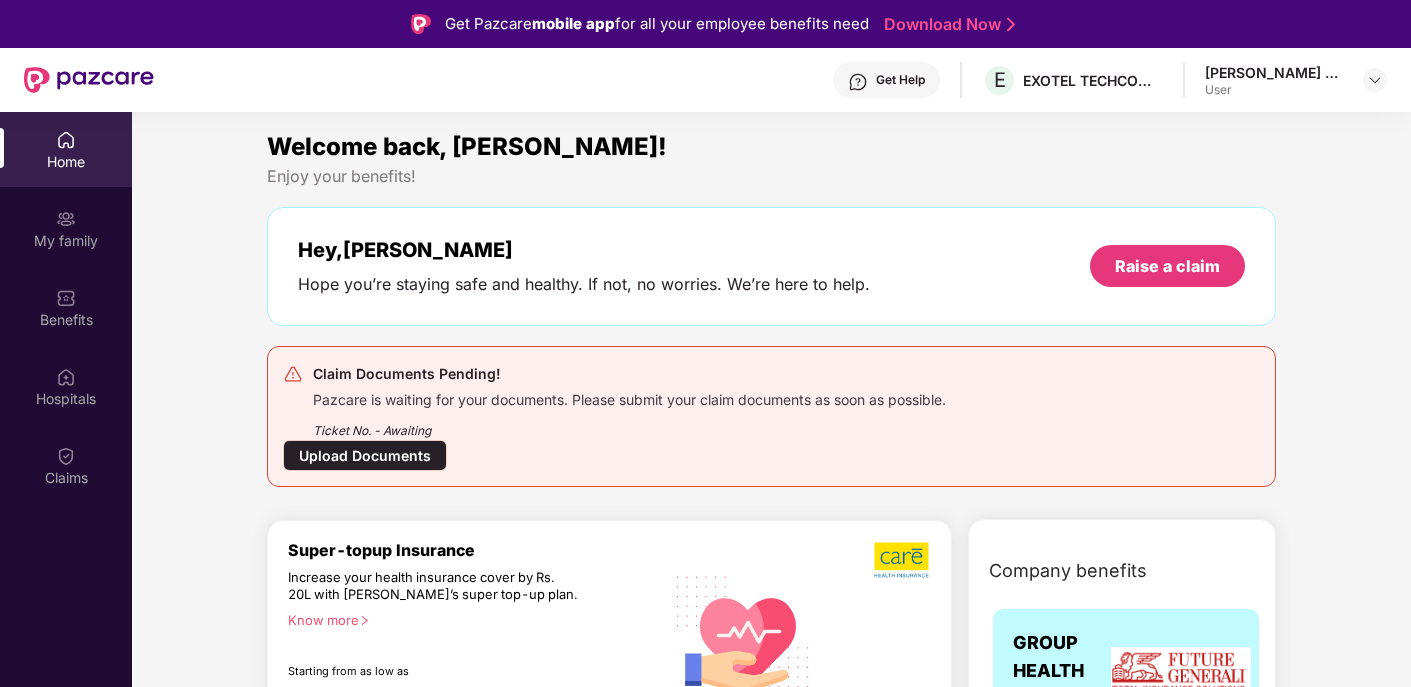 click on "Upload Documents" at bounding box center (365, 455) 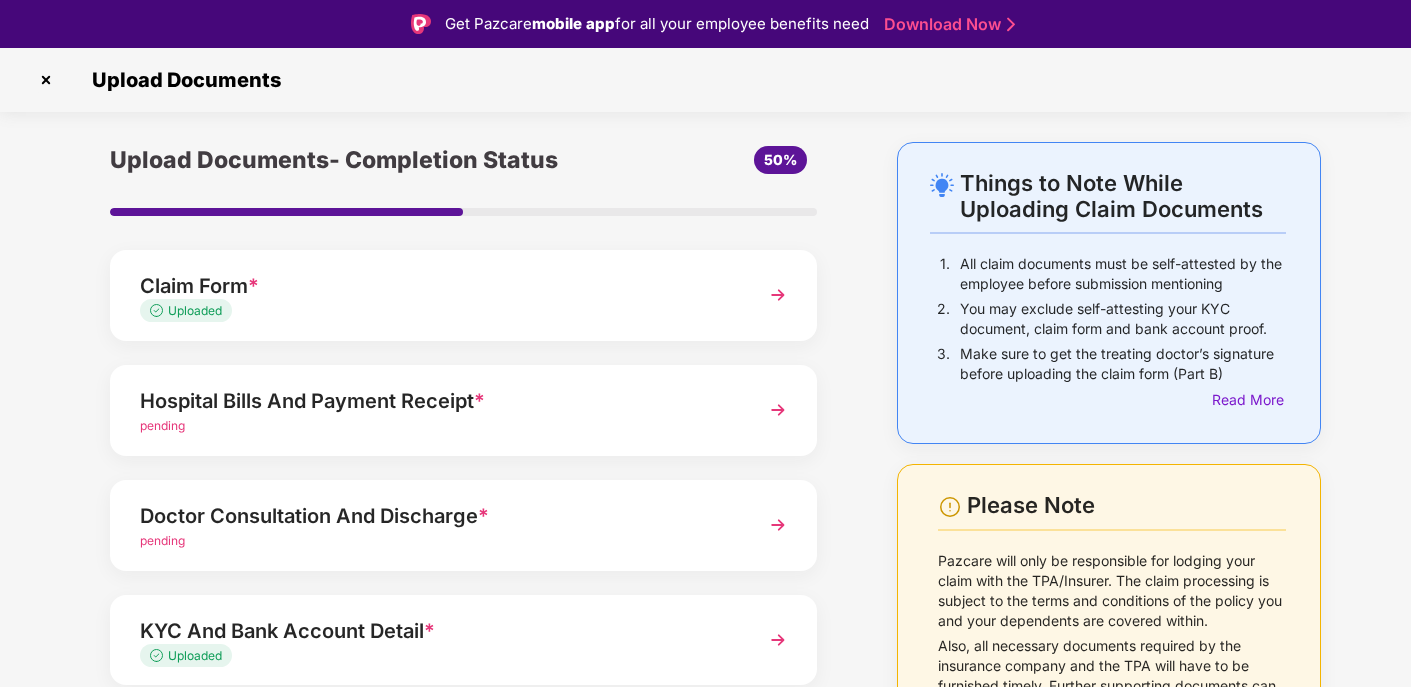 click on "Hospital Bills And Payment Receipt *" at bounding box center [436, 401] 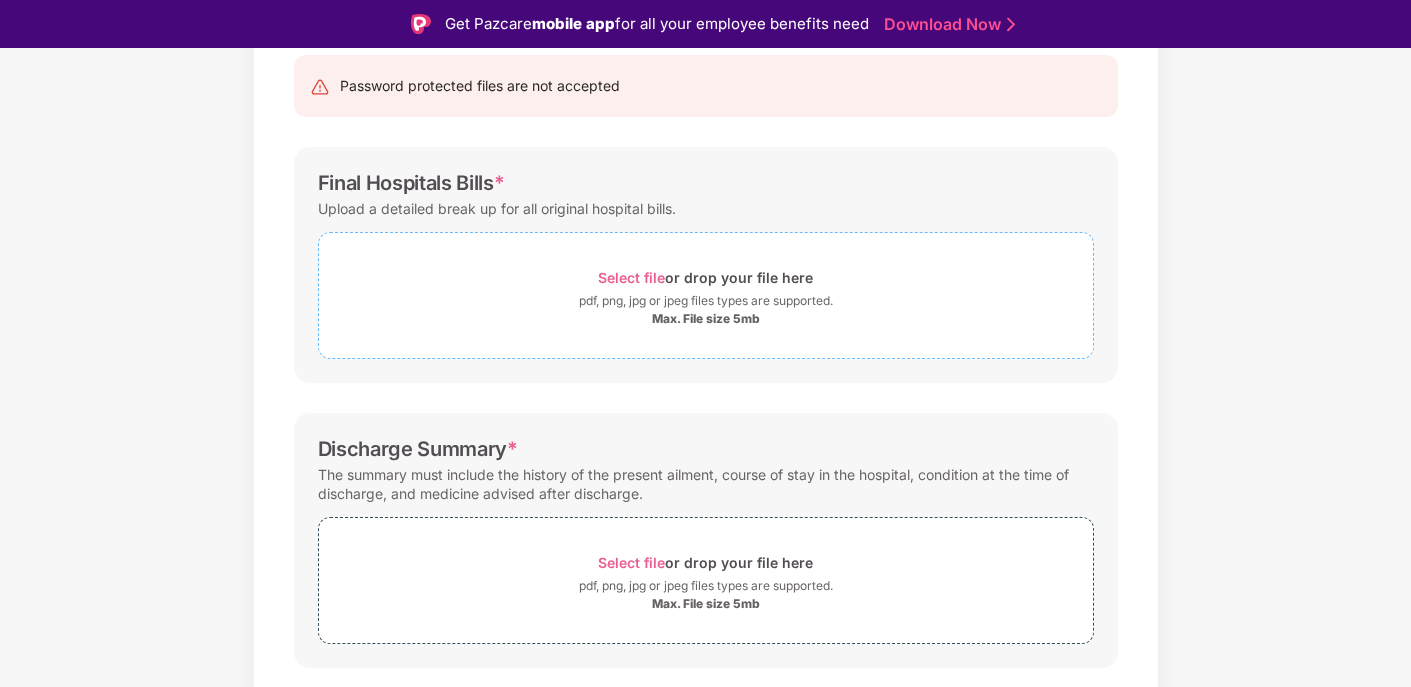 scroll, scrollTop: 210, scrollLeft: 0, axis: vertical 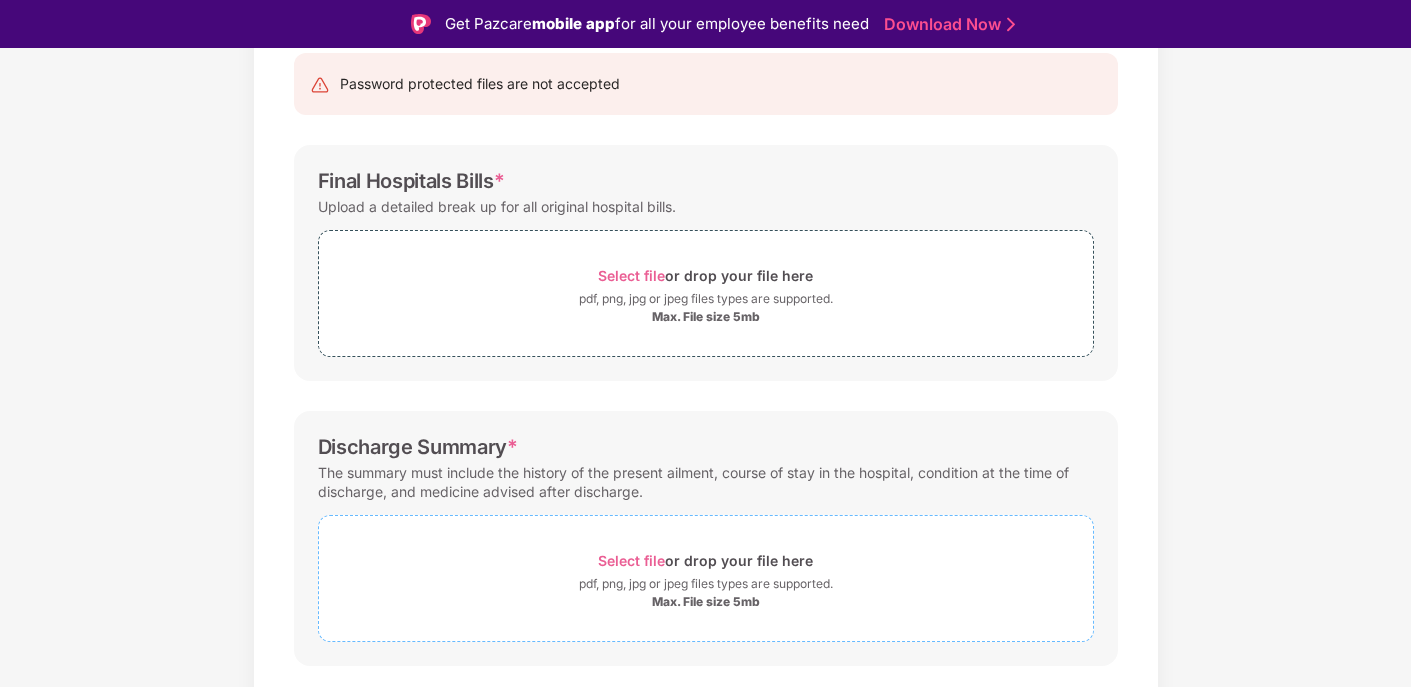 click on "Select file" at bounding box center (631, 560) 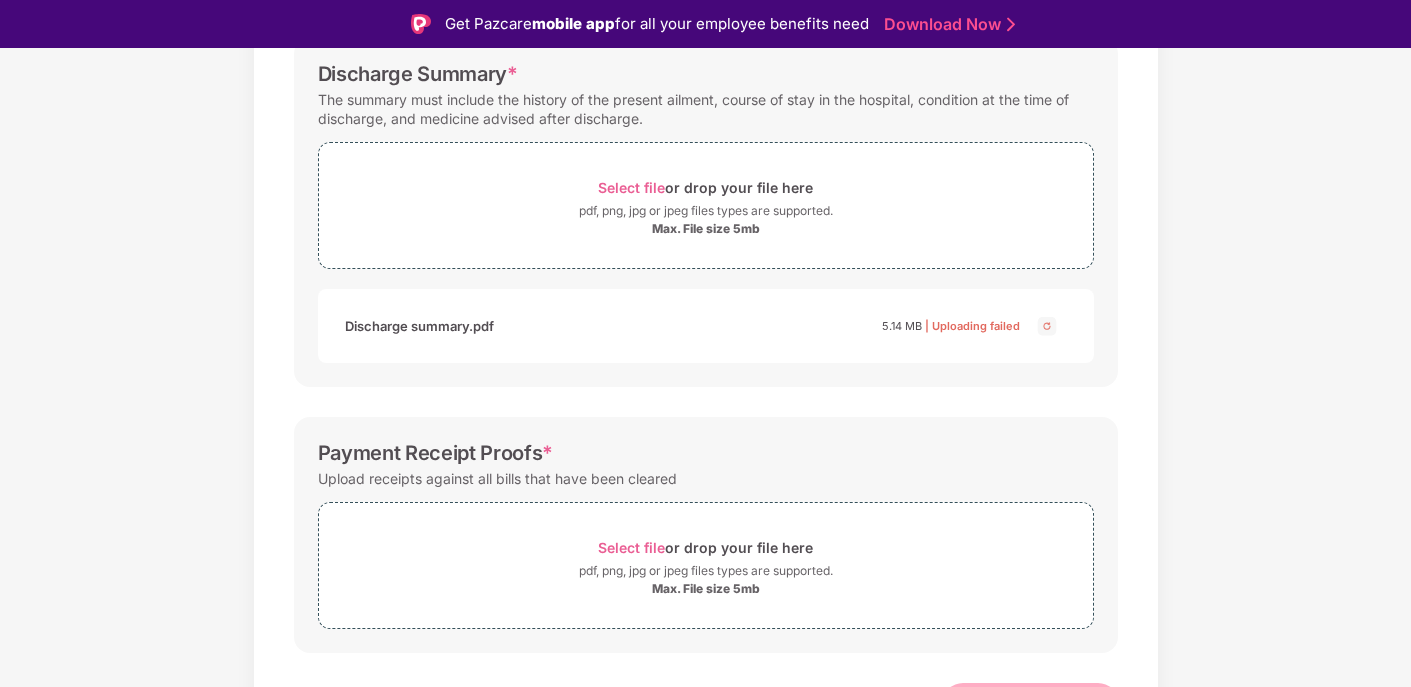 scroll, scrollTop: 606, scrollLeft: 0, axis: vertical 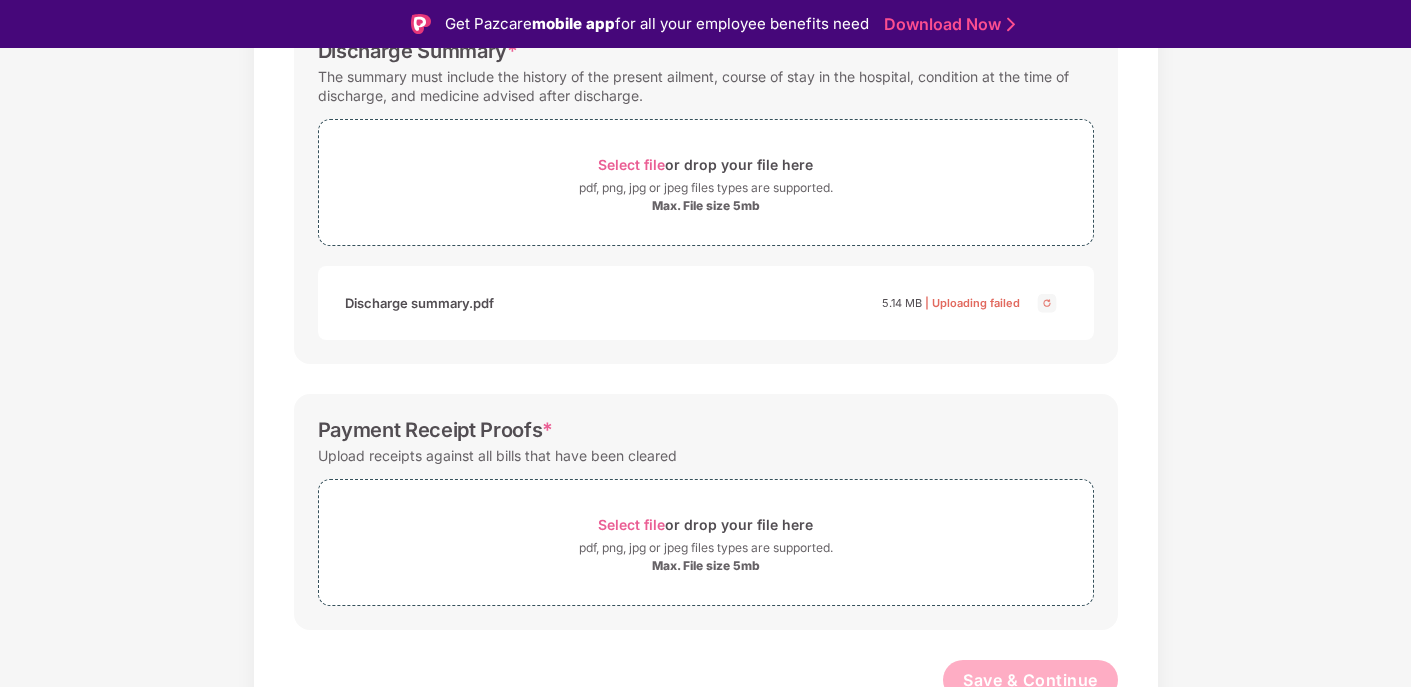 click at bounding box center (1047, 303) 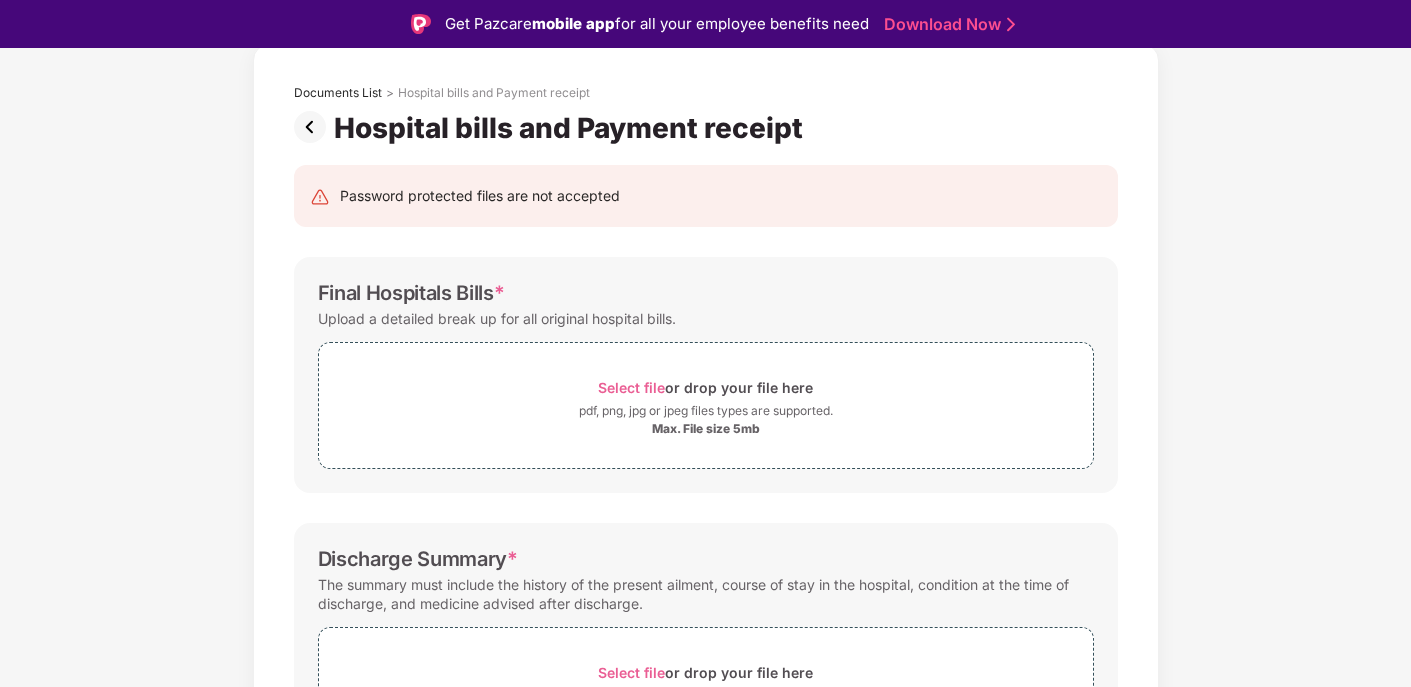 scroll, scrollTop: 0, scrollLeft: 0, axis: both 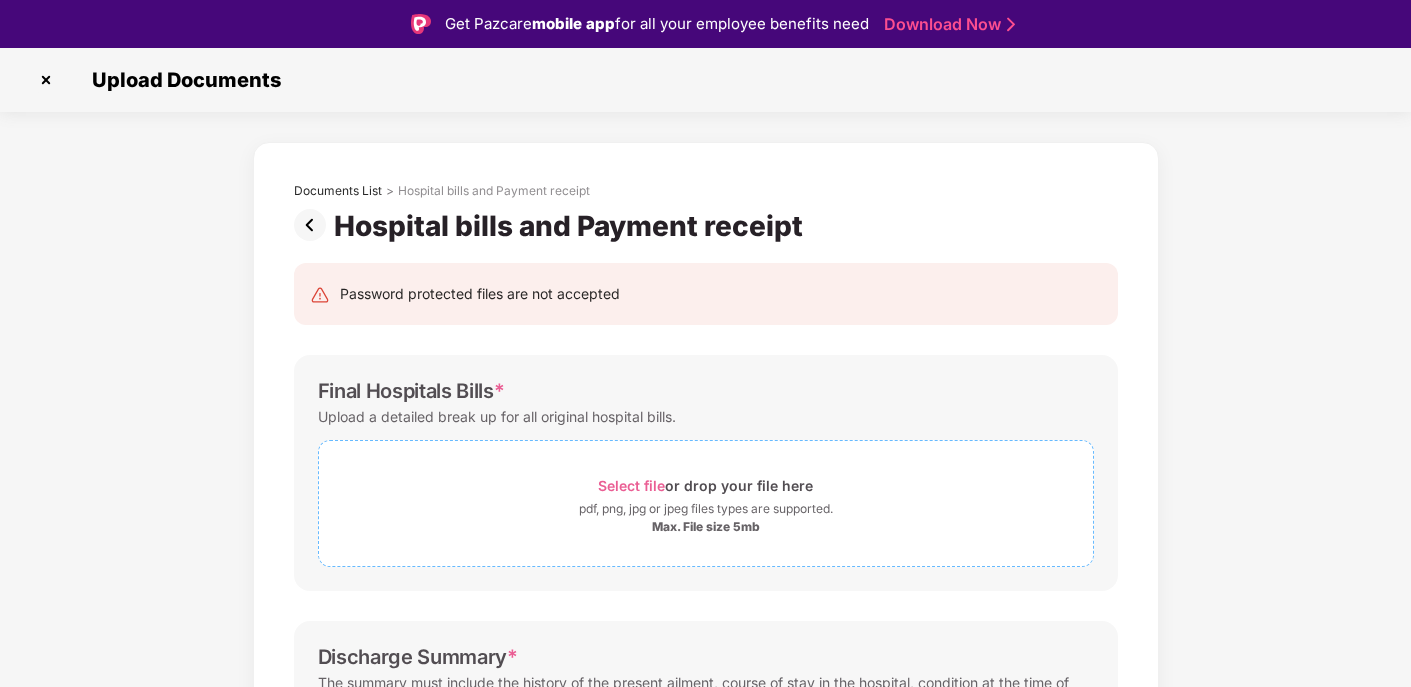 click on "Select file" at bounding box center [631, 485] 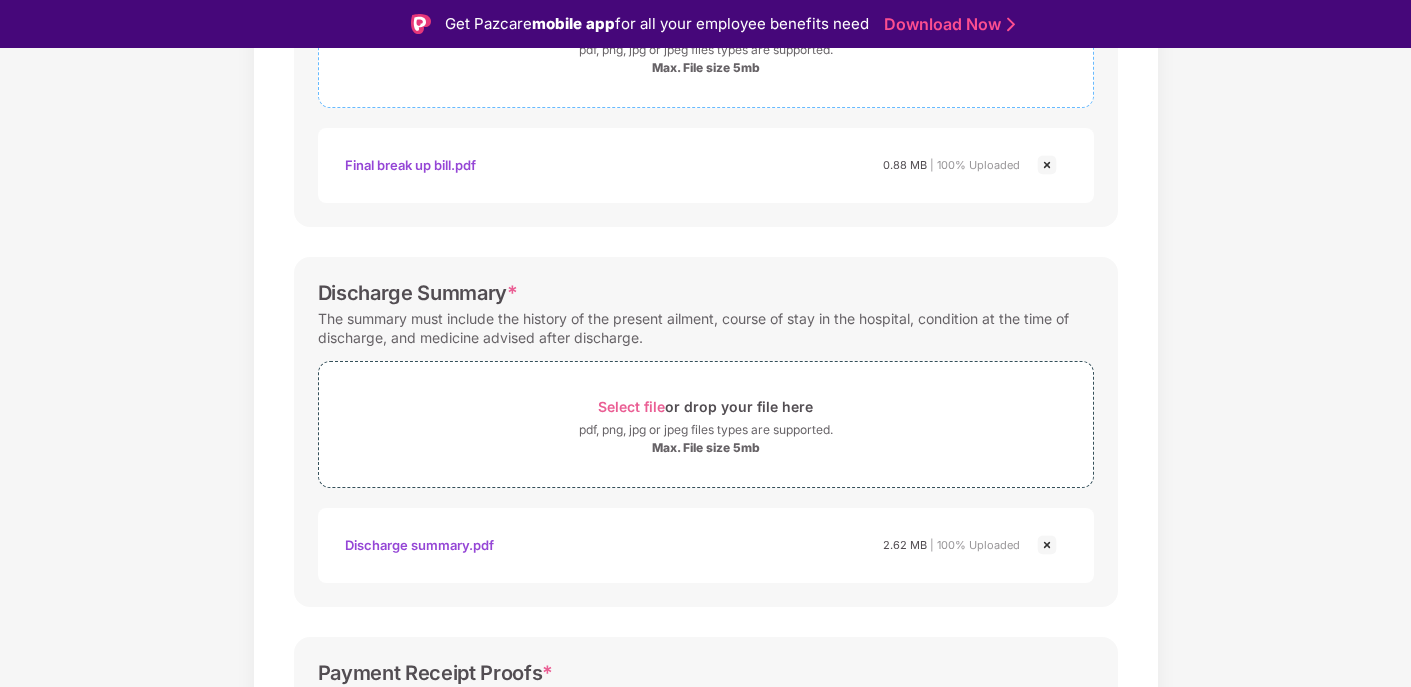 scroll, scrollTop: 718, scrollLeft: 0, axis: vertical 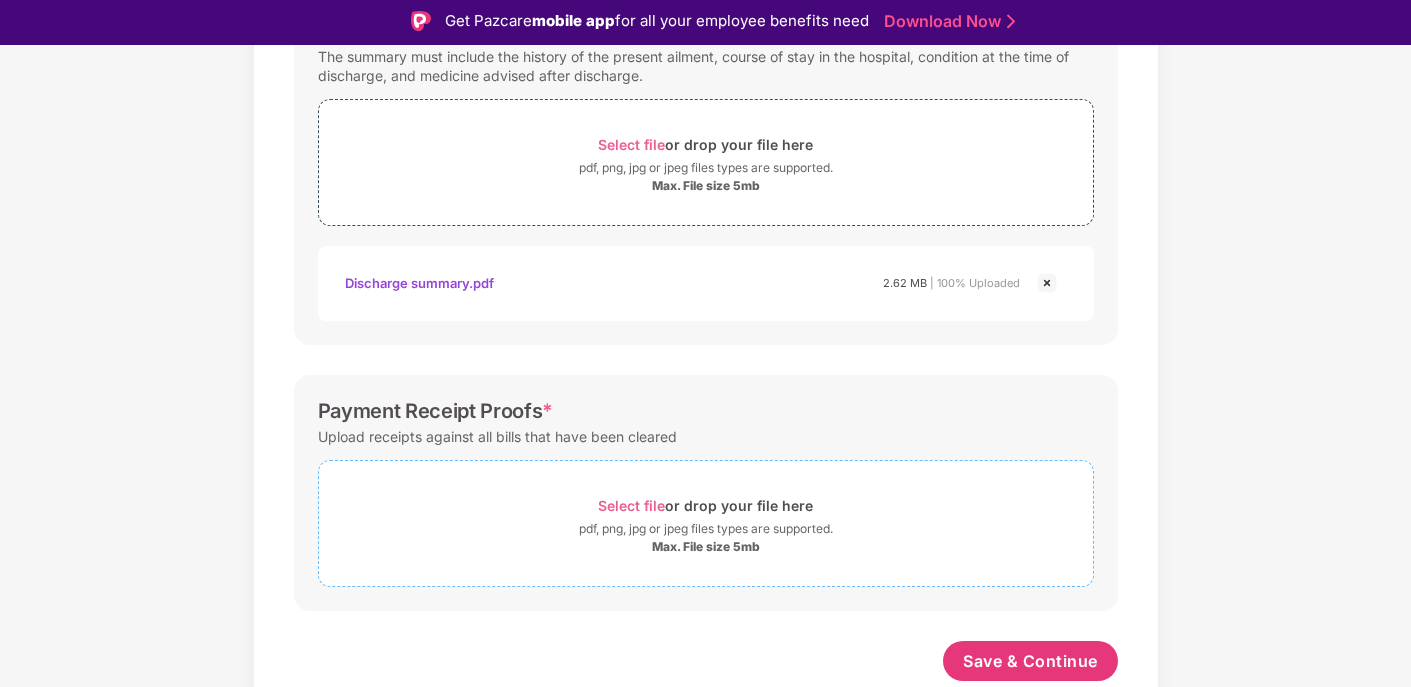 click on "Select file" at bounding box center (631, 505) 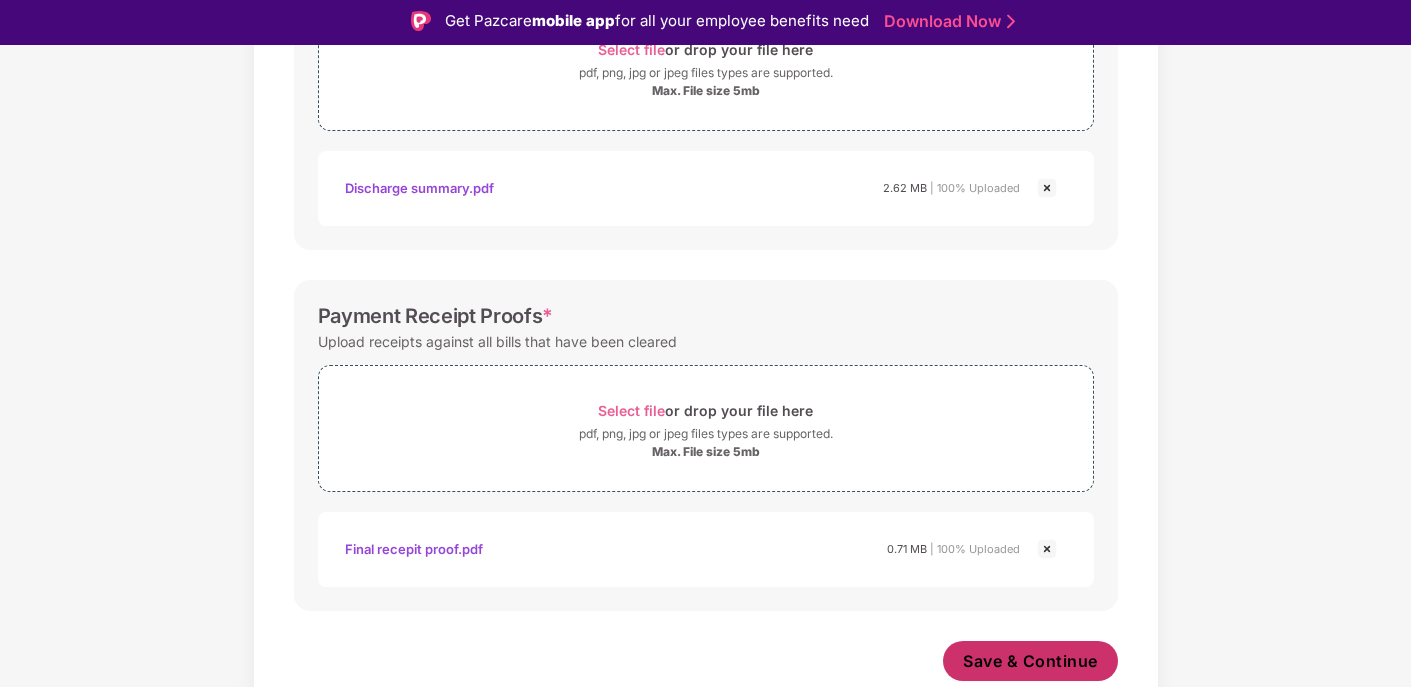 scroll, scrollTop: 813, scrollLeft: 0, axis: vertical 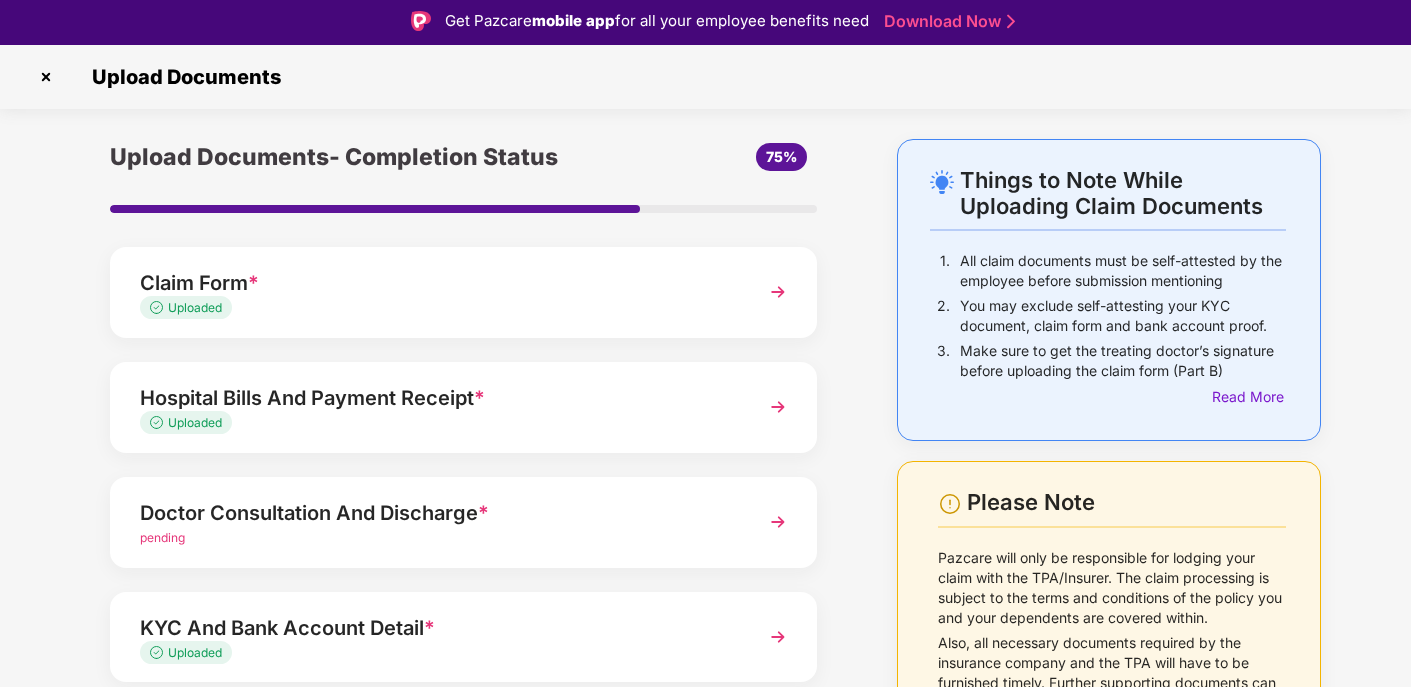 click on "Doctor Consultation And Discharge * pending" at bounding box center [463, 522] 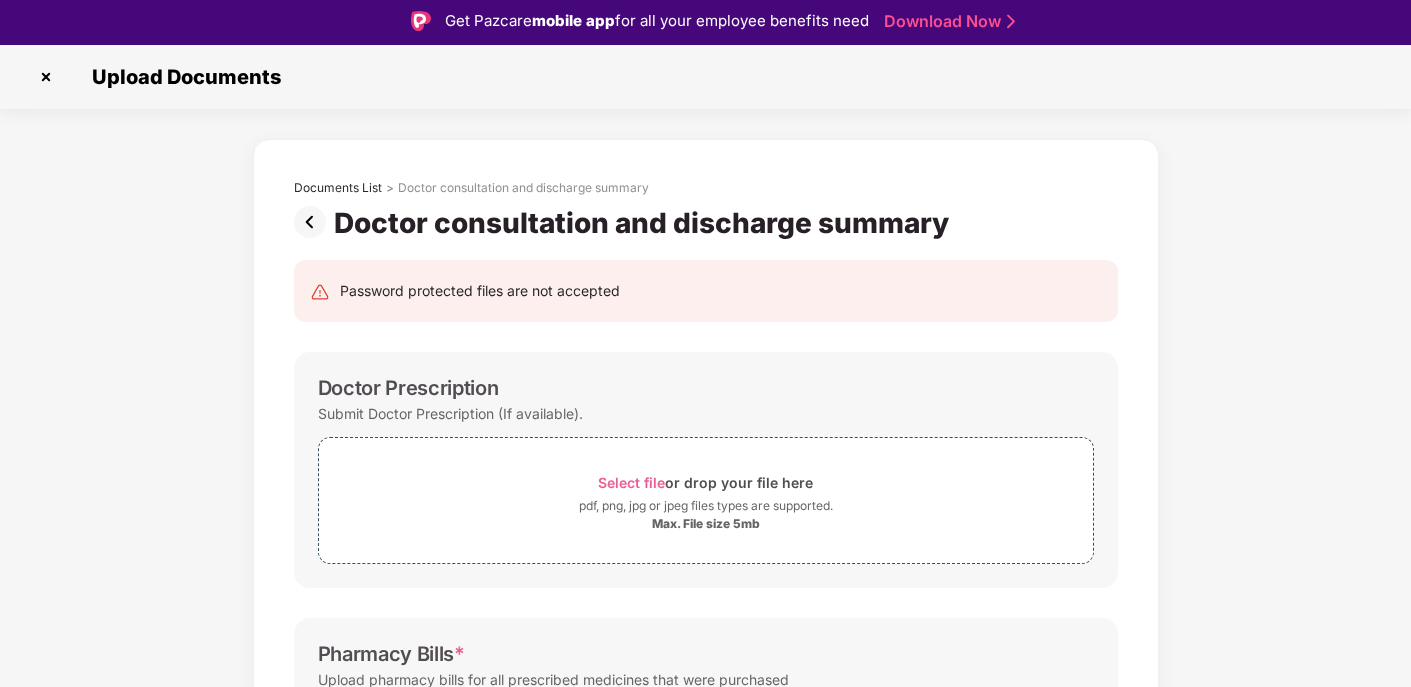 scroll, scrollTop: 0, scrollLeft: 0, axis: both 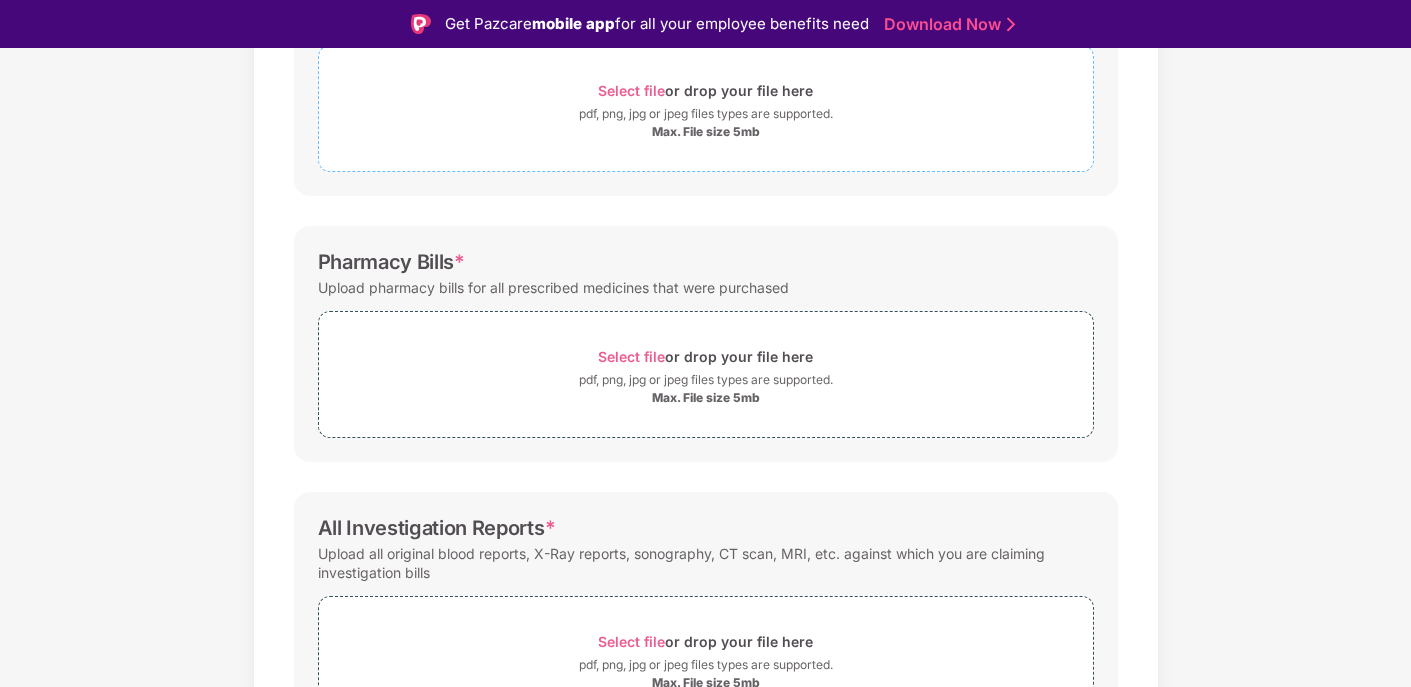 click on "All Investigation Reports * Upload all original blood reports, X-Ray reports, sonography, CT scan, MRI, etc. against which you are claiming investigation bills   Select file  or drop your file here pdf, png, jpg or jpeg files types are supported. Max. File size 5mb" at bounding box center (706, 619) 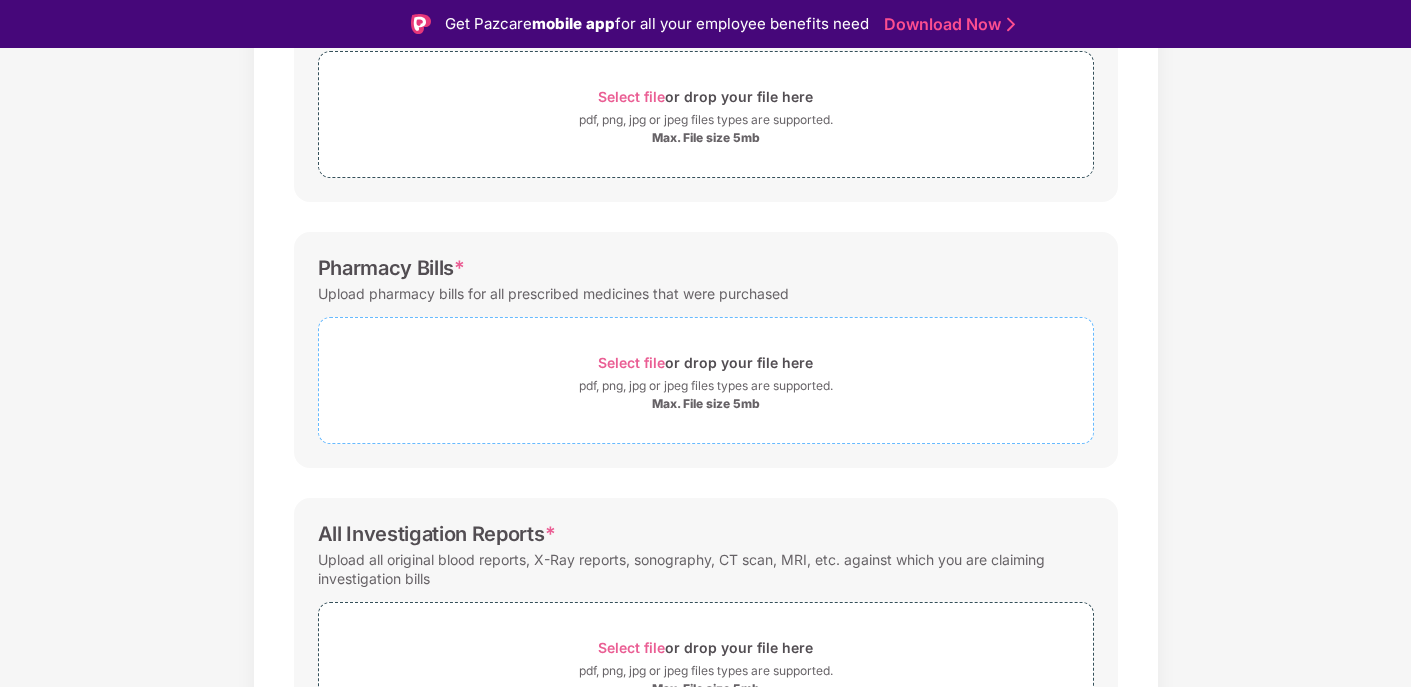 scroll, scrollTop: 414, scrollLeft: 0, axis: vertical 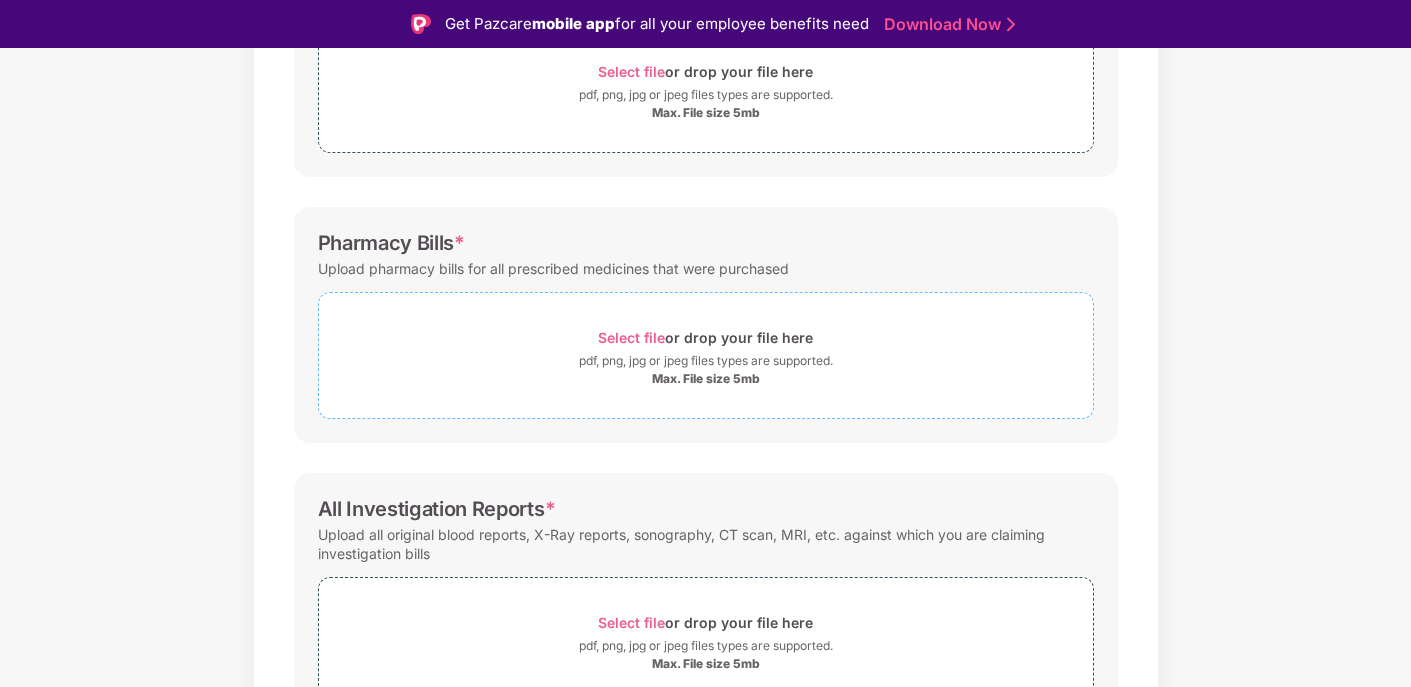 click on "Select file" at bounding box center (631, 337) 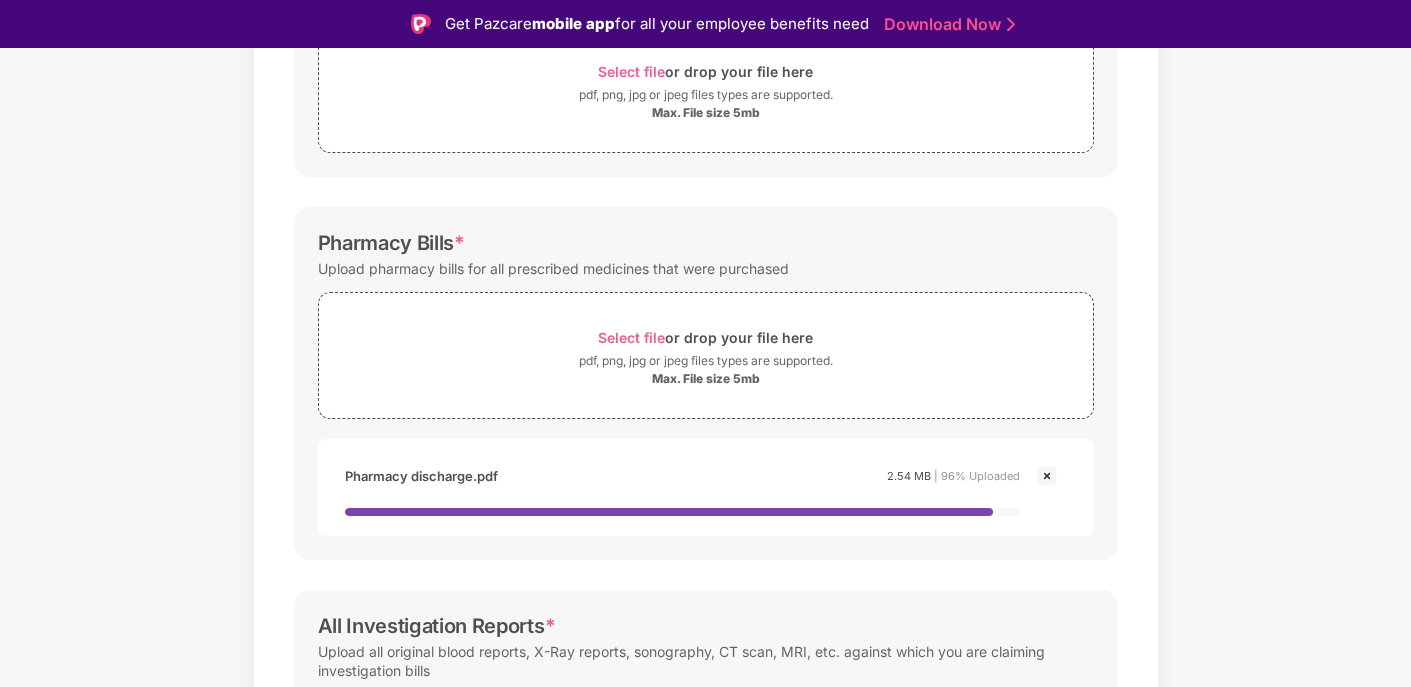 scroll, scrollTop: 630, scrollLeft: 0, axis: vertical 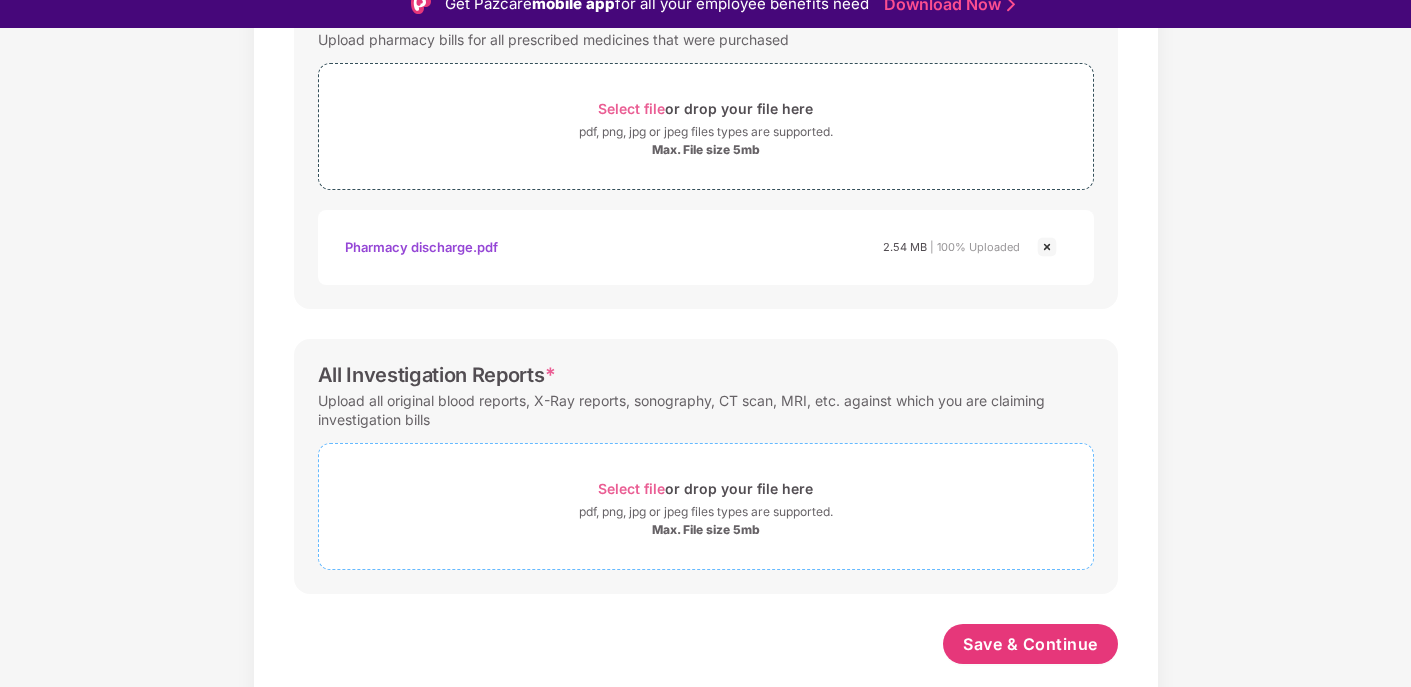 click on "Select file" at bounding box center [631, 488] 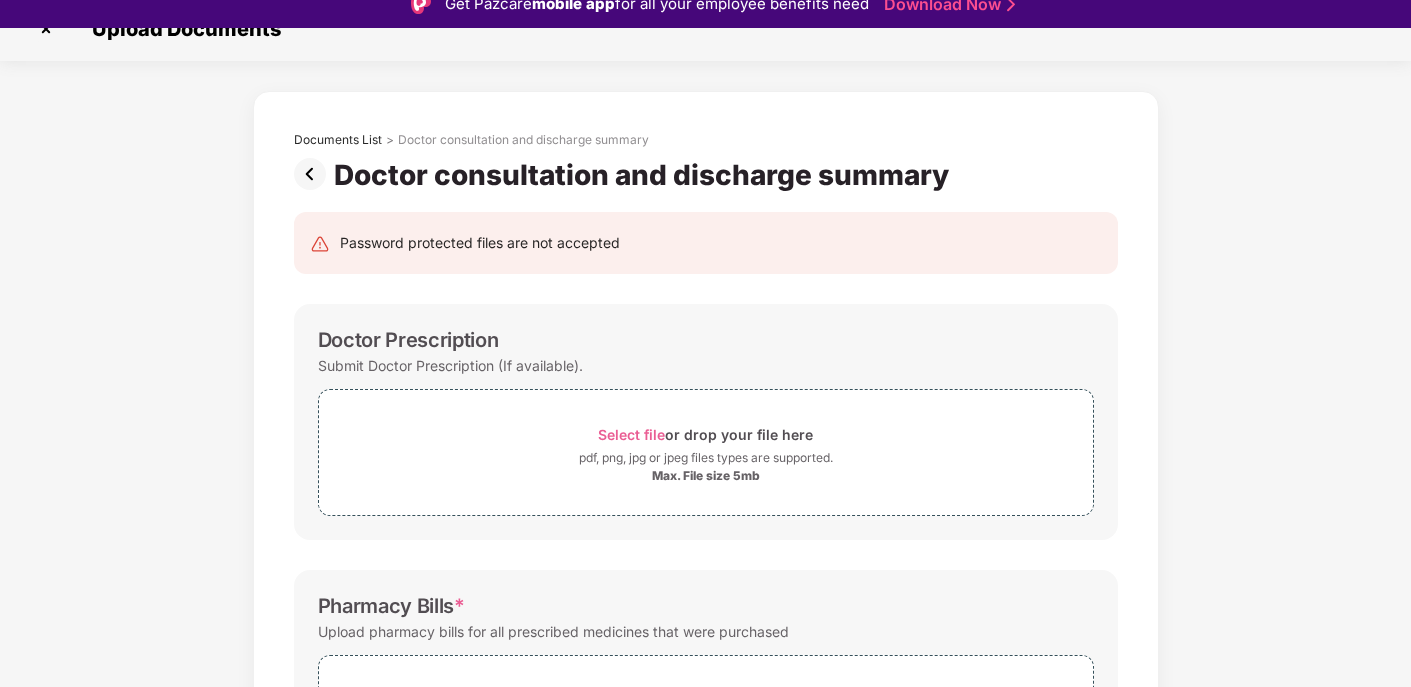 scroll, scrollTop: 718, scrollLeft: 0, axis: vertical 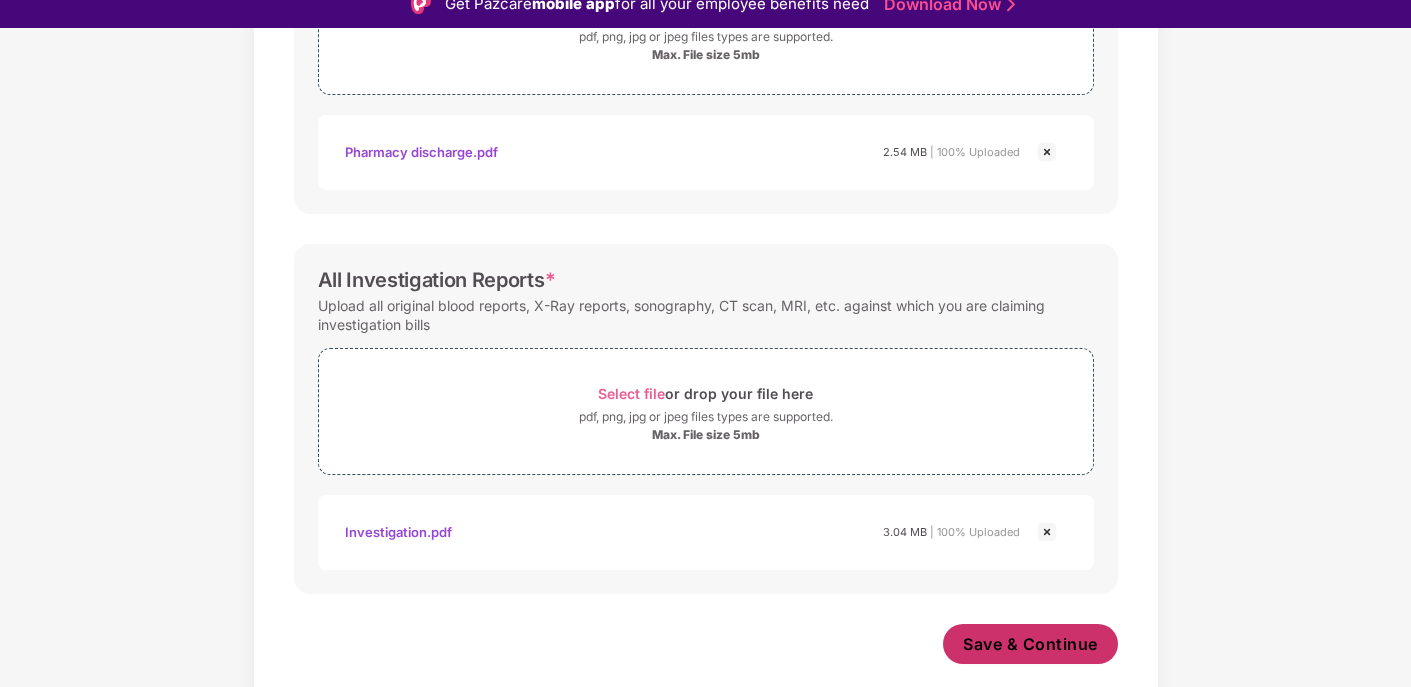 click on "Save & Continue" at bounding box center [1030, 644] 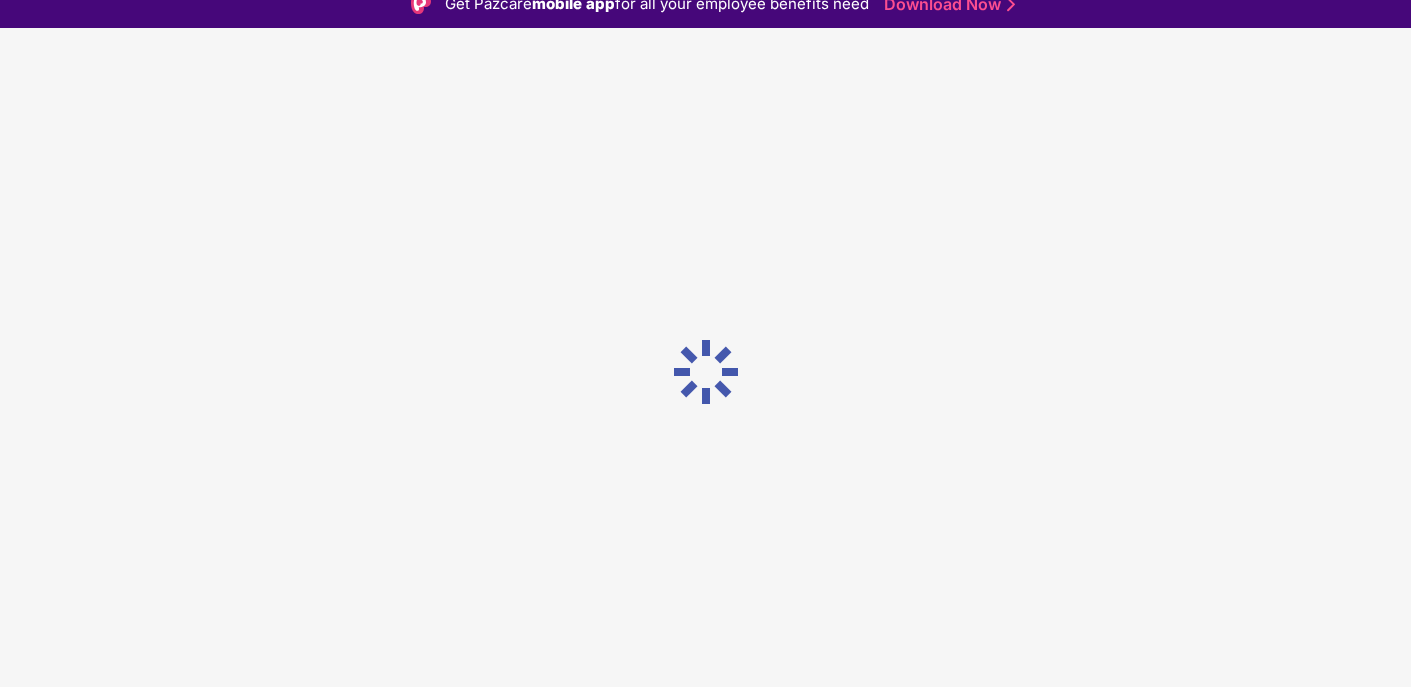 scroll, scrollTop: 0, scrollLeft: 0, axis: both 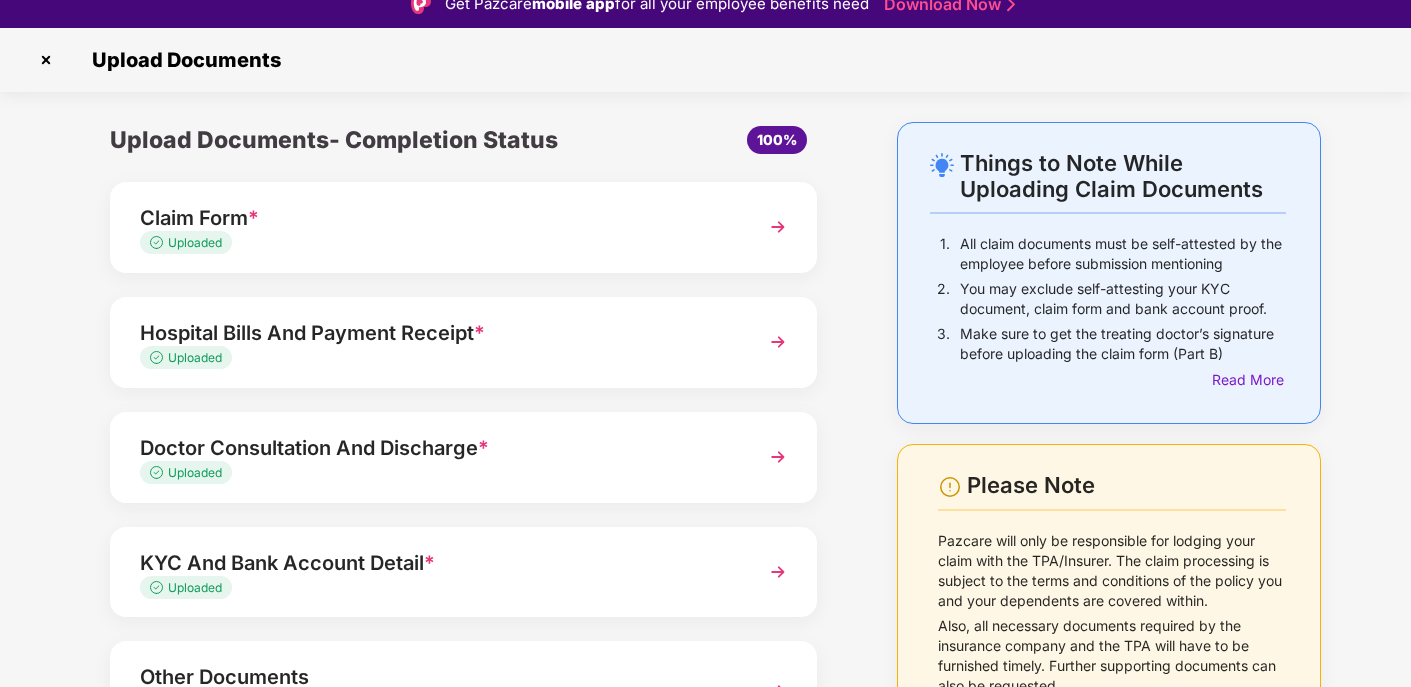 click on "Claim Form *" at bounding box center [436, 218] 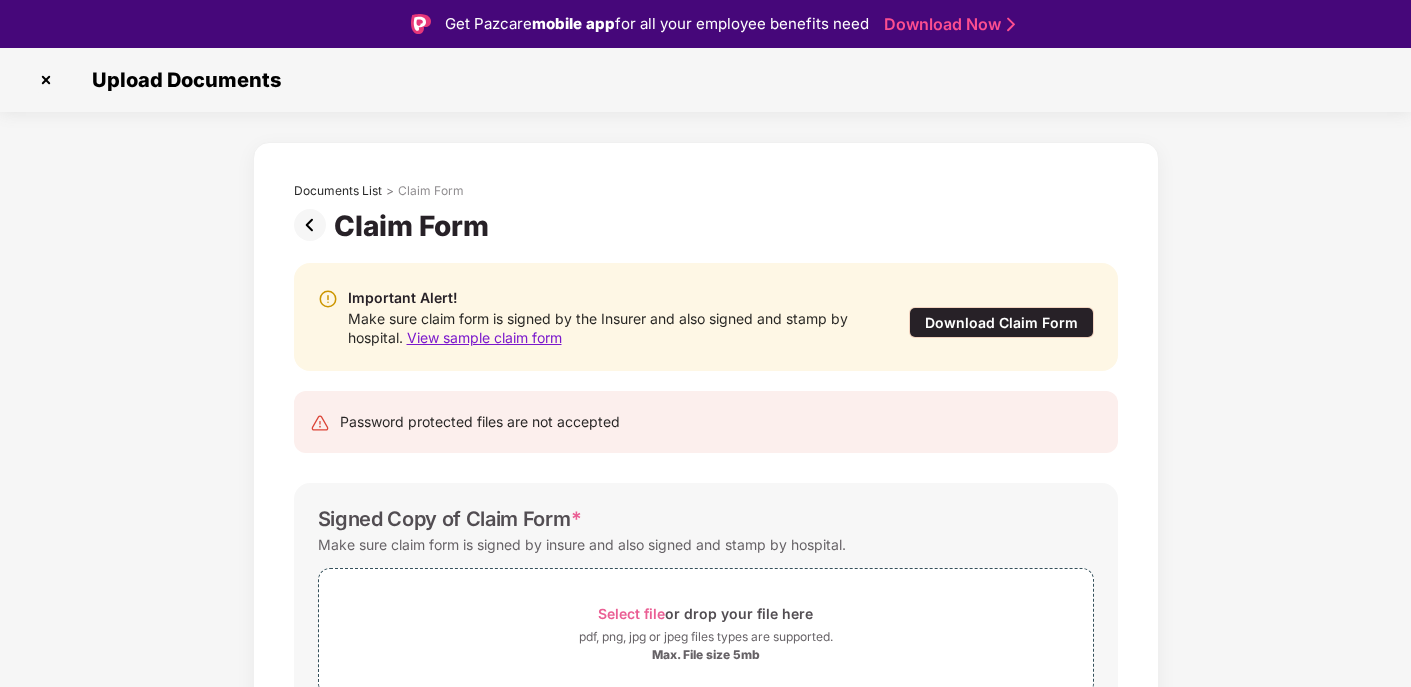 scroll, scrollTop: 199, scrollLeft: 0, axis: vertical 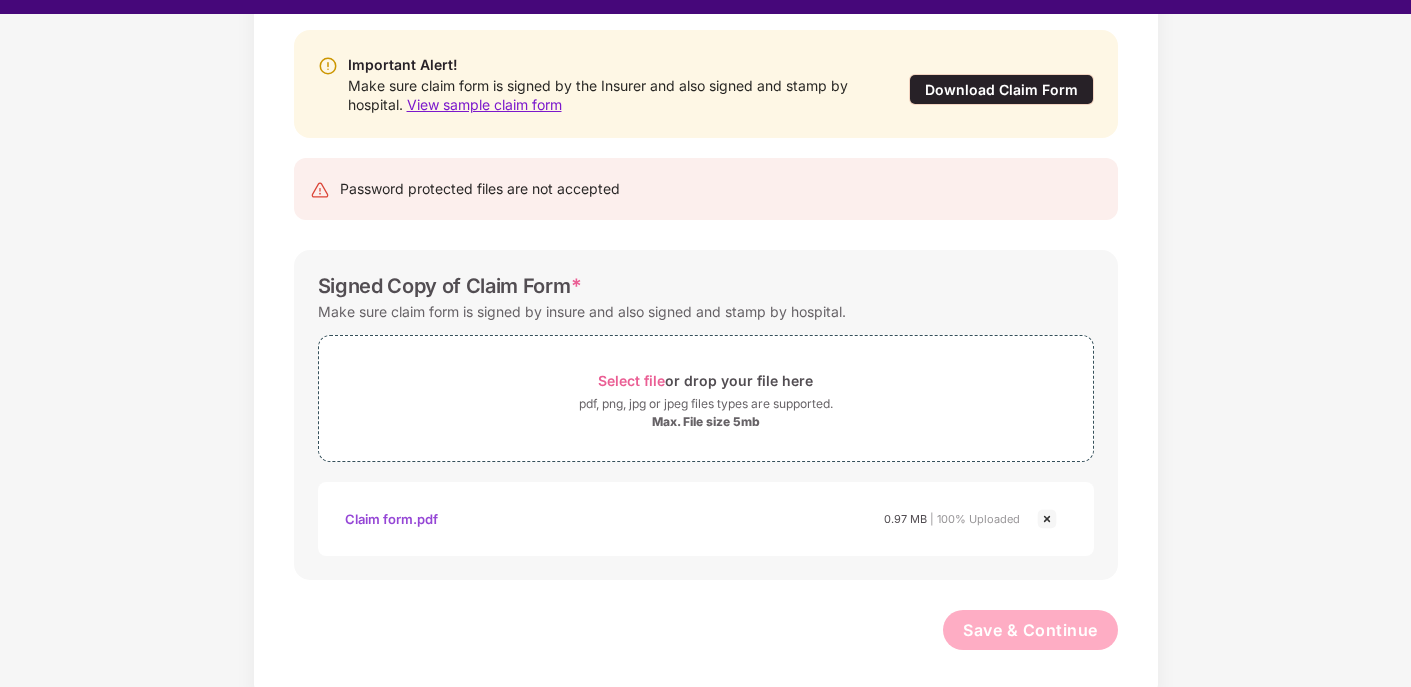 click at bounding box center (1047, 519) 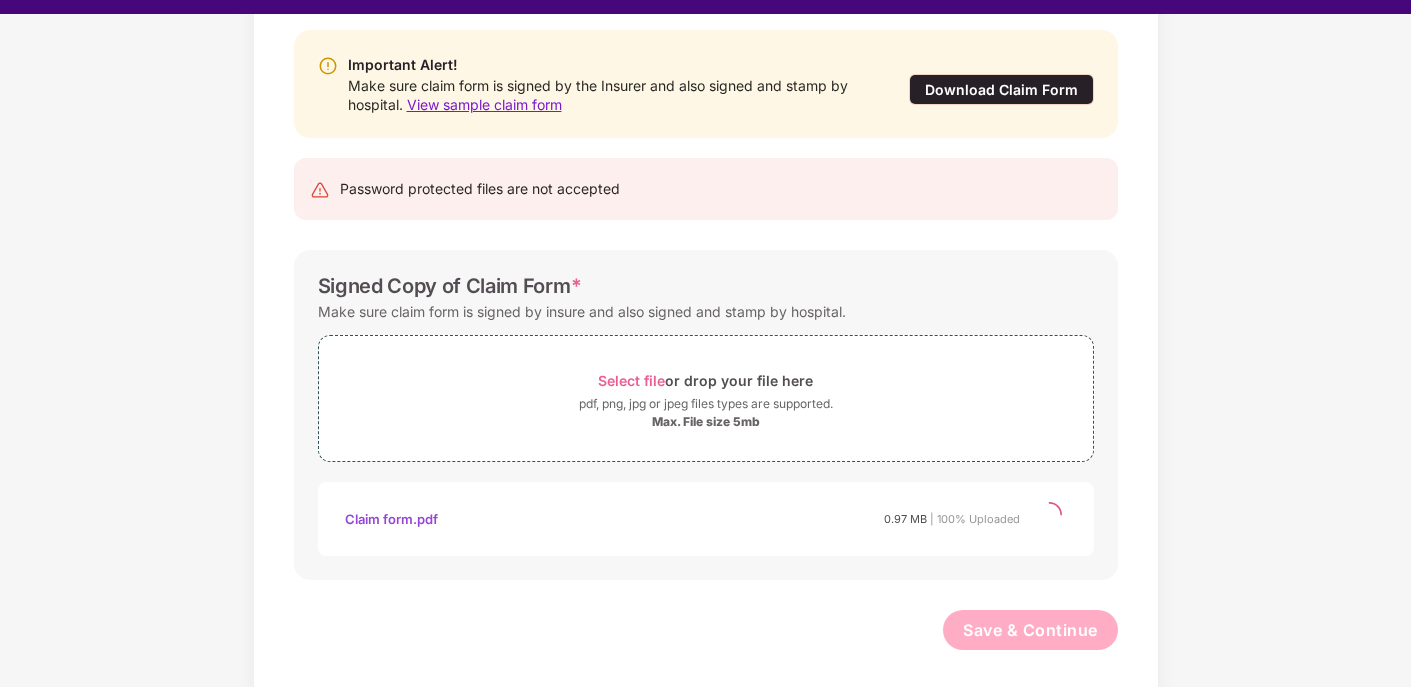scroll, scrollTop: 105, scrollLeft: 0, axis: vertical 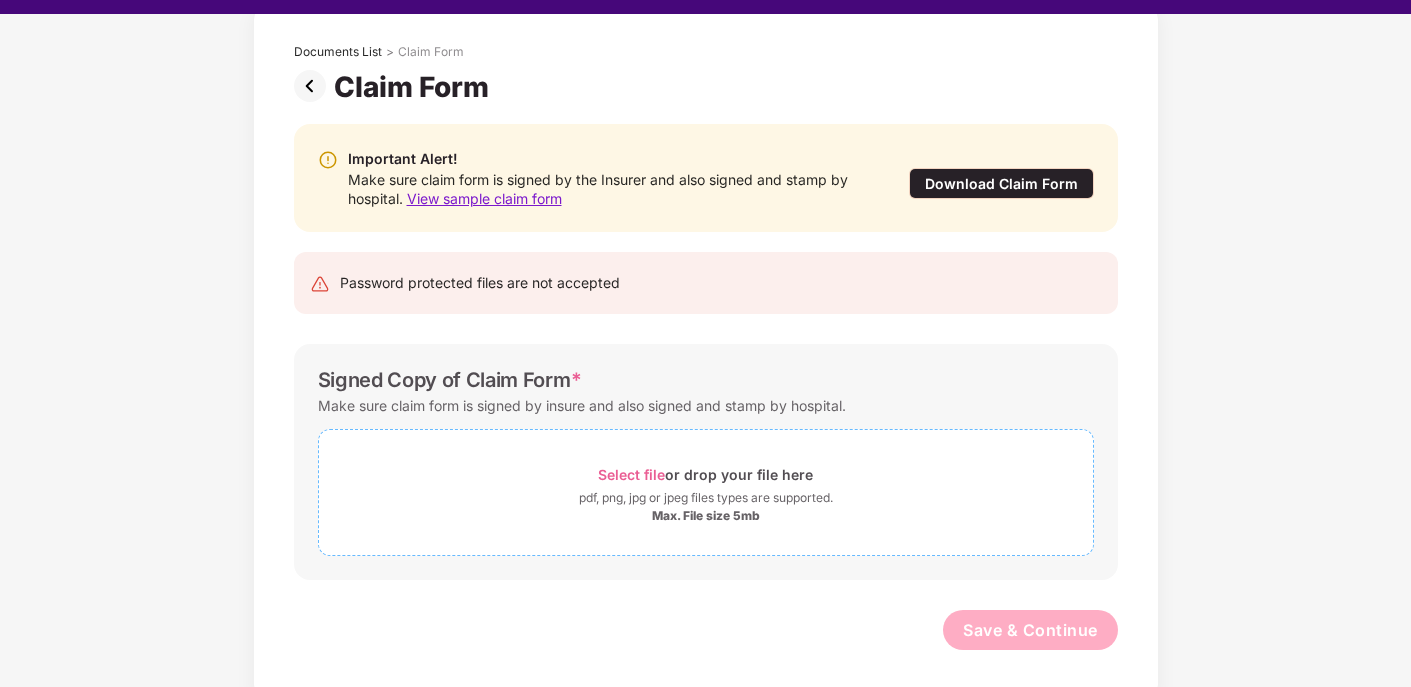 click on "Select file" at bounding box center [631, 474] 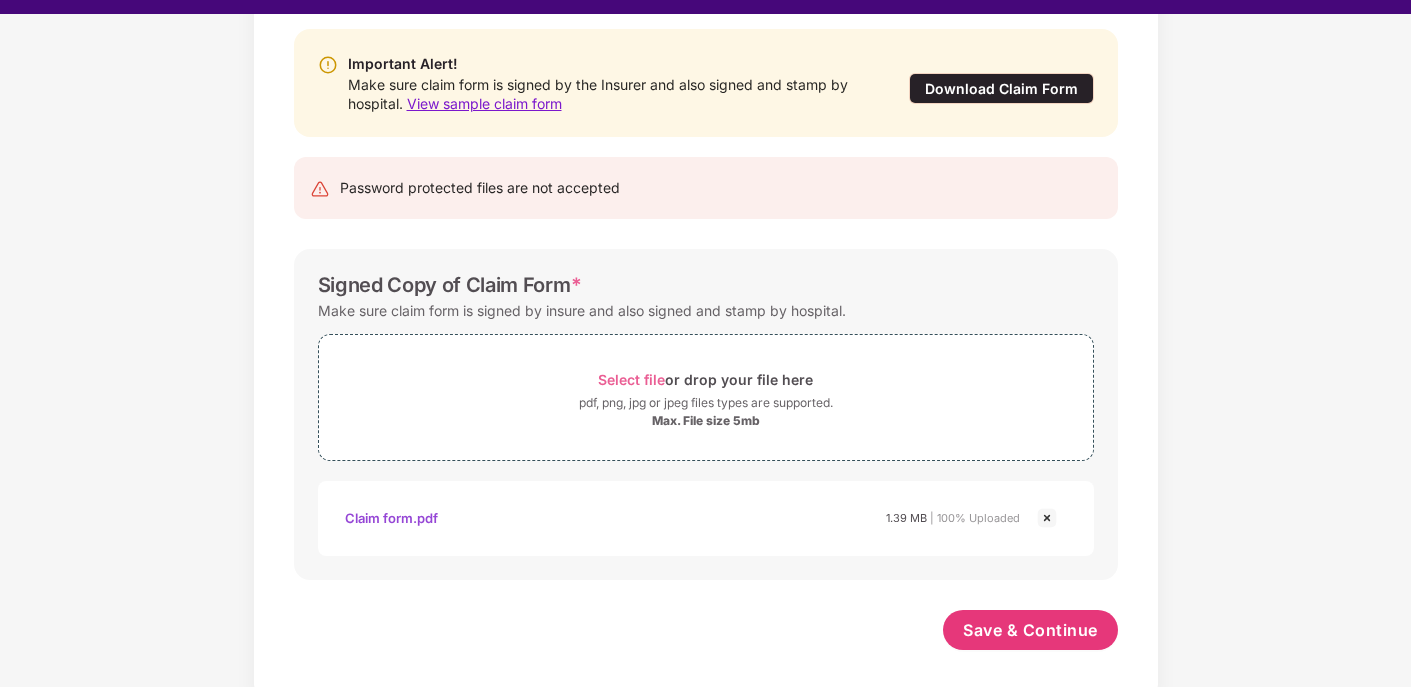 scroll, scrollTop: 207, scrollLeft: 0, axis: vertical 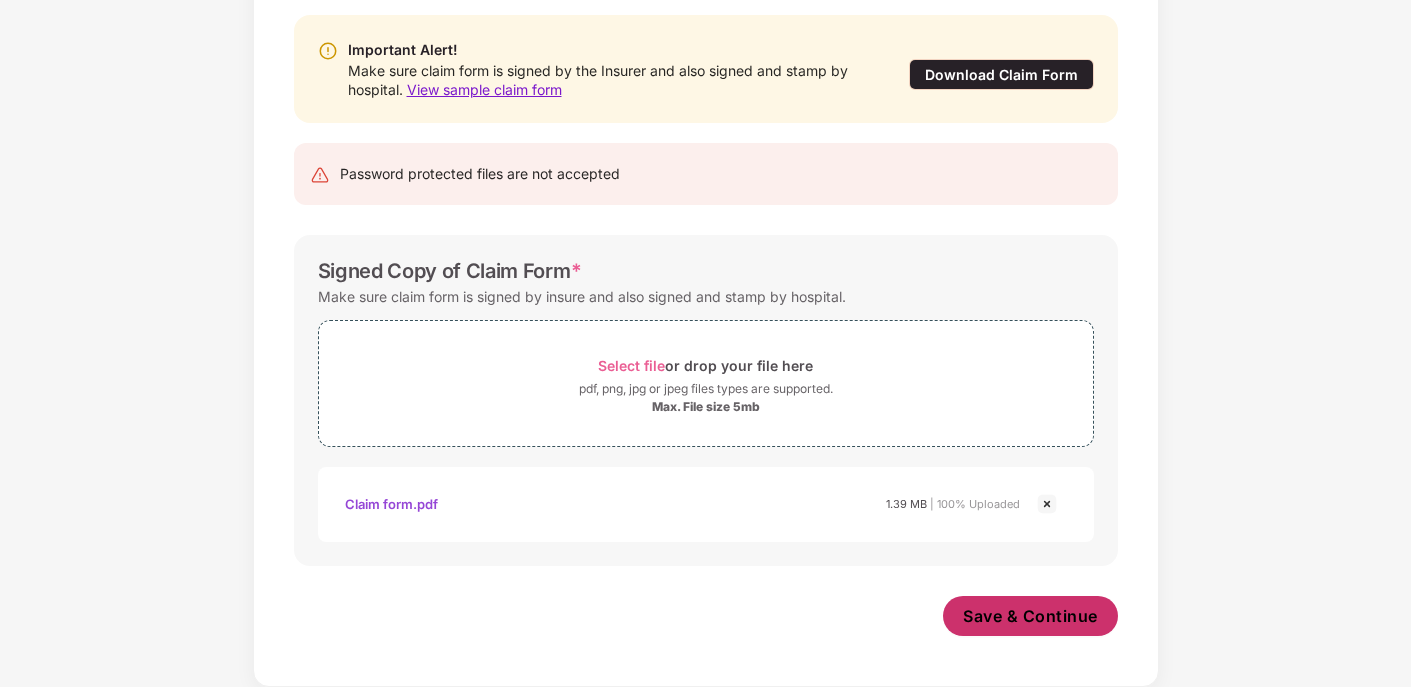 click on "Save & Continue" at bounding box center (1030, 616) 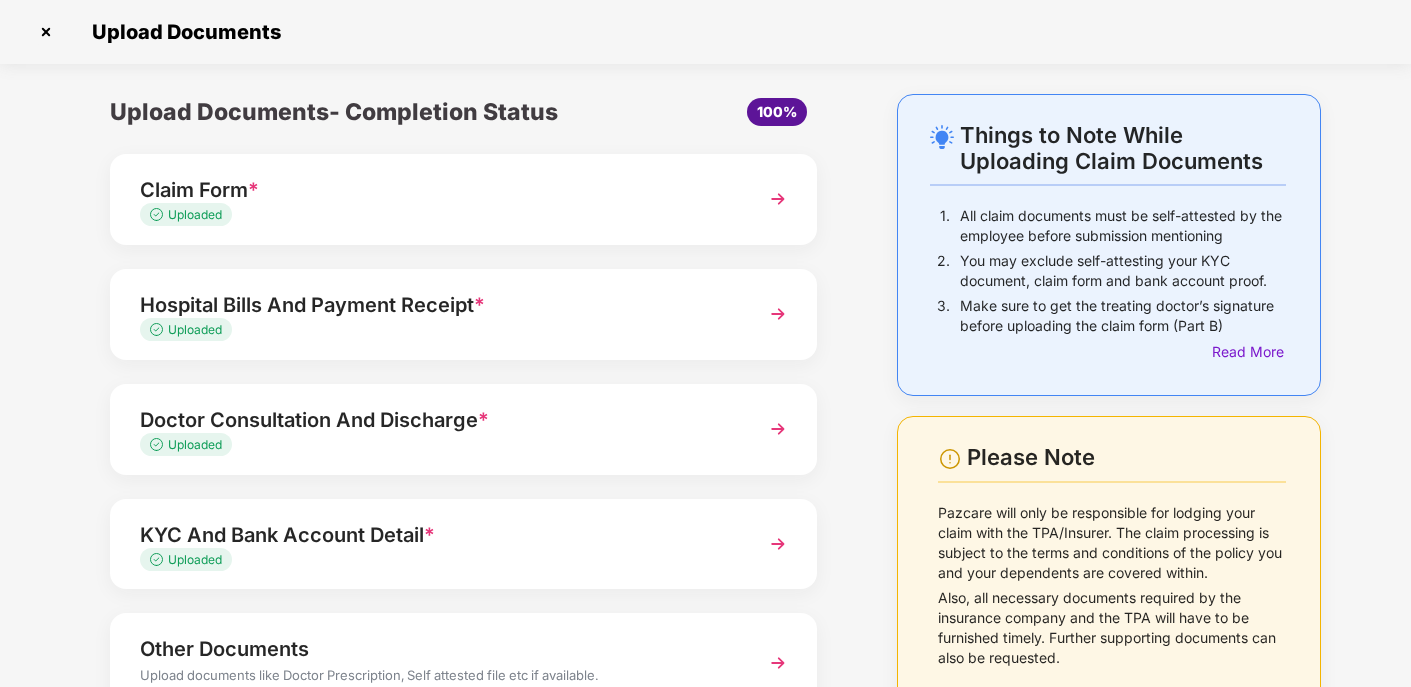 scroll, scrollTop: 149, scrollLeft: 0, axis: vertical 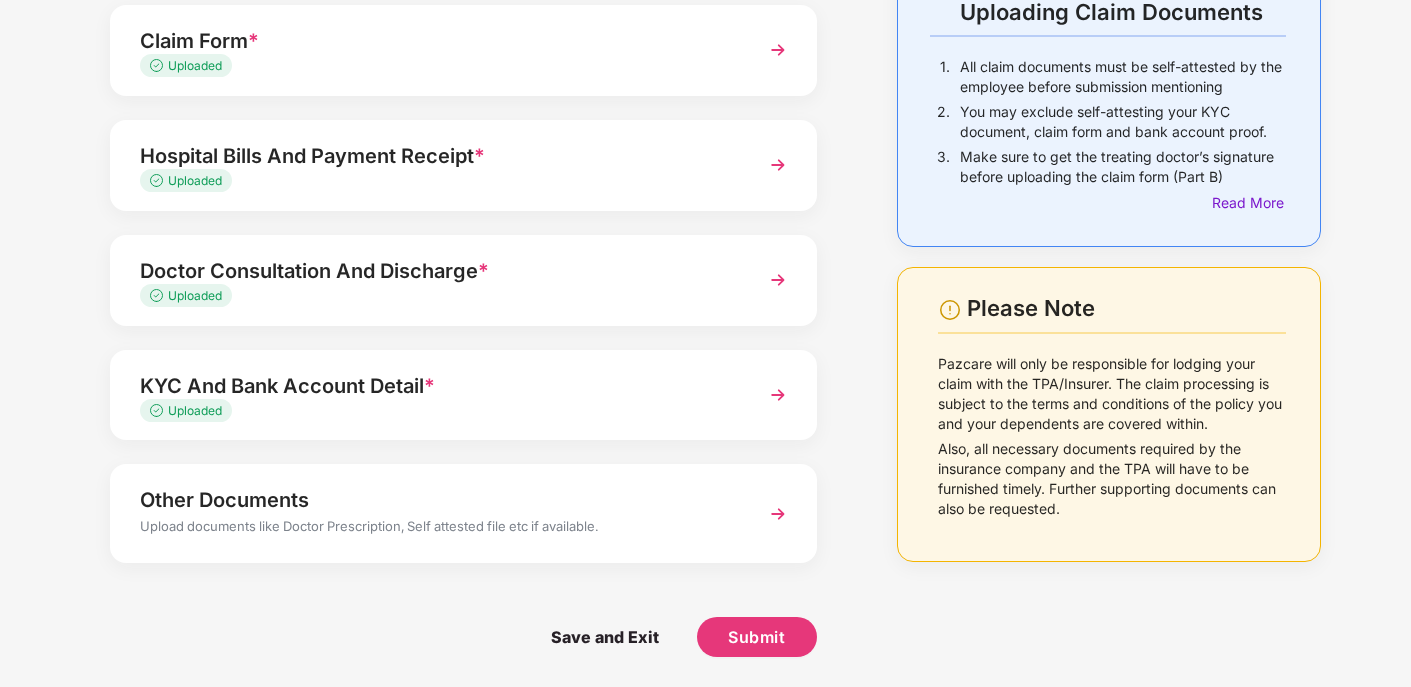 click on "Other Documents" at bounding box center (436, 500) 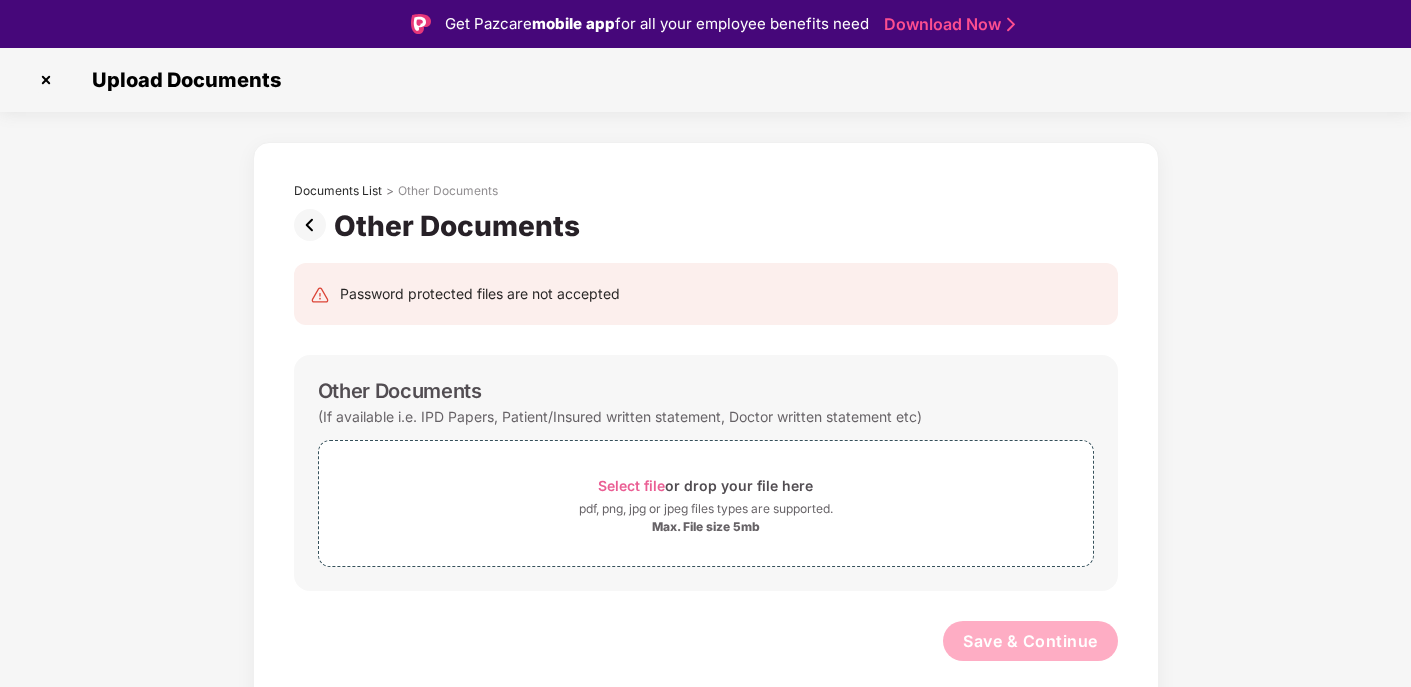 scroll, scrollTop: 48, scrollLeft: 0, axis: vertical 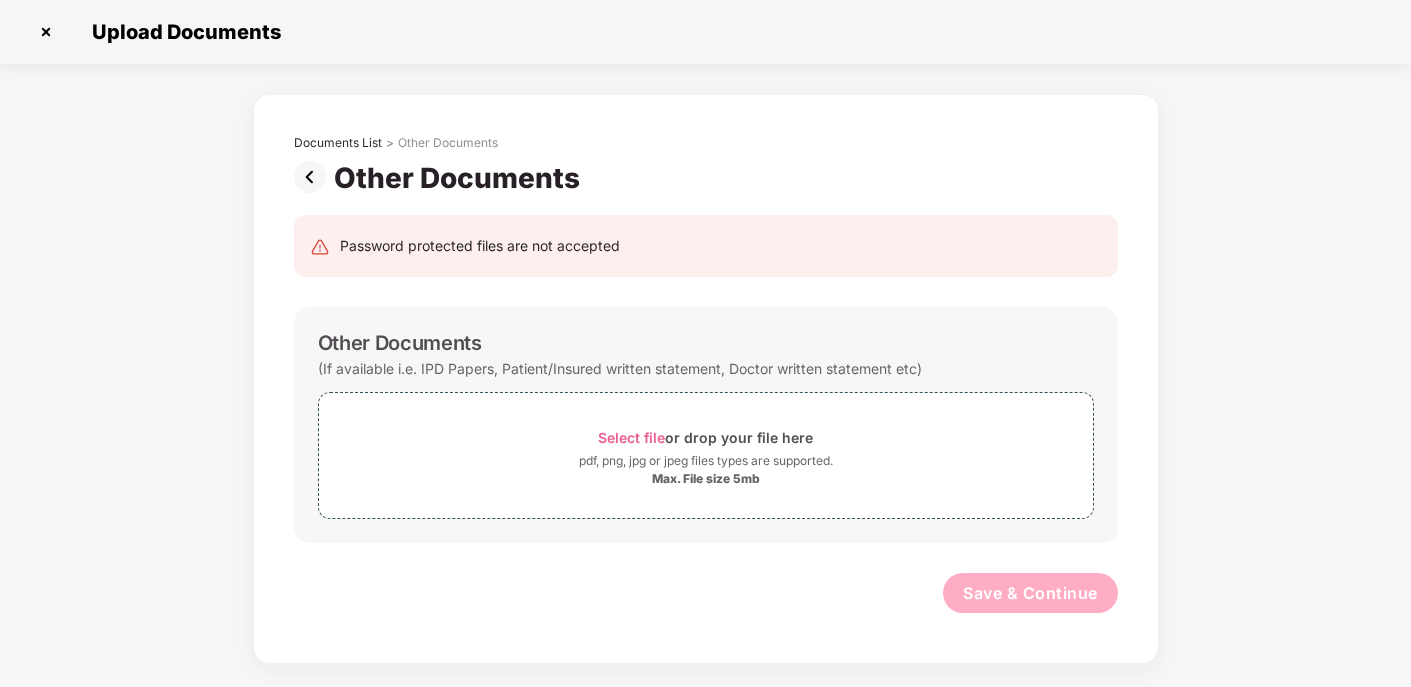 click at bounding box center [46, 32] 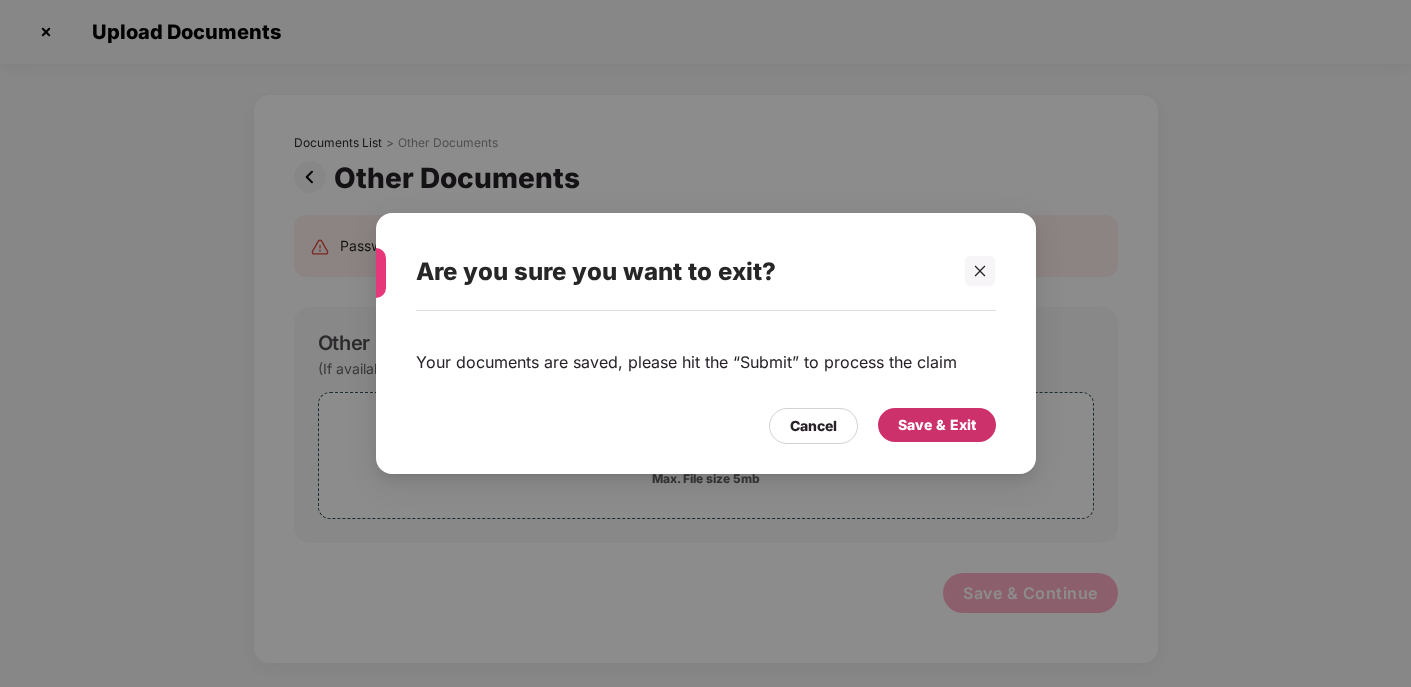click on "Save & Exit" at bounding box center (937, 425) 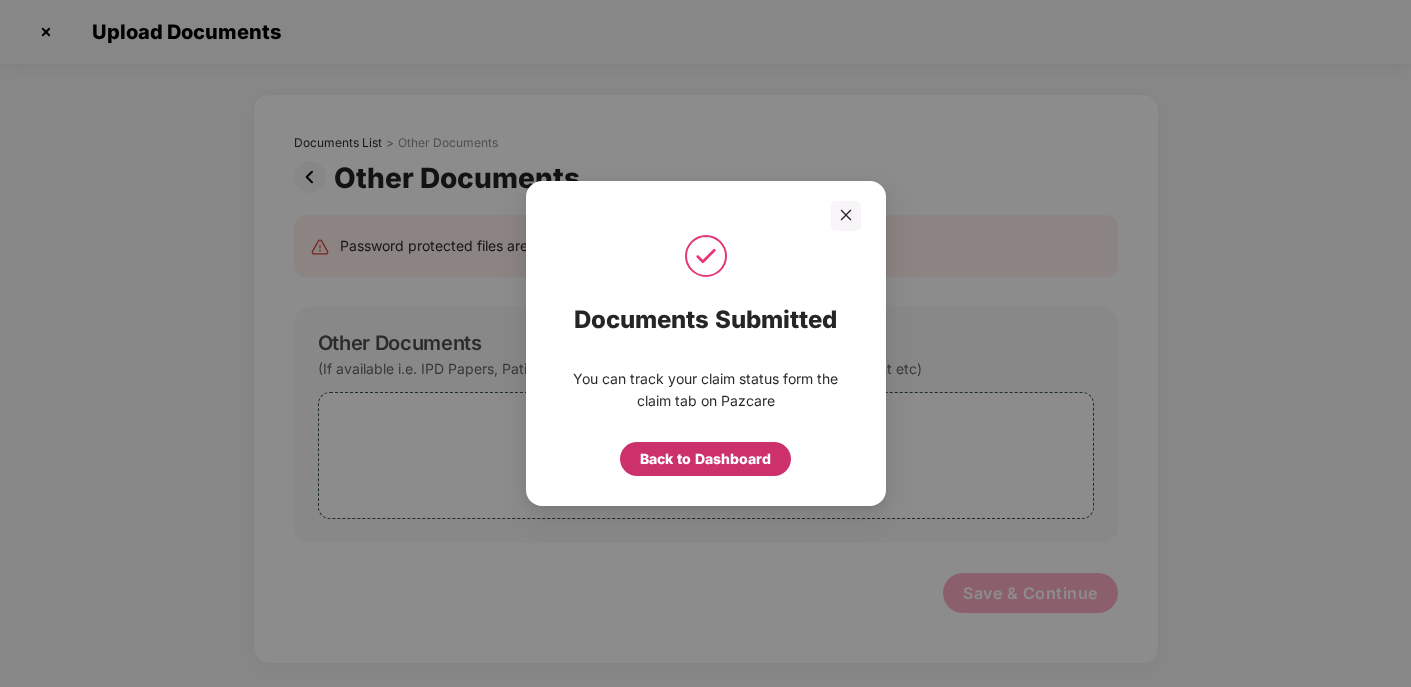 click on "Back to Dashboard" at bounding box center (705, 459) 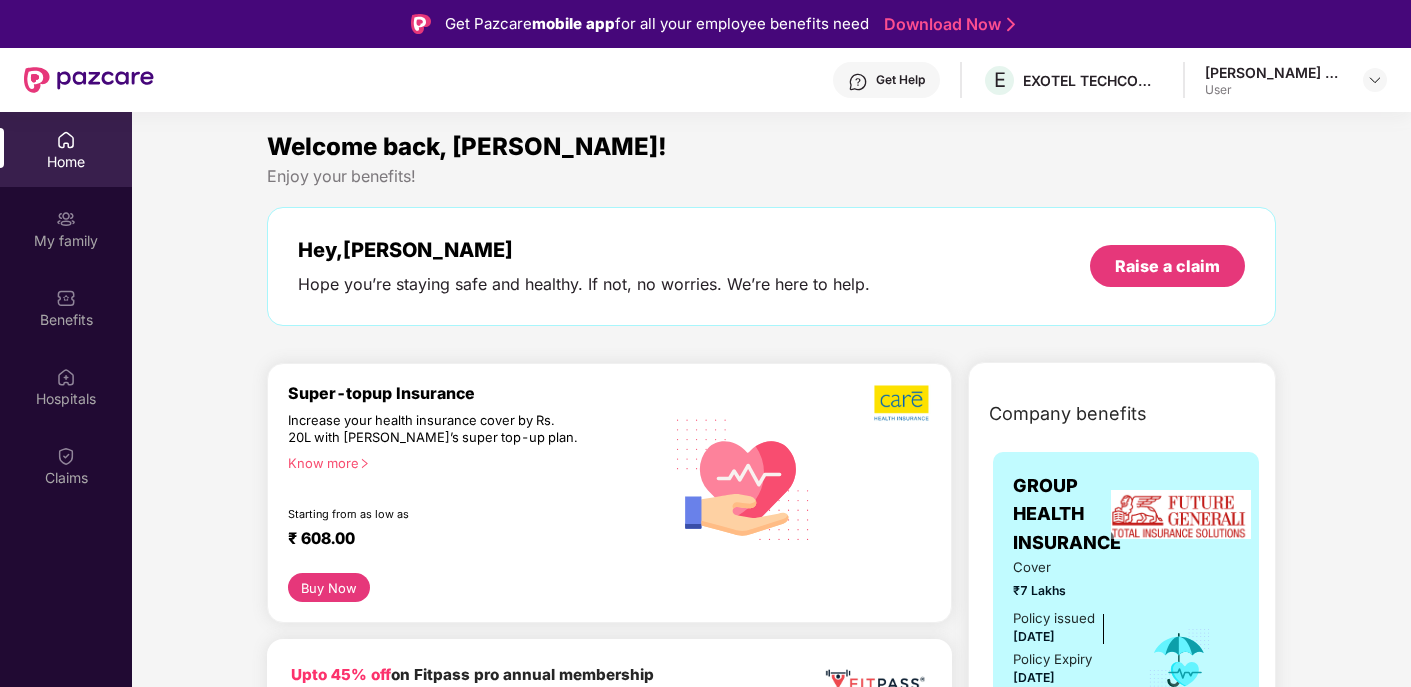 scroll, scrollTop: 0, scrollLeft: 0, axis: both 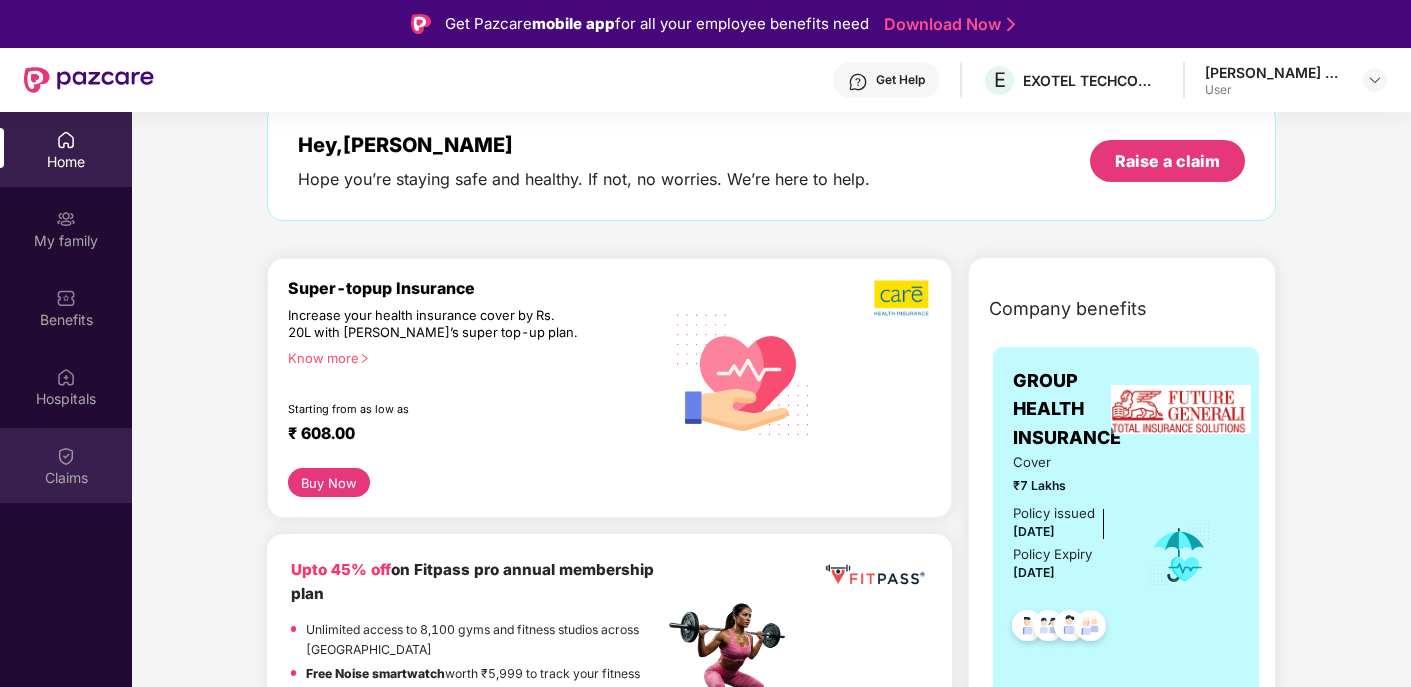 click at bounding box center [66, 456] 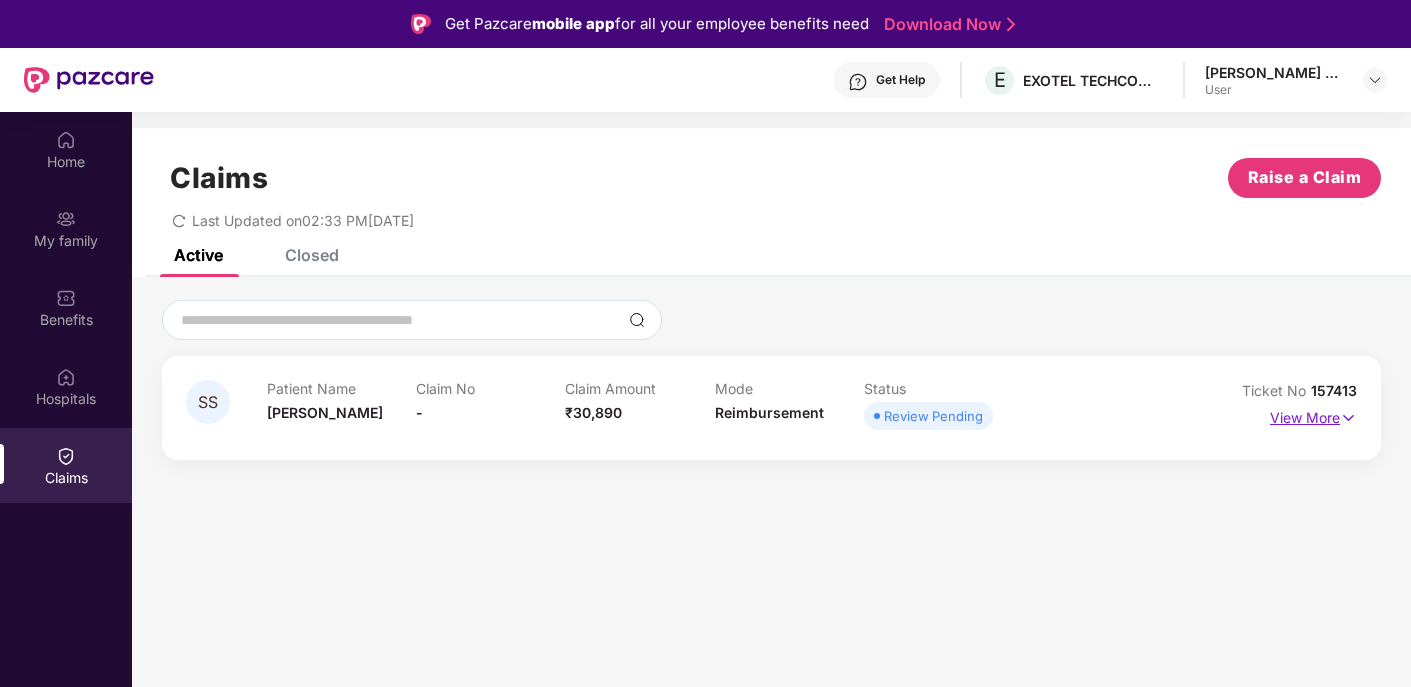 click at bounding box center [1348, 418] 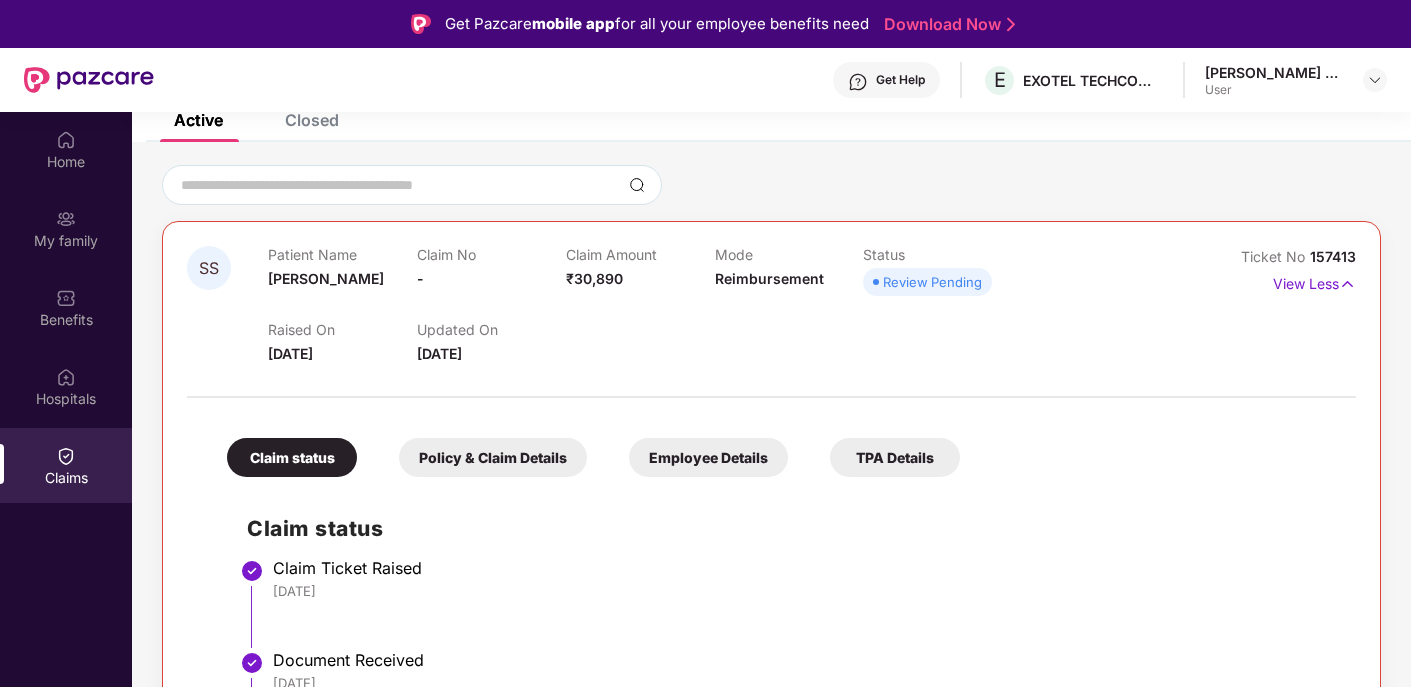 scroll, scrollTop: 178, scrollLeft: 0, axis: vertical 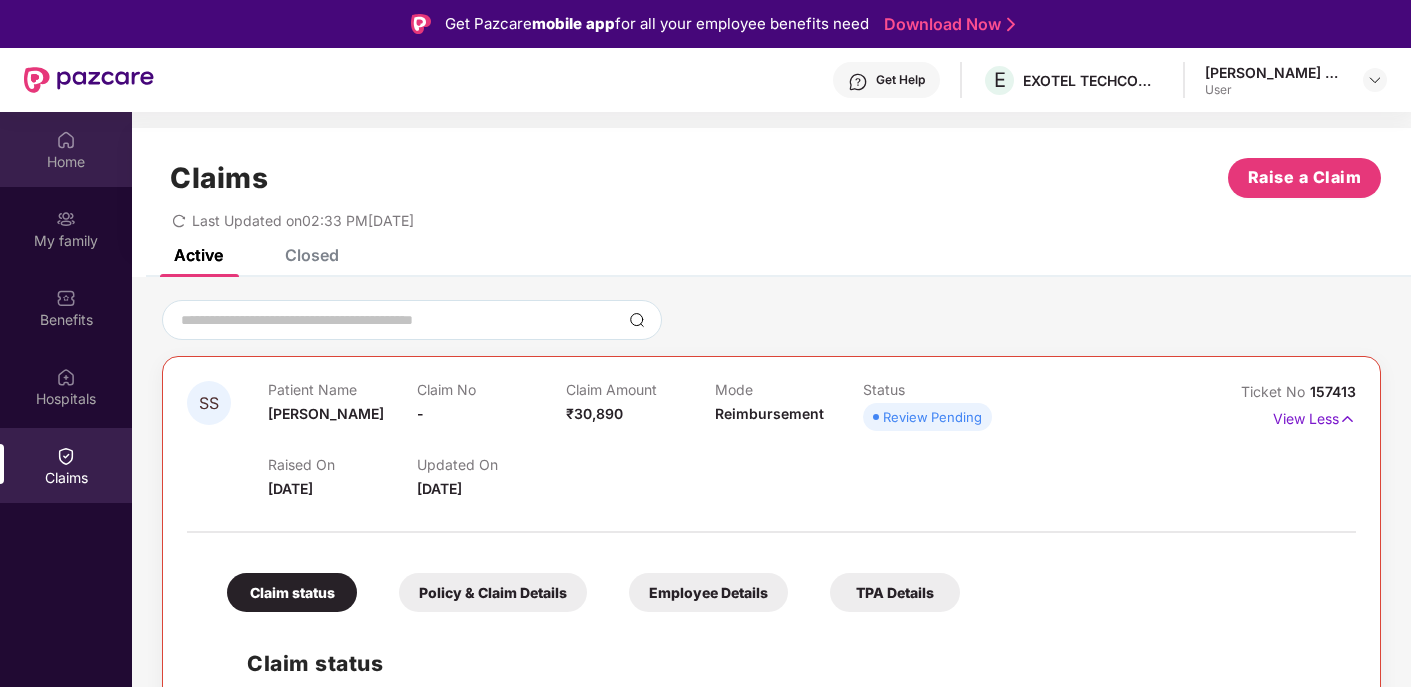 click on "Home" at bounding box center [66, 162] 